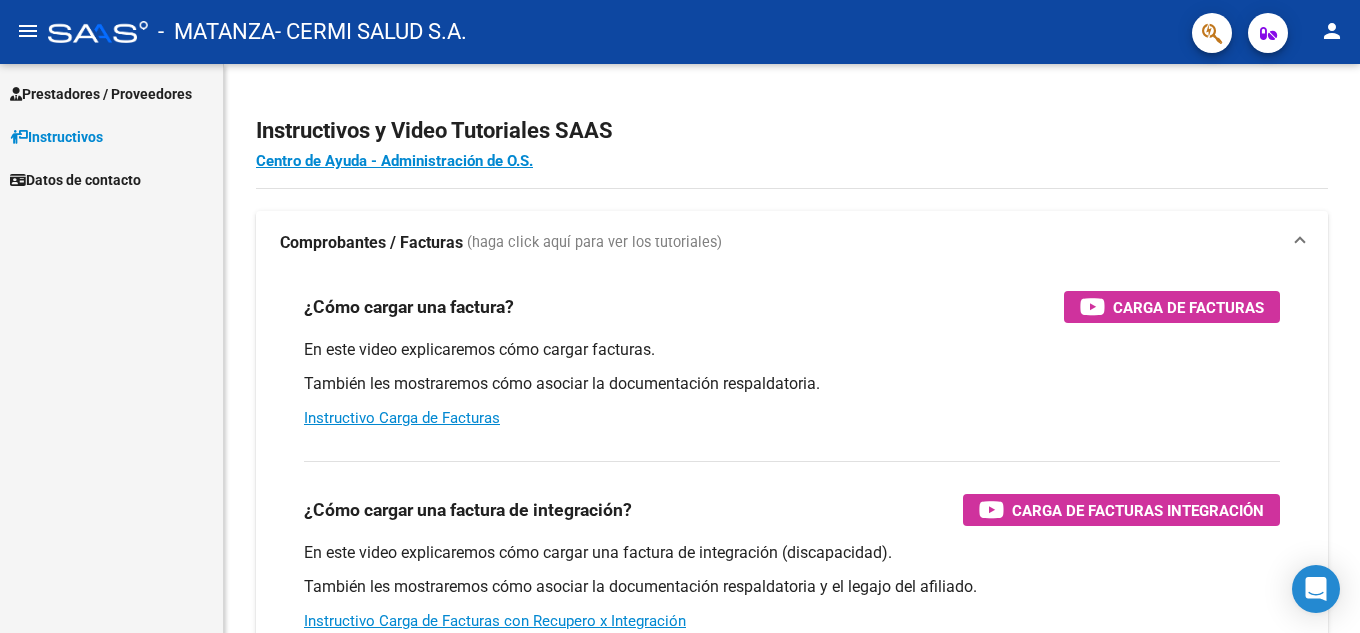 scroll, scrollTop: 0, scrollLeft: 0, axis: both 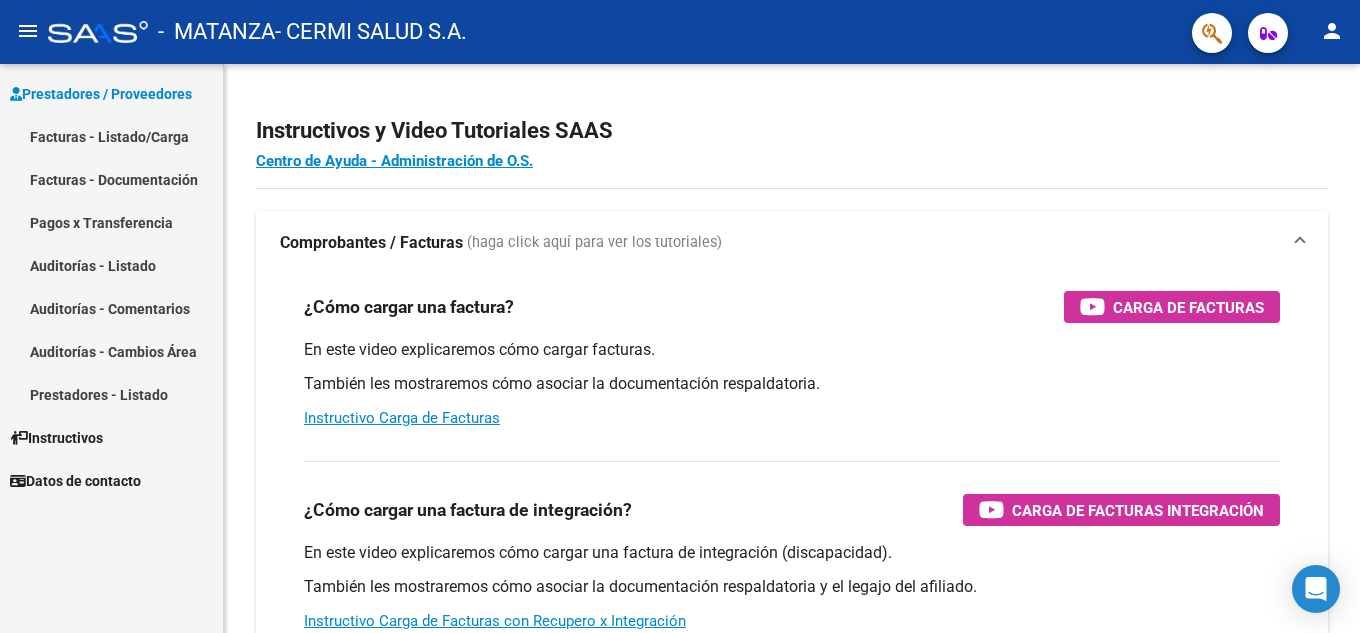 click on "Facturas - Listado/Carga" at bounding box center (111, 136) 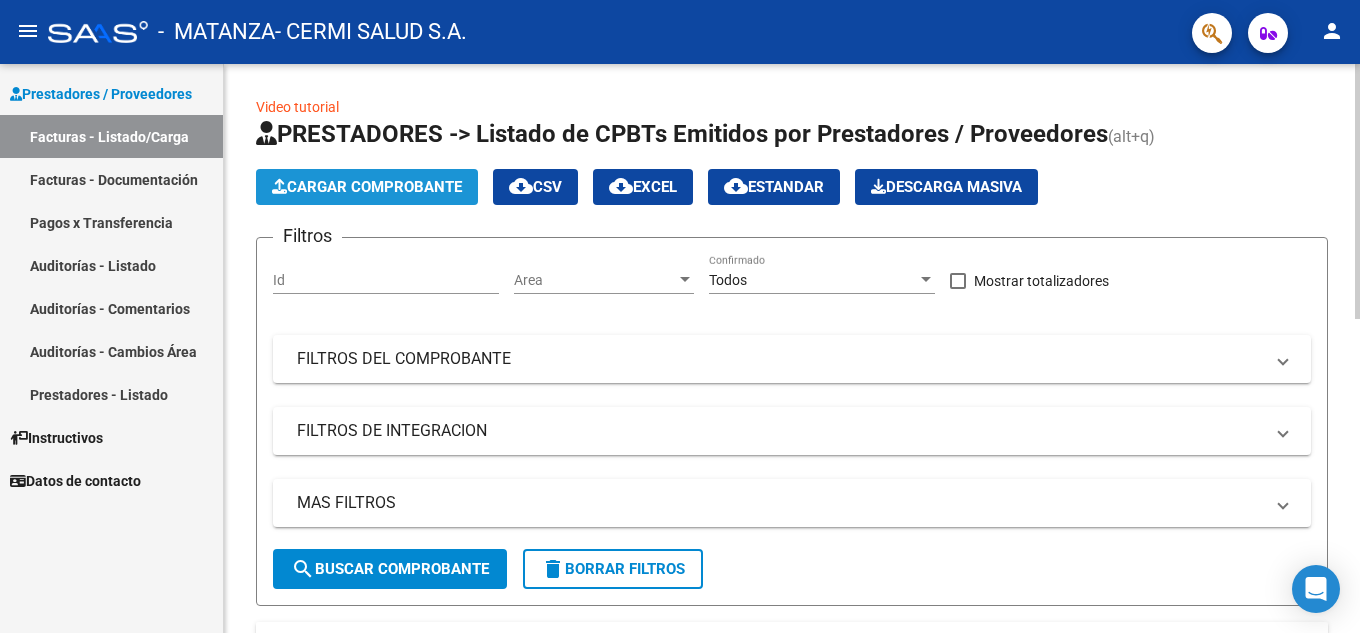 click on "Cargar Comprobante" 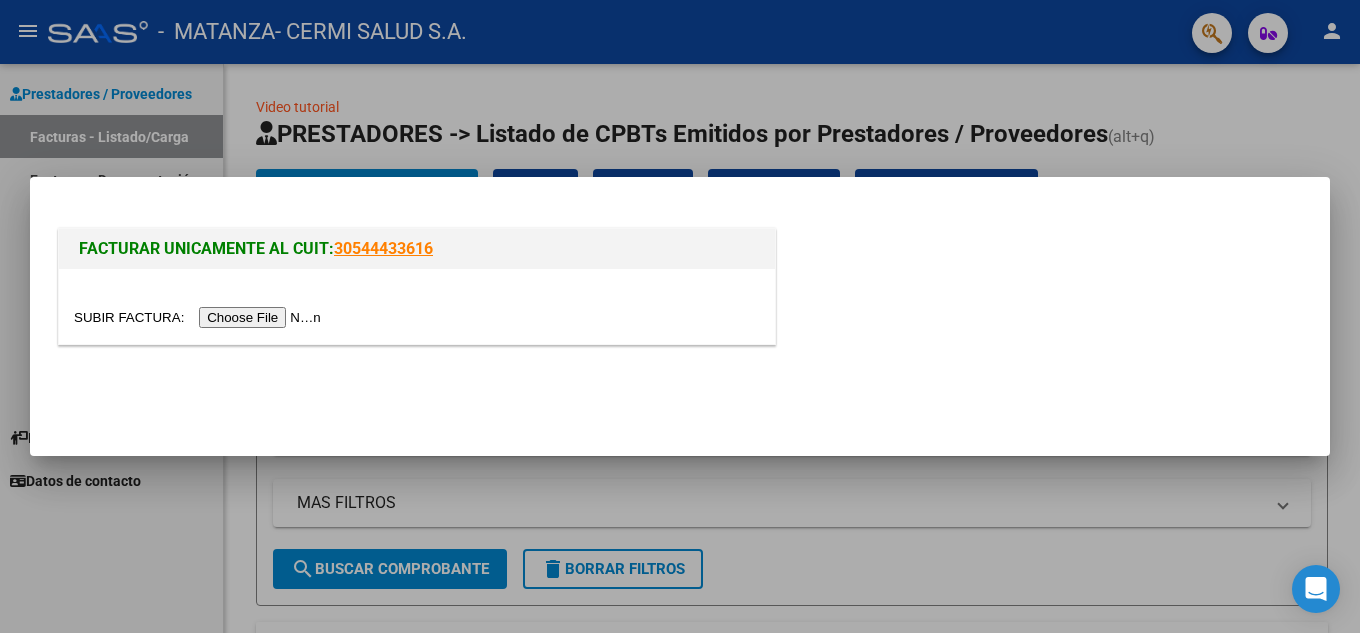 click at bounding box center (200, 317) 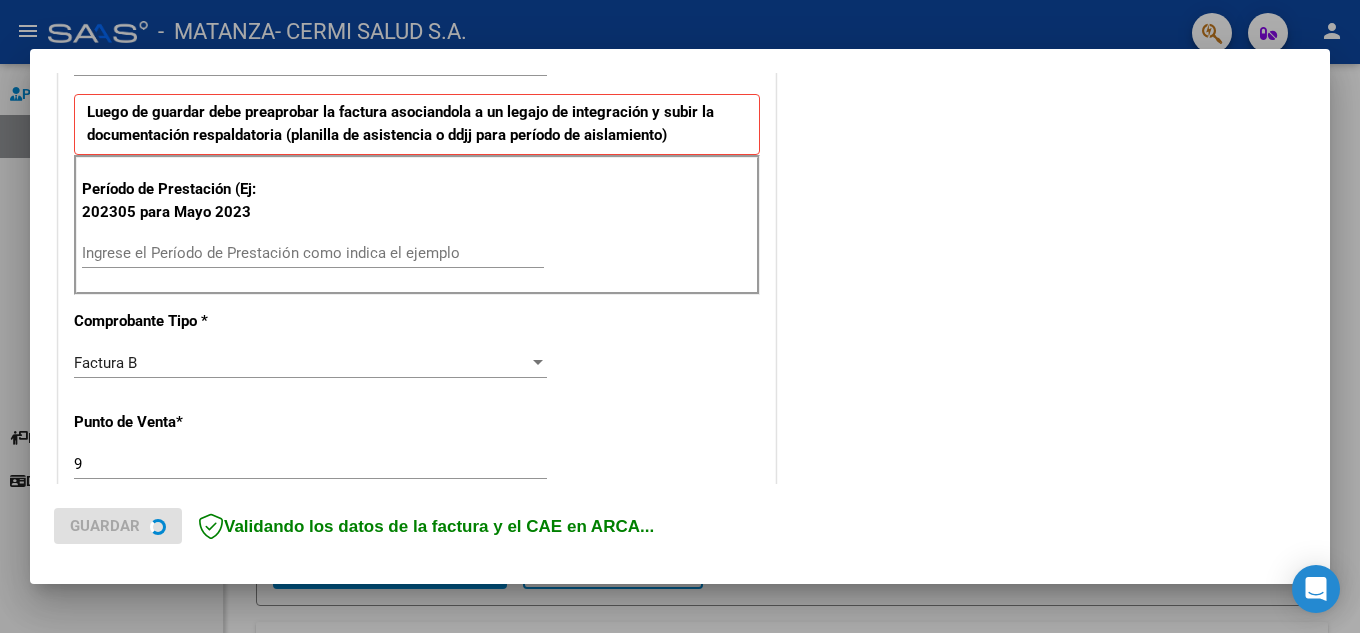 scroll, scrollTop: 500, scrollLeft: 0, axis: vertical 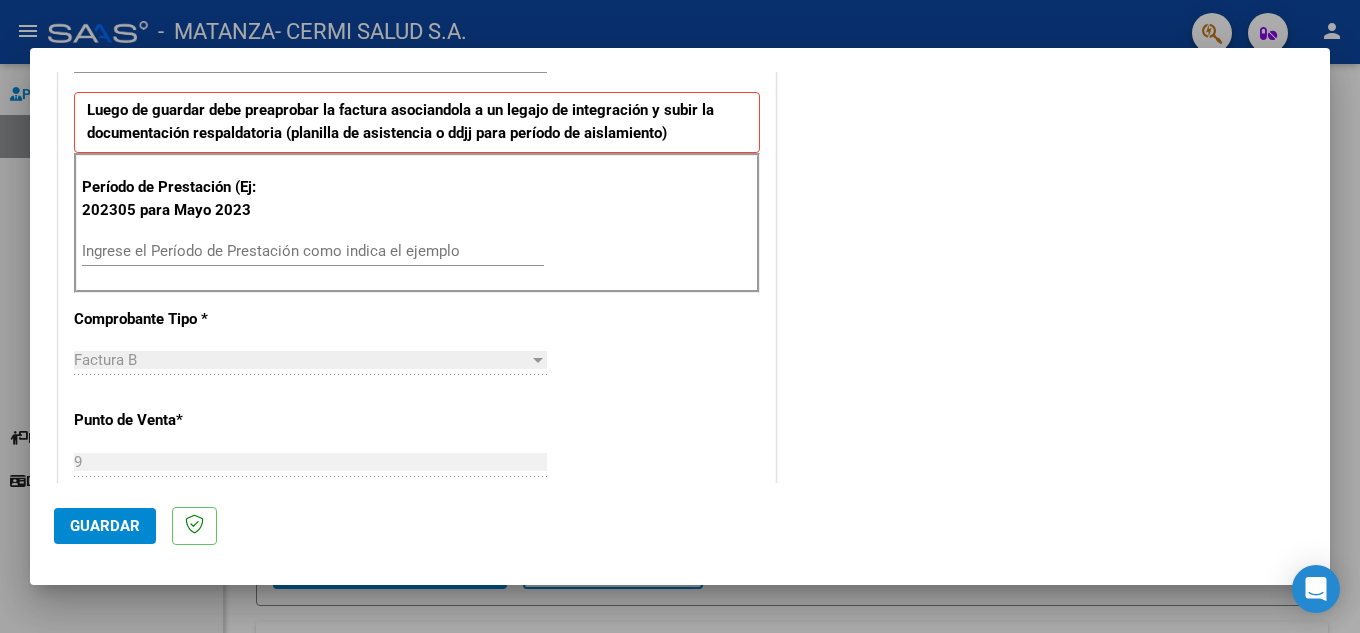 click on "Ingrese el Período de Prestación como indica el ejemplo" at bounding box center (313, 251) 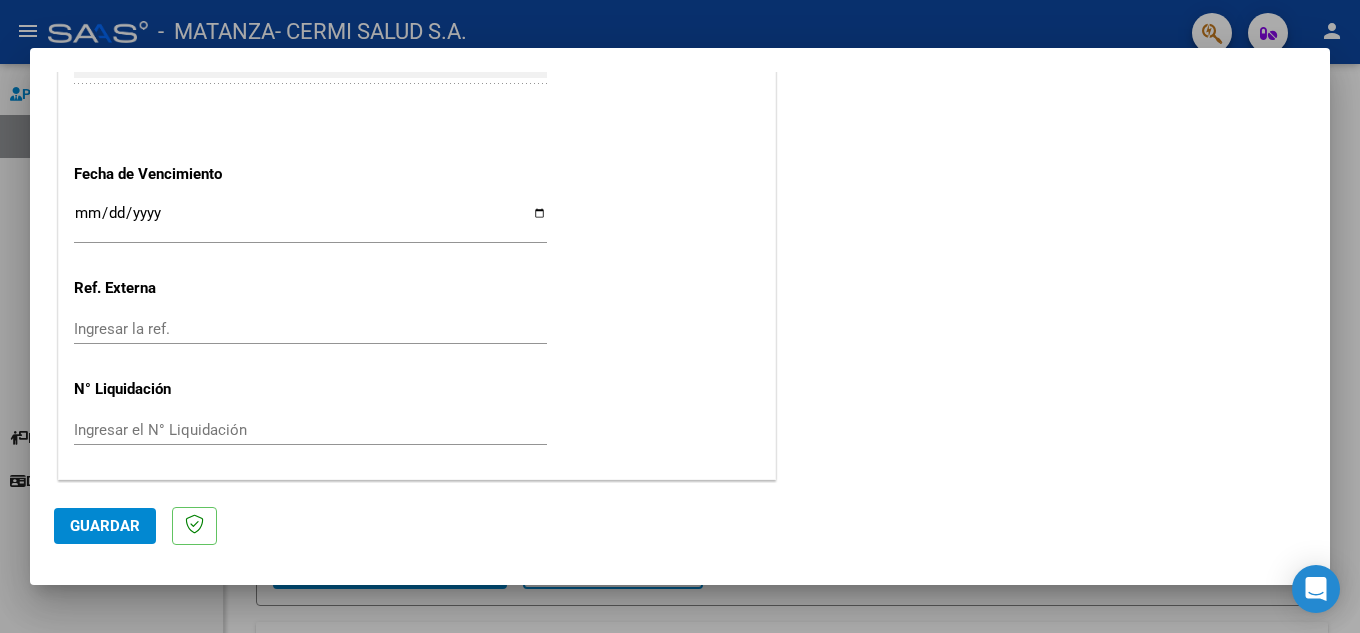 scroll, scrollTop: 1311, scrollLeft: 0, axis: vertical 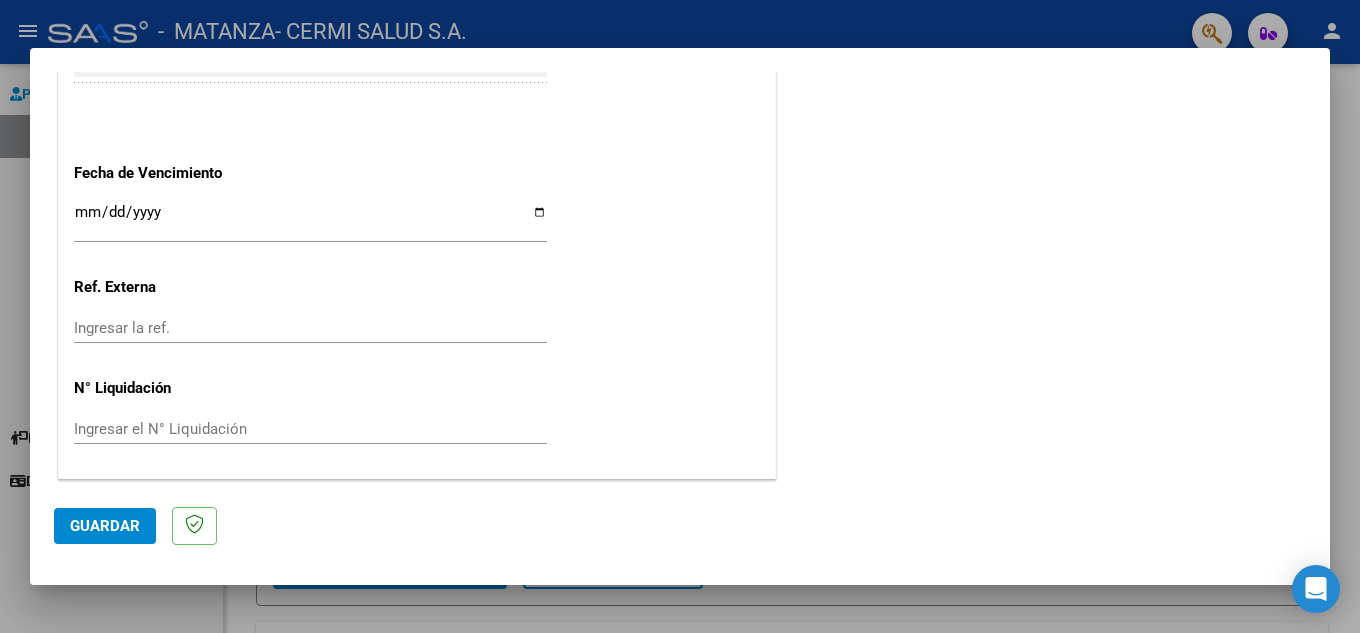 type on "202507" 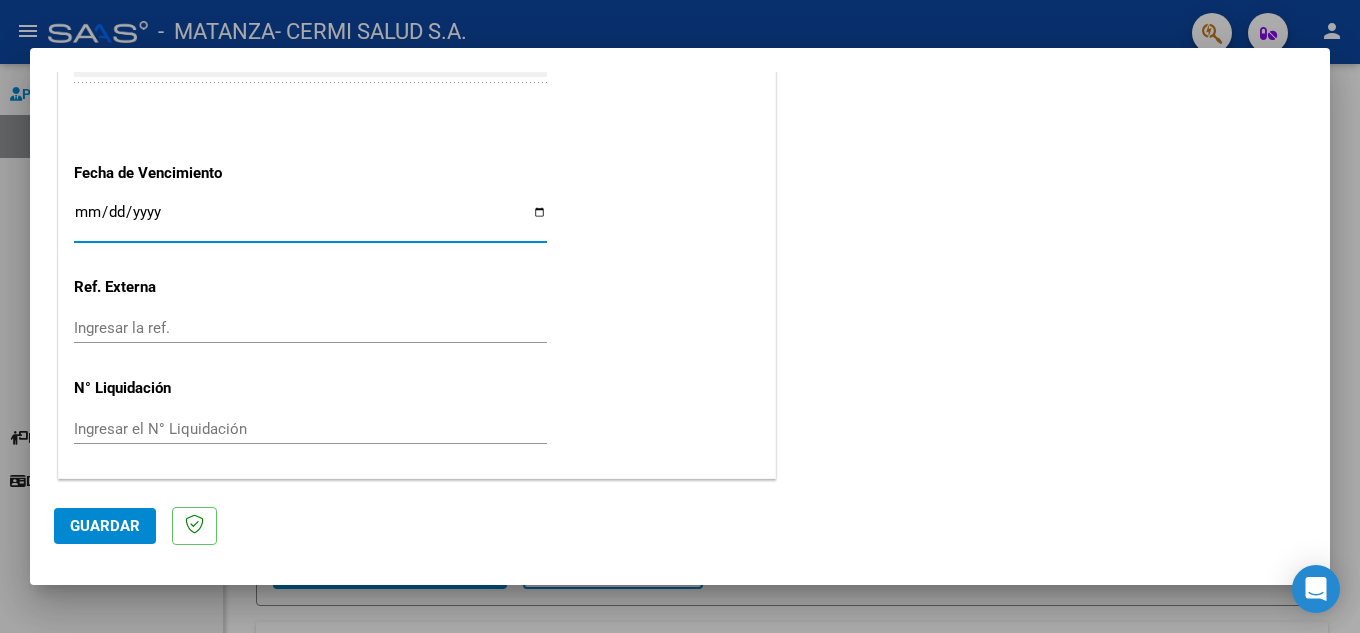 click on "Ingresar la fecha" at bounding box center (310, 220) 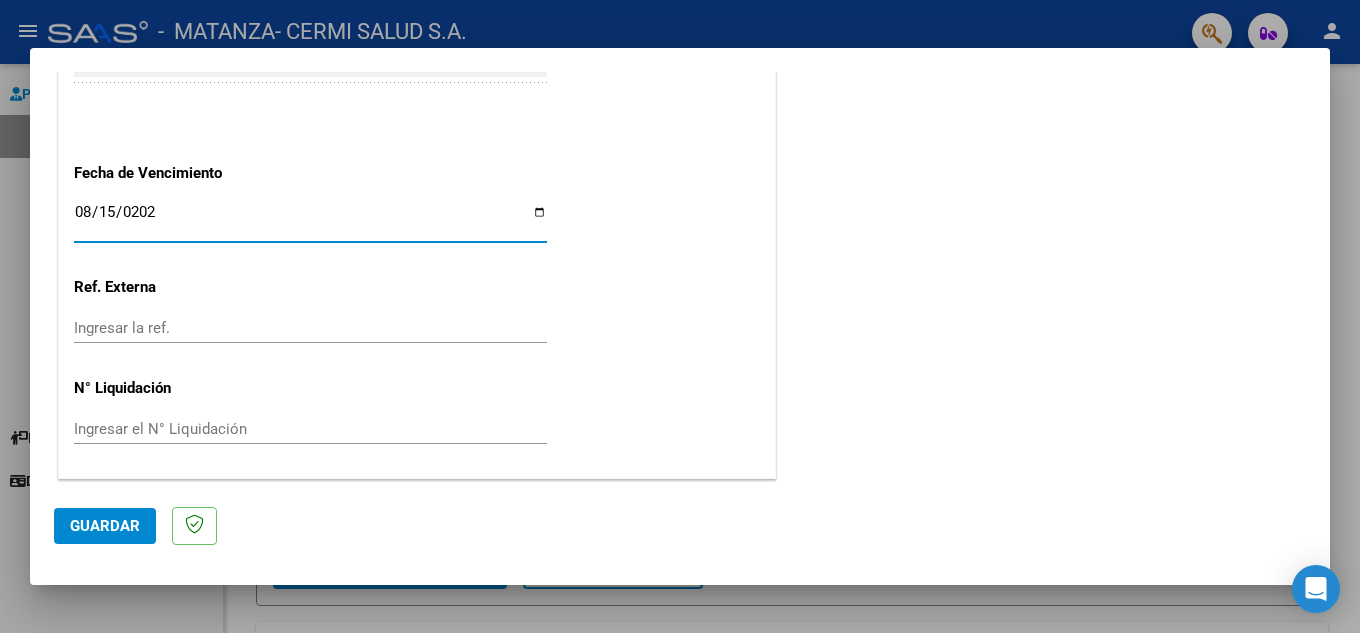 type on "2025-08-15" 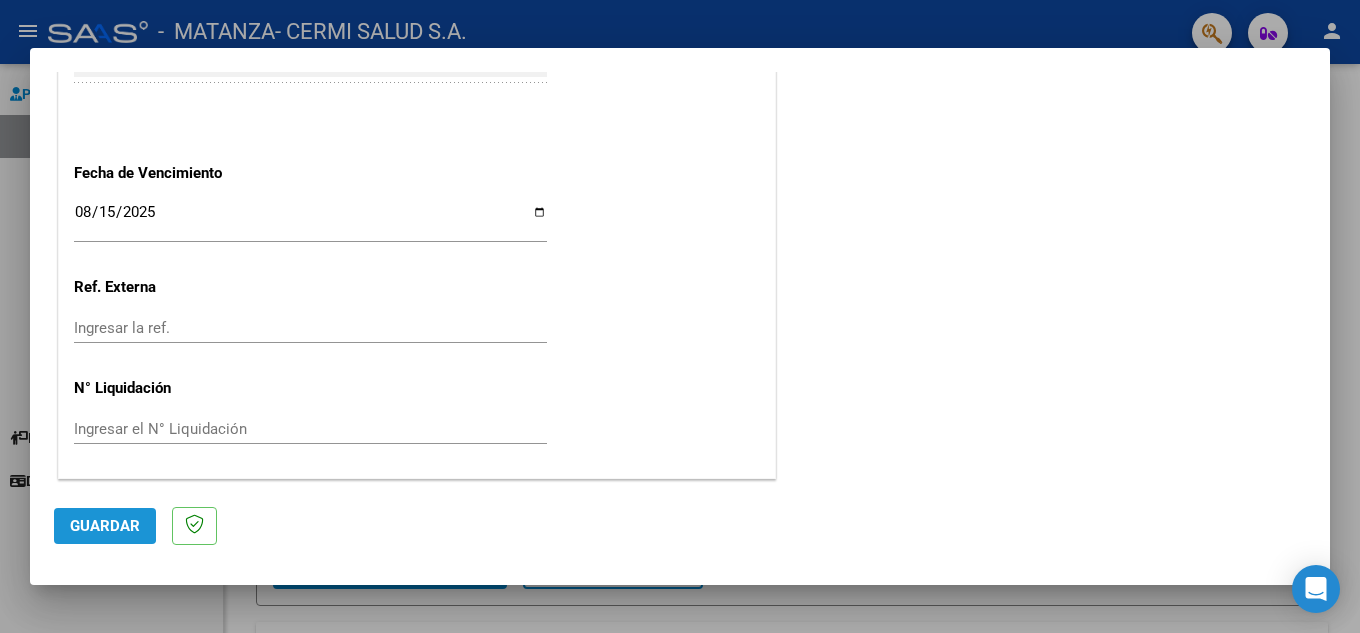 click on "Guardar" 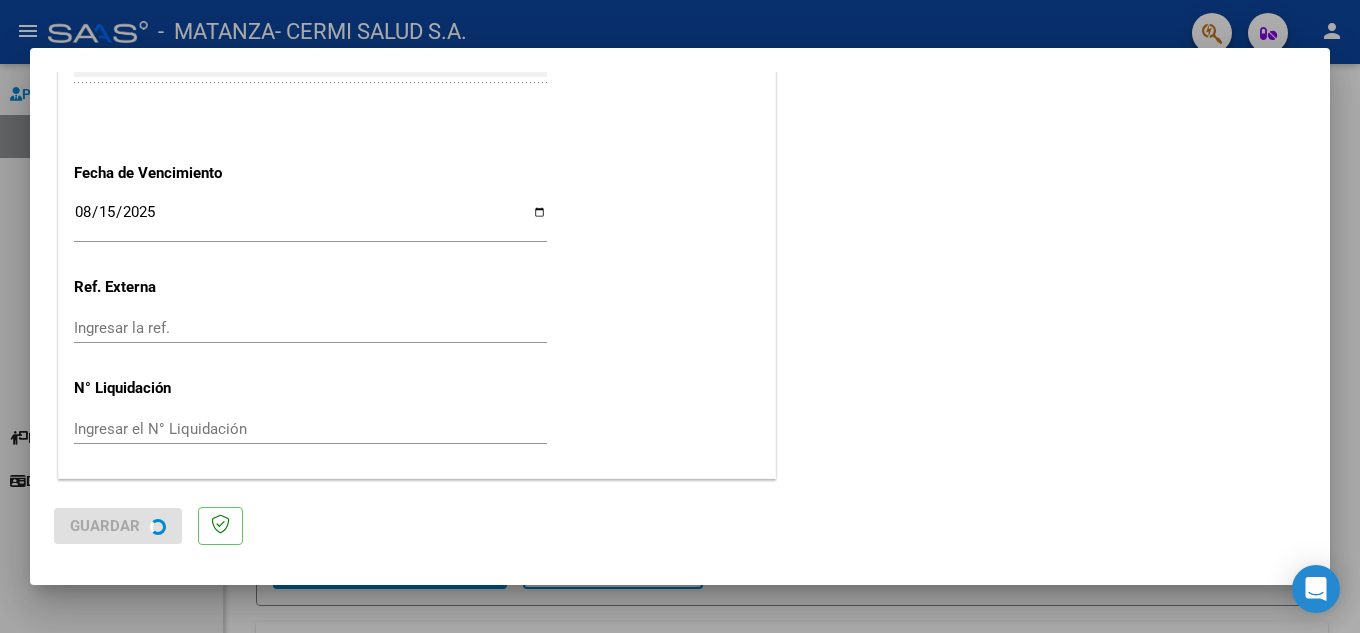 scroll, scrollTop: 0, scrollLeft: 0, axis: both 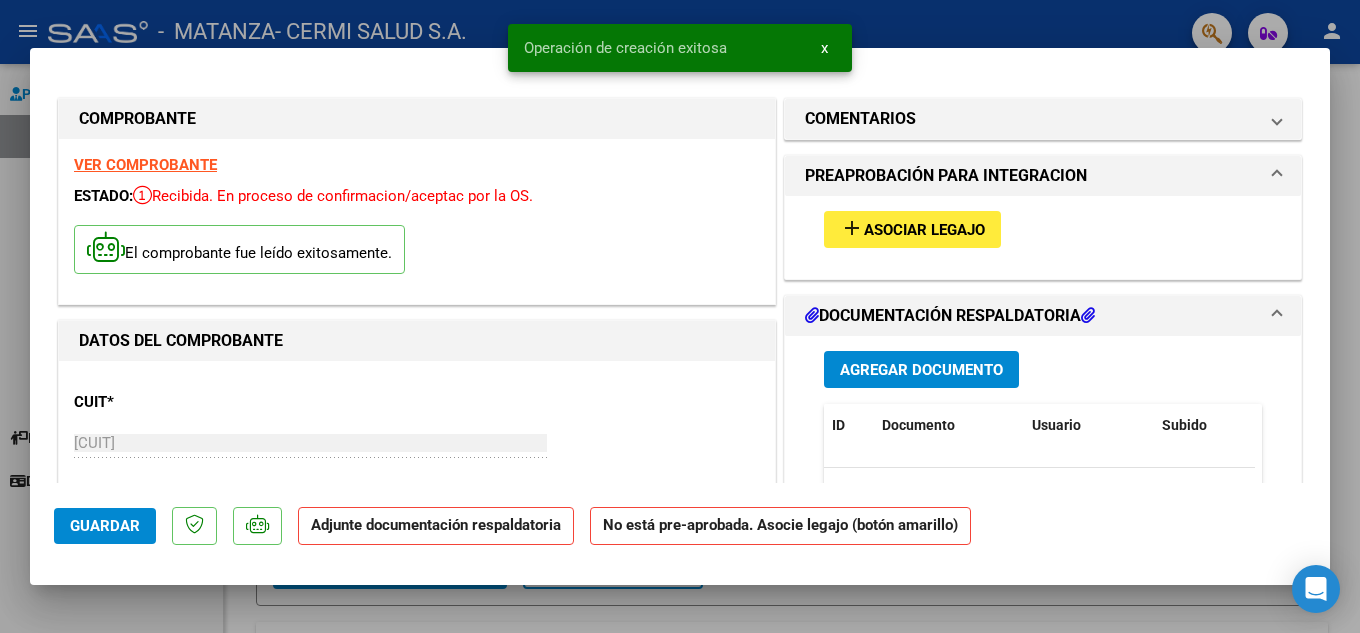 click on "Agregar Documento" at bounding box center [921, 370] 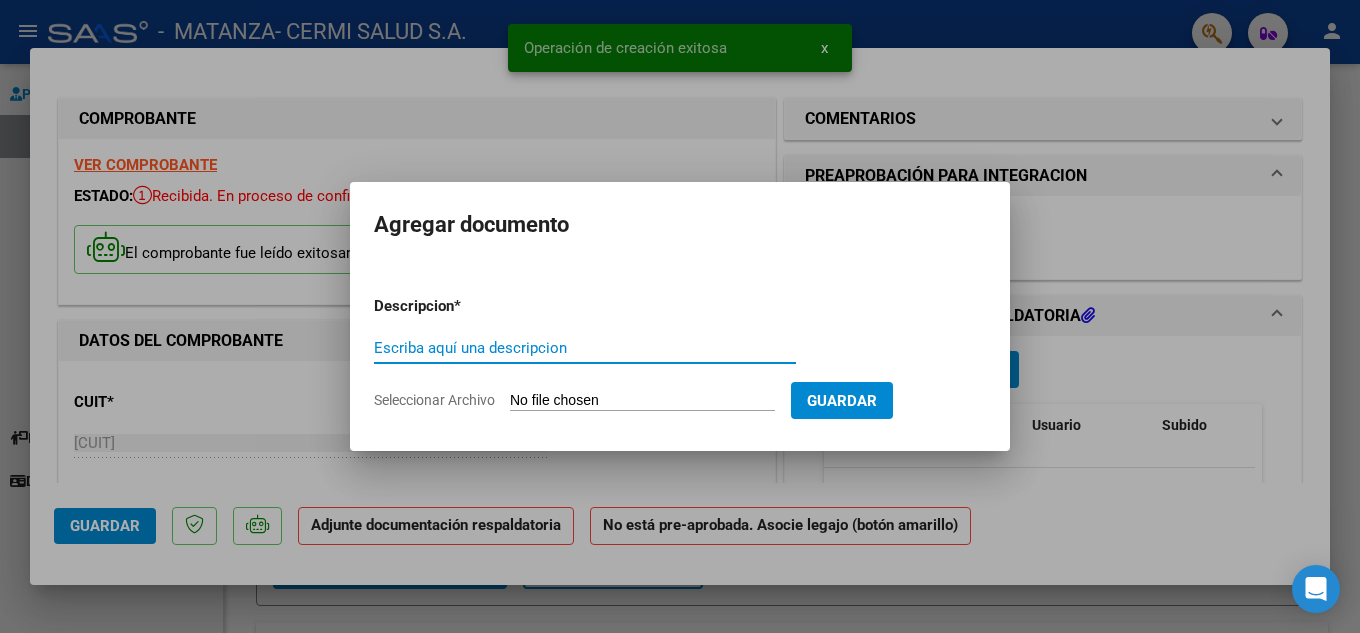 click on "Escriba aquí una descripcion" at bounding box center (585, 348) 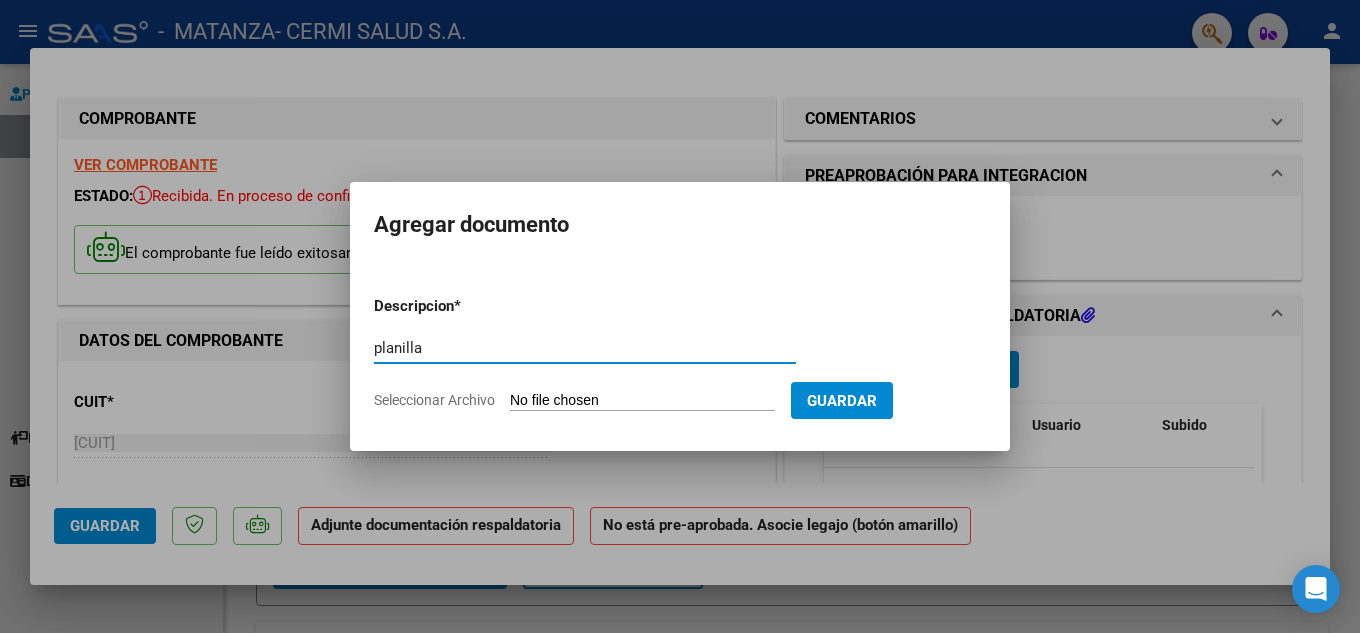 type on "planilla" 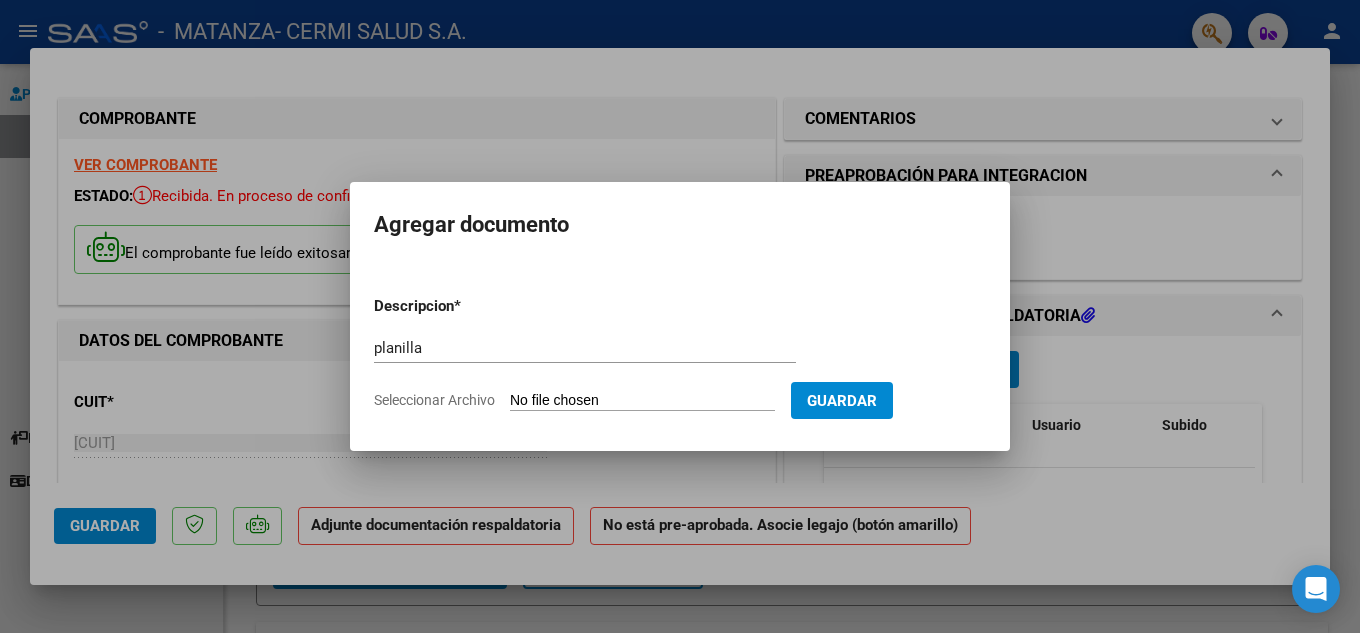 drag, startPoint x: 555, startPoint y: 395, endPoint x: 485, endPoint y: 345, distance: 86.023254 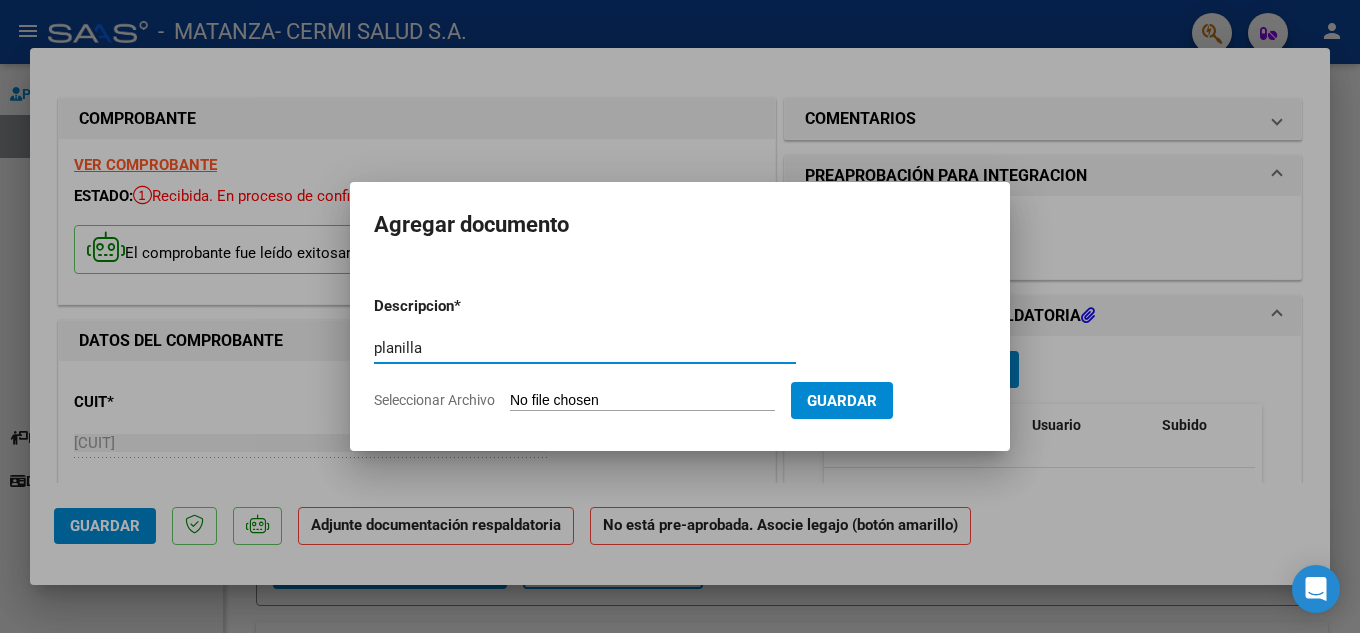 click on "planilla" at bounding box center [585, 348] 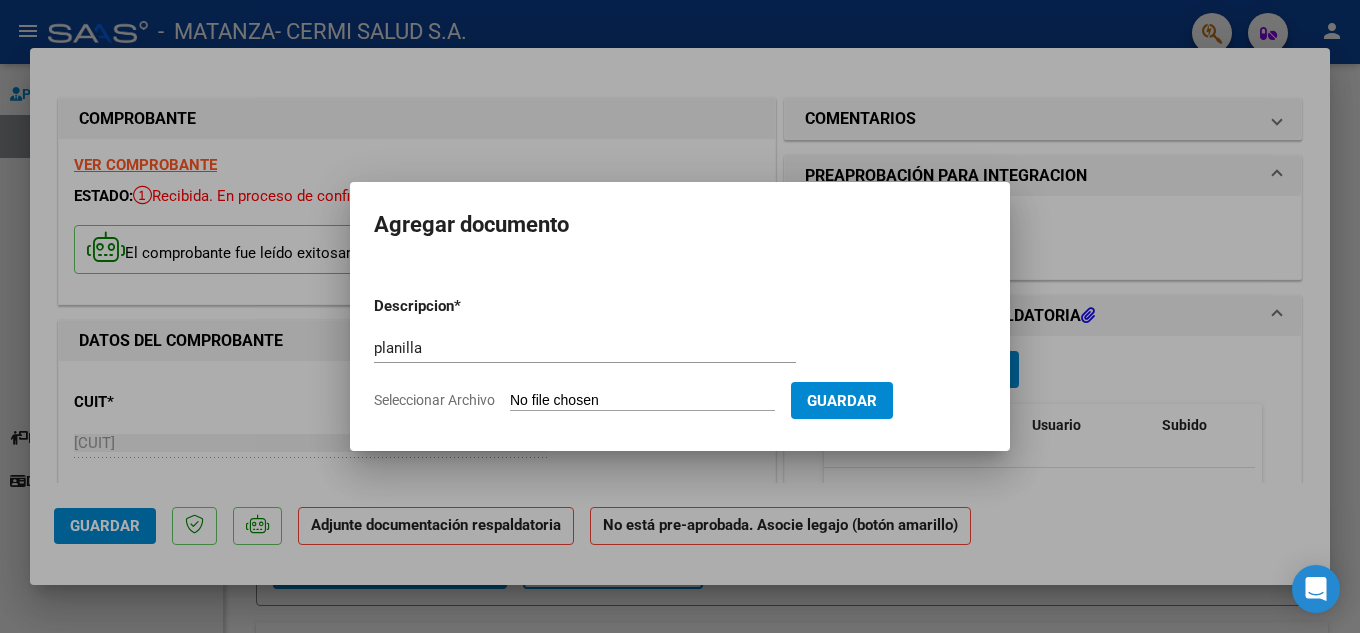 click on "Seleccionar Archivo" at bounding box center (642, 401) 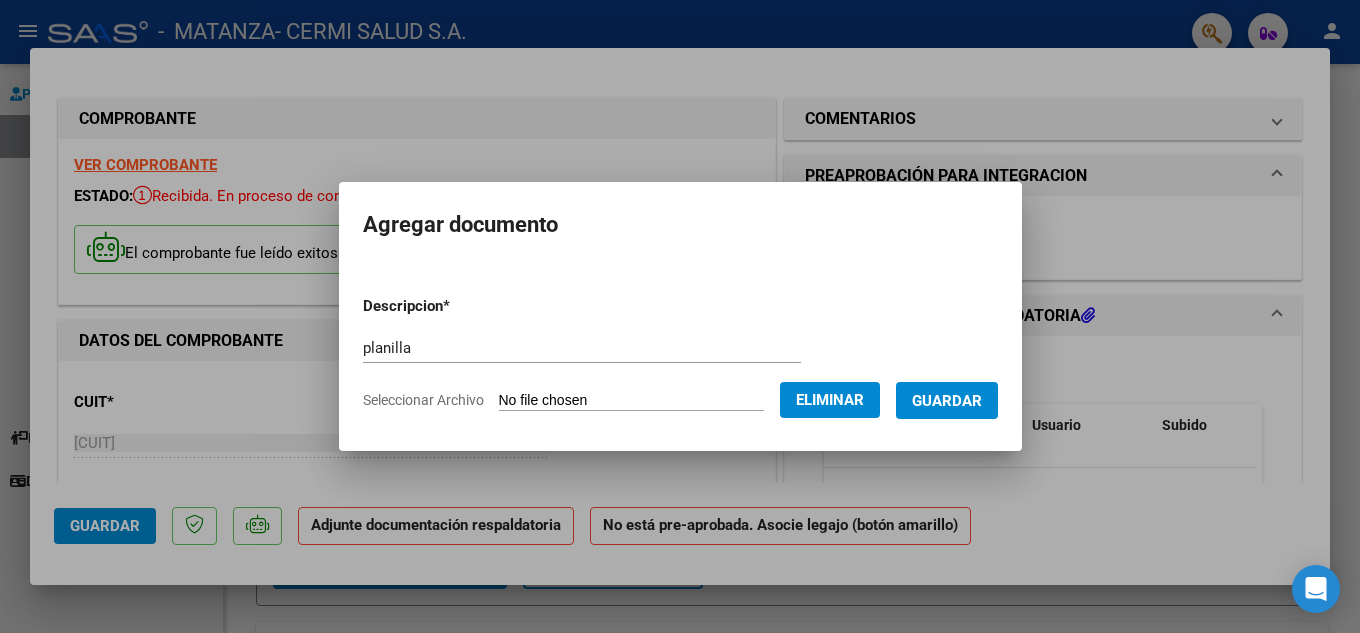 click on "Guardar" at bounding box center (947, 401) 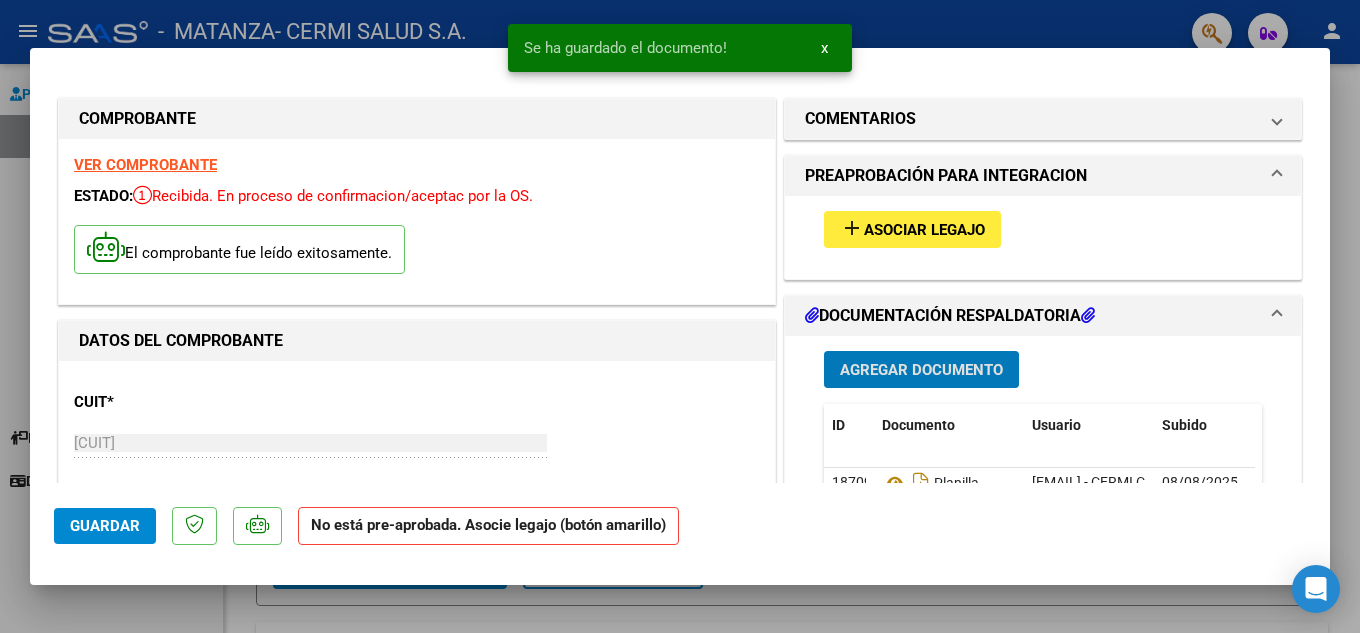 click on "add Asociar Legajo" at bounding box center [912, 229] 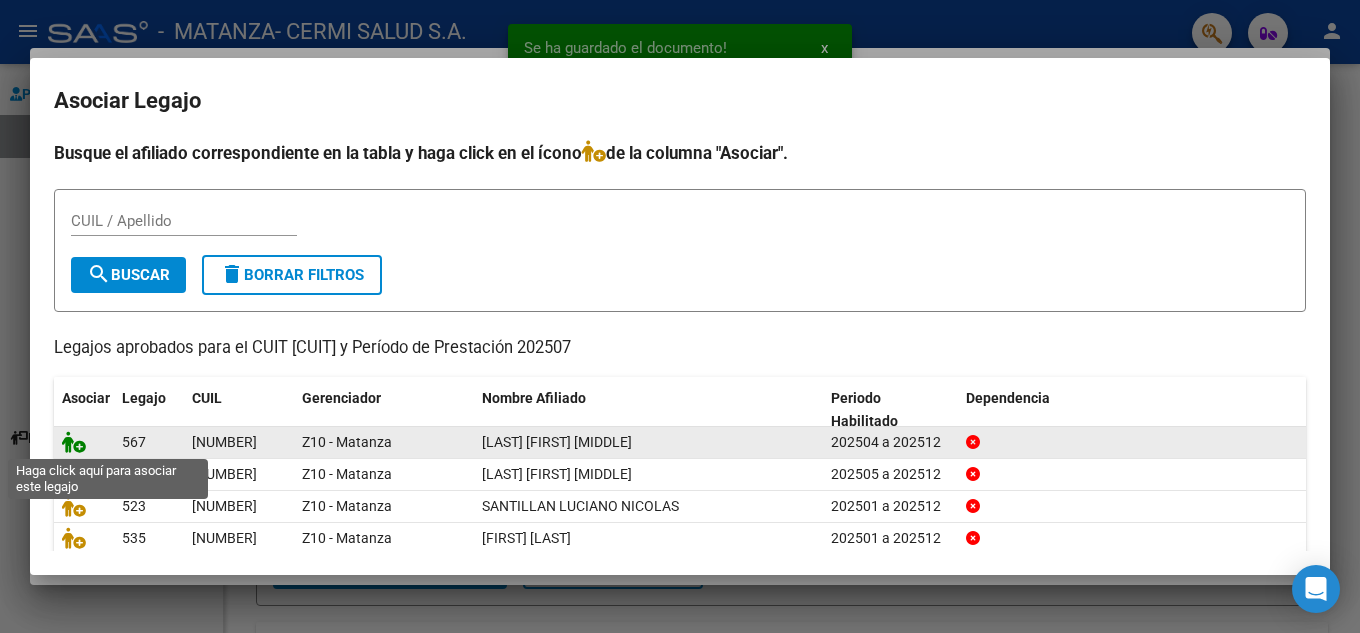 click 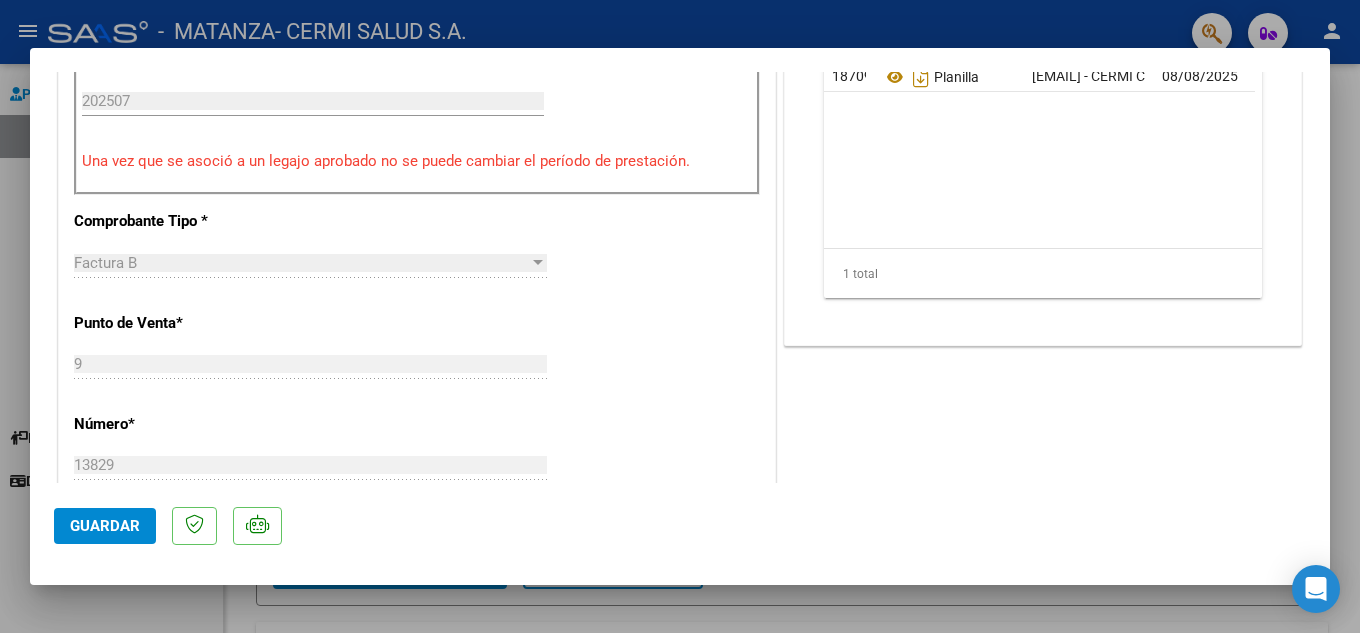 scroll, scrollTop: 700, scrollLeft: 0, axis: vertical 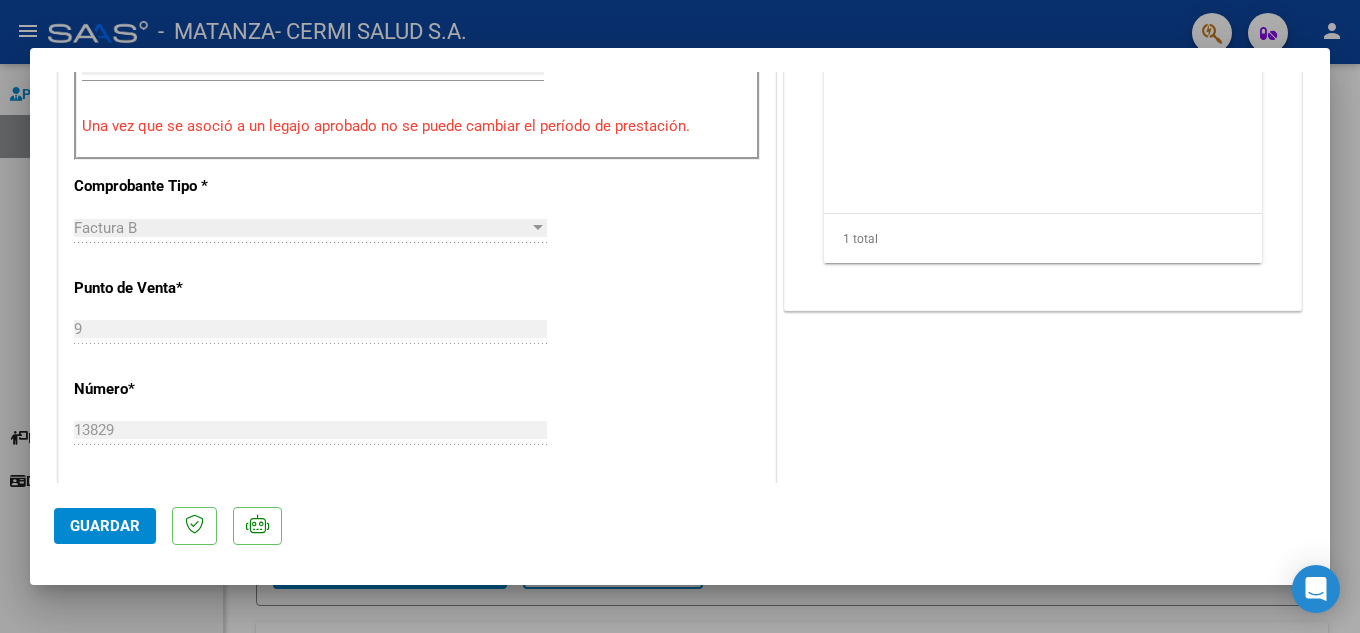 click at bounding box center (680, 316) 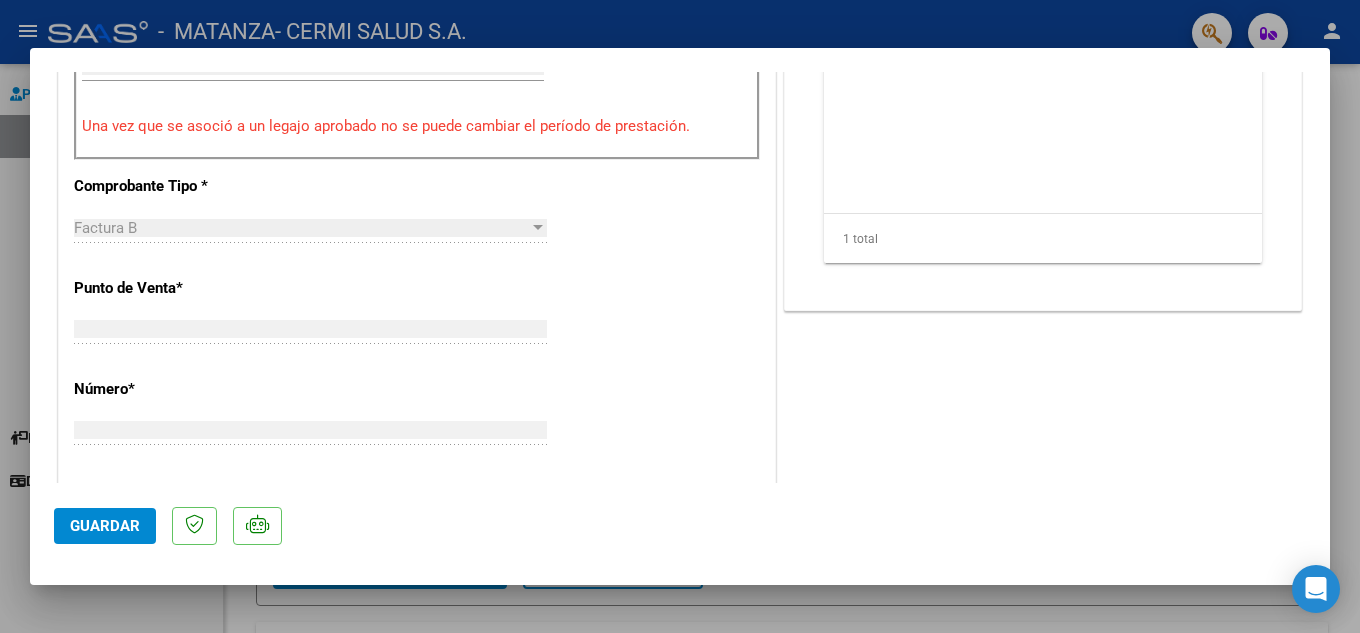 scroll, scrollTop: 0, scrollLeft: 0, axis: both 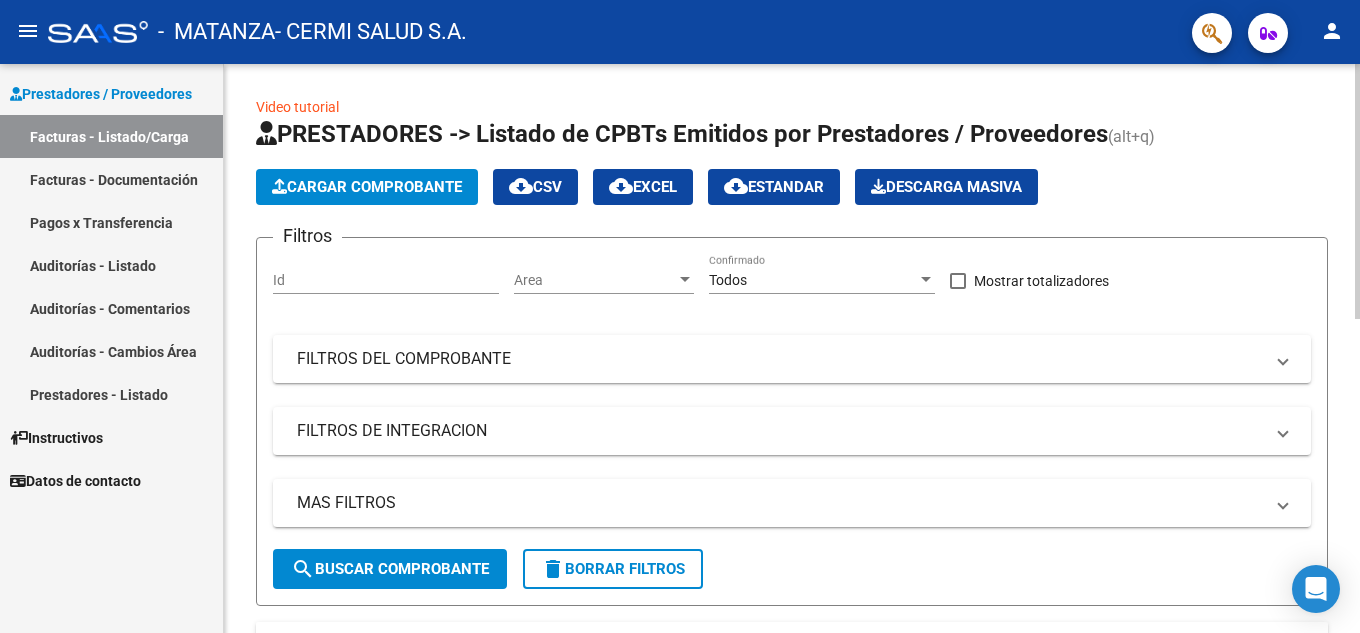 click on "Cargar Comprobante" 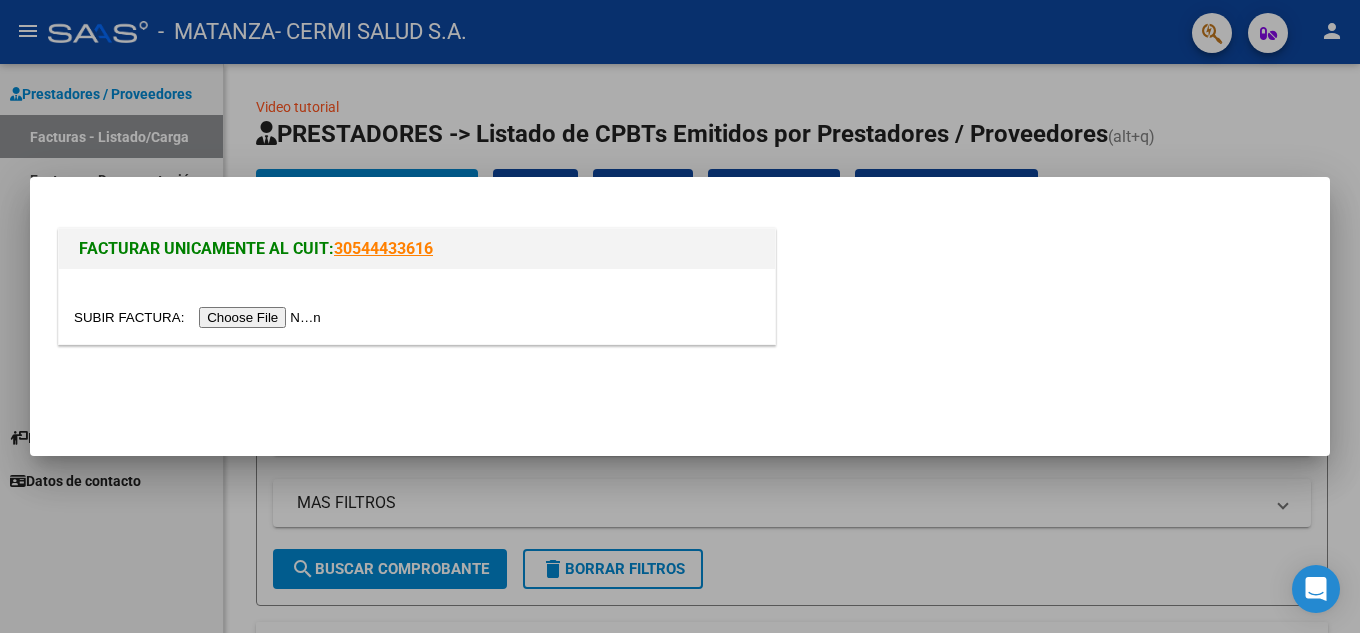 click at bounding box center (200, 317) 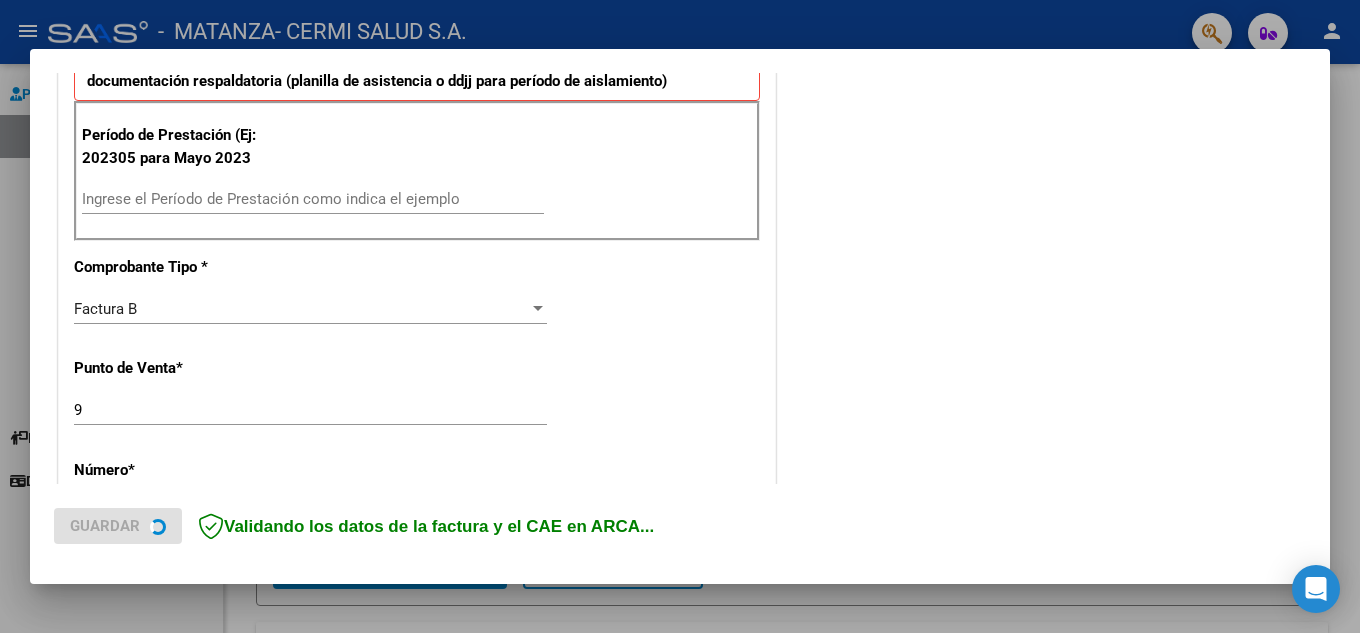 scroll, scrollTop: 600, scrollLeft: 0, axis: vertical 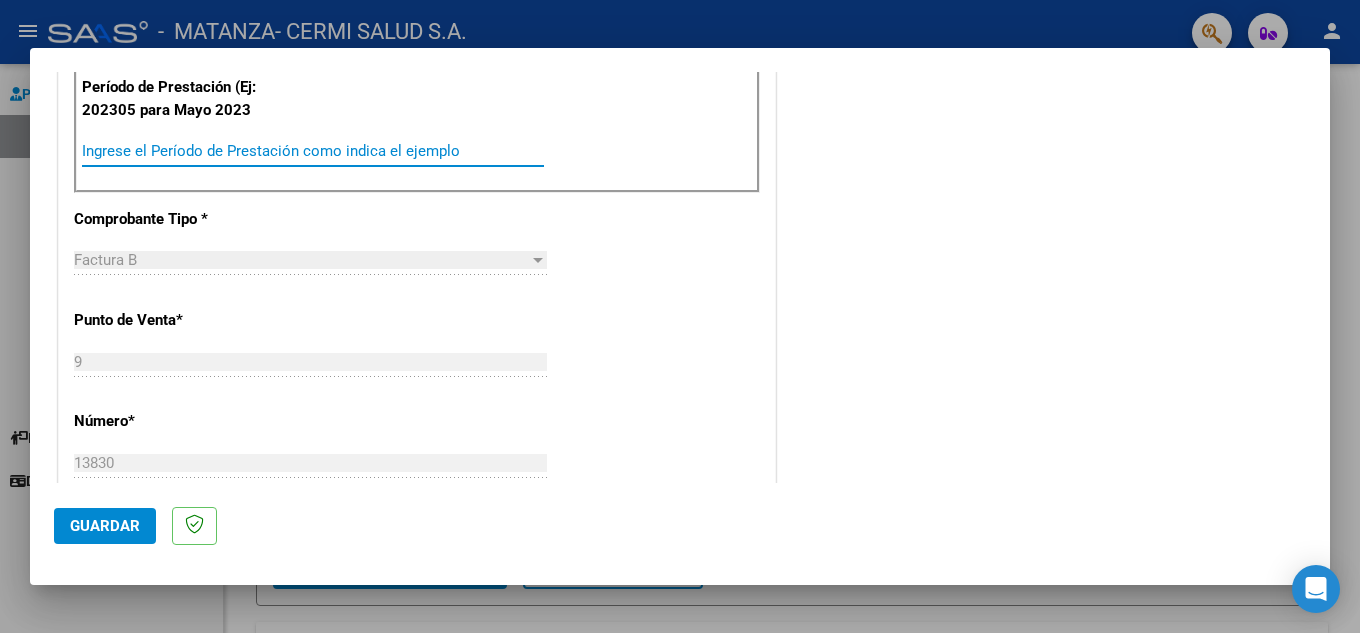 click on "Ingrese el Período de Prestación como indica el ejemplo" at bounding box center (313, 151) 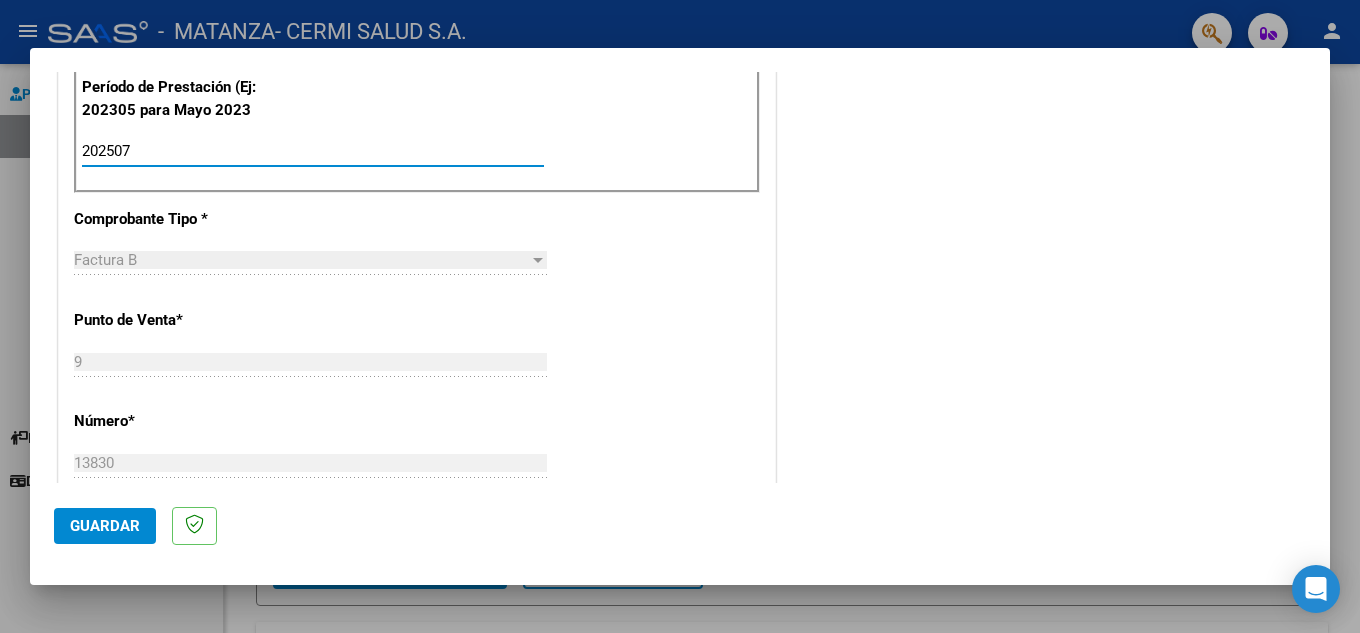 type on "202507" 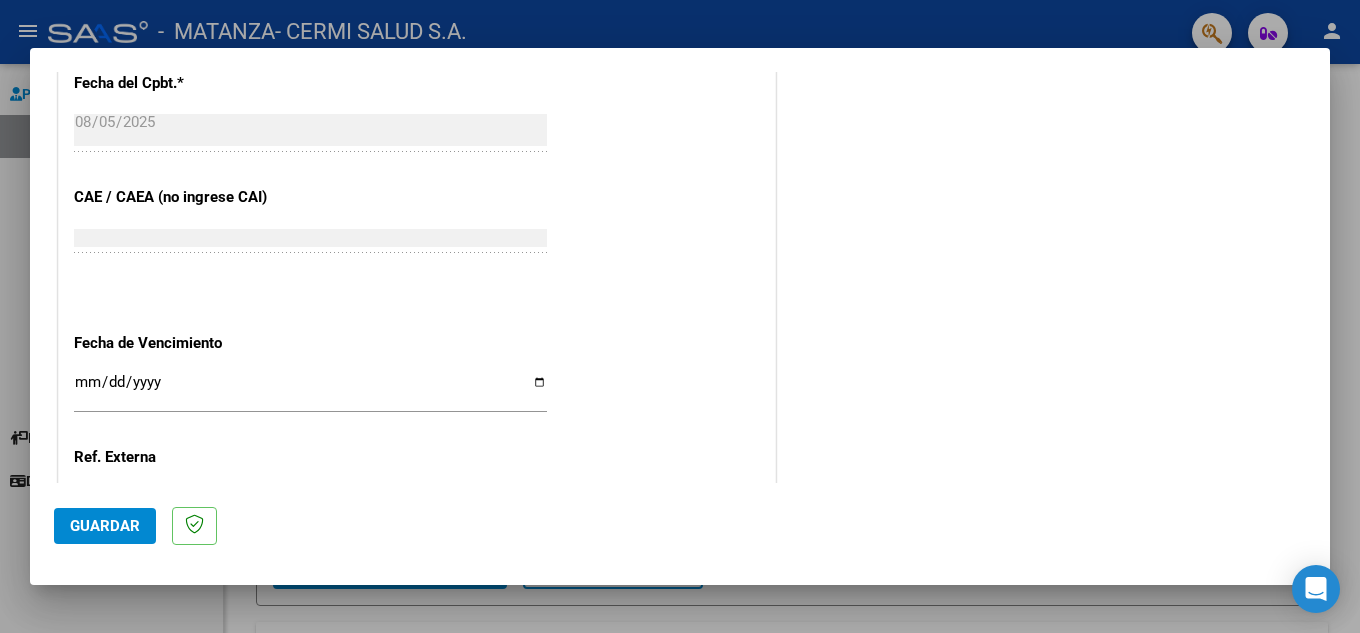 scroll, scrollTop: 1311, scrollLeft: 0, axis: vertical 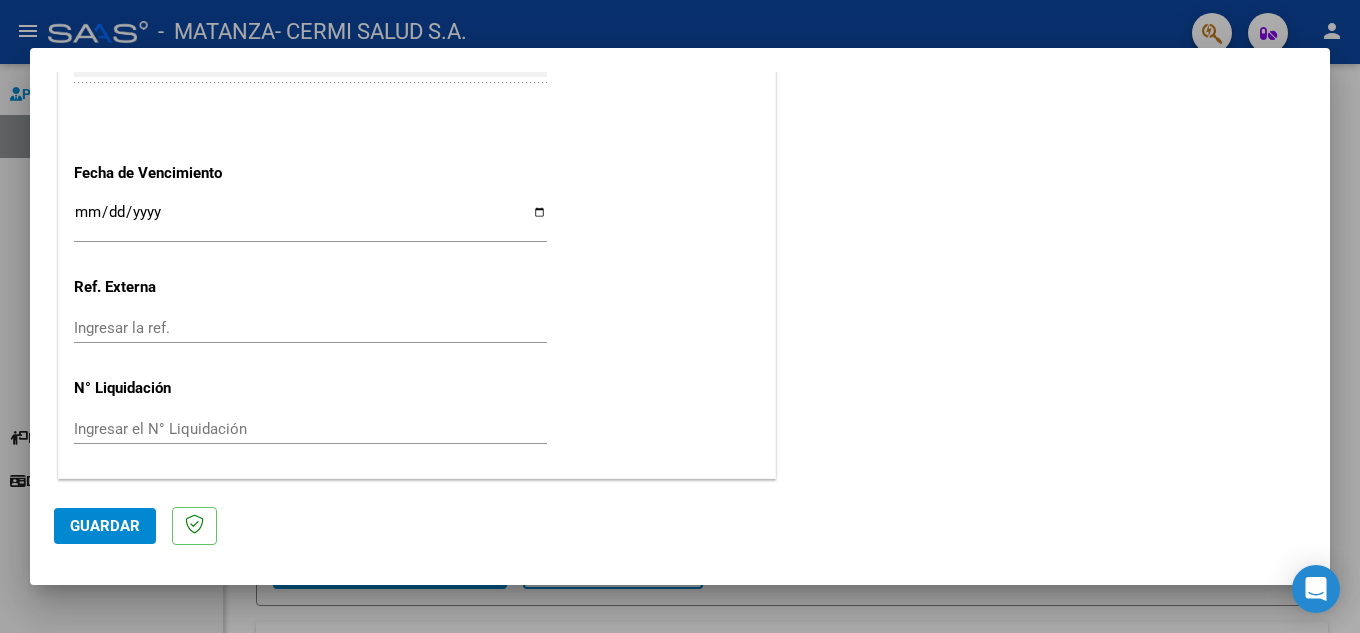 click on "Ingresar la fecha" at bounding box center [310, 220] 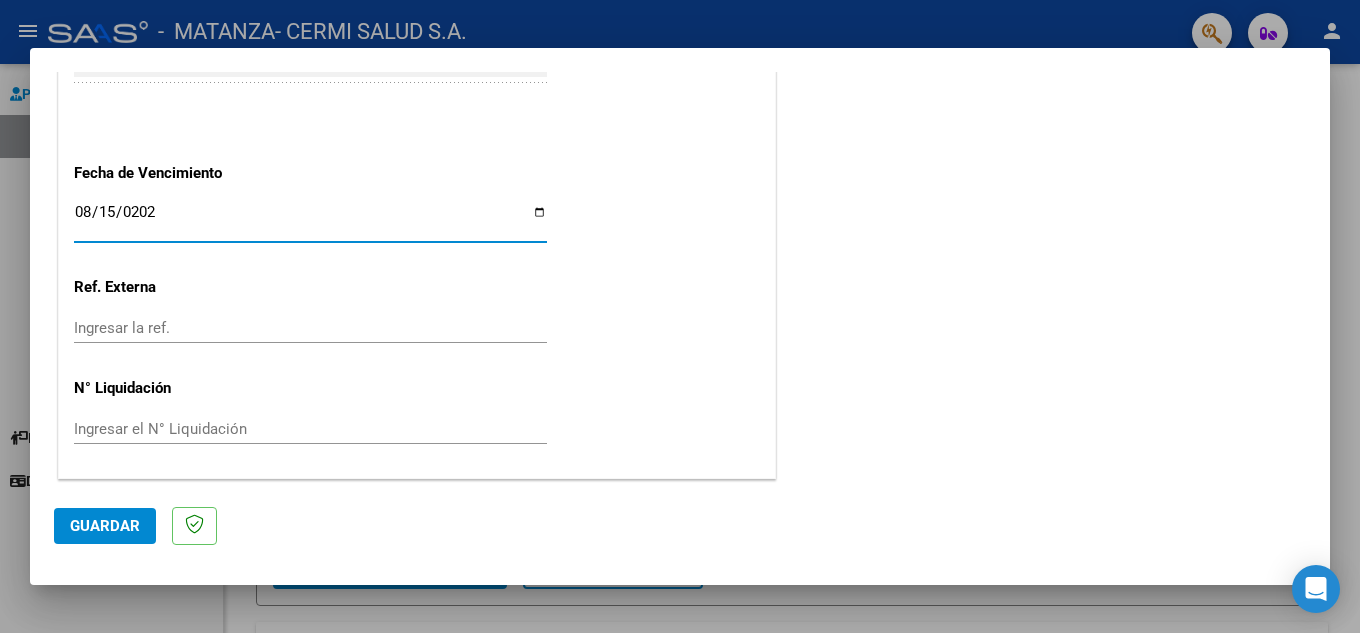 type on "2025-08-15" 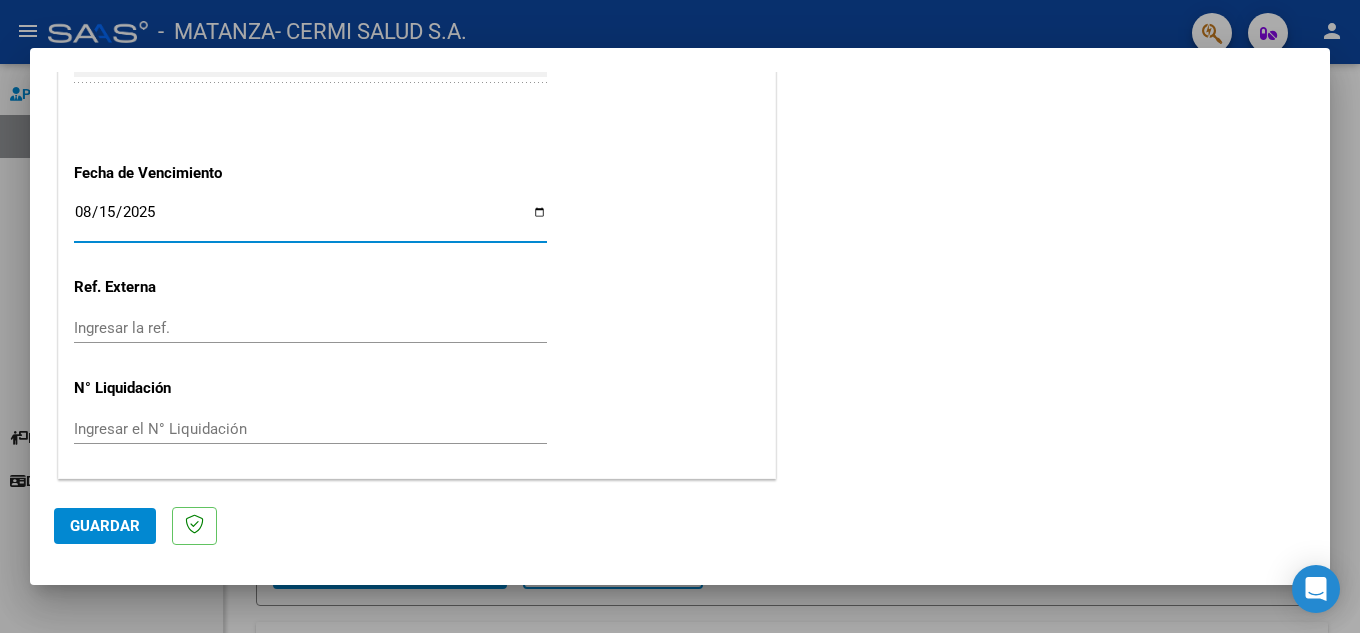 click on "Guardar" 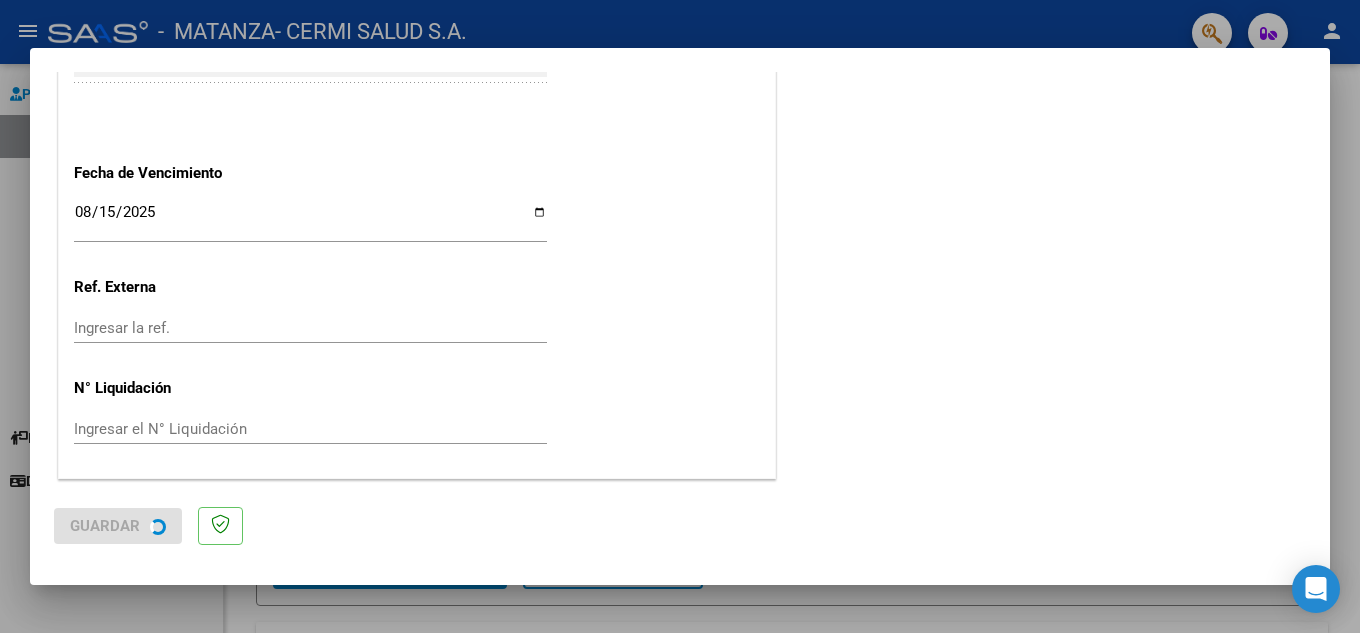 scroll, scrollTop: 0, scrollLeft: 0, axis: both 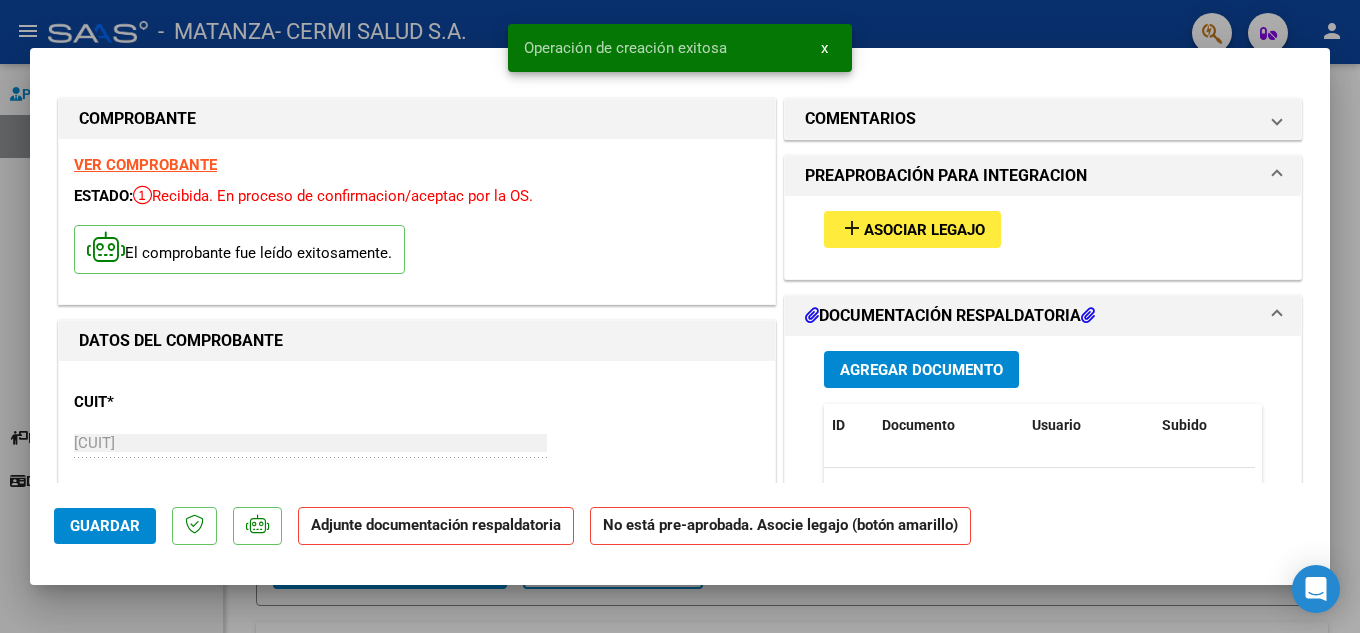 click on "Agregar Documento" at bounding box center [921, 370] 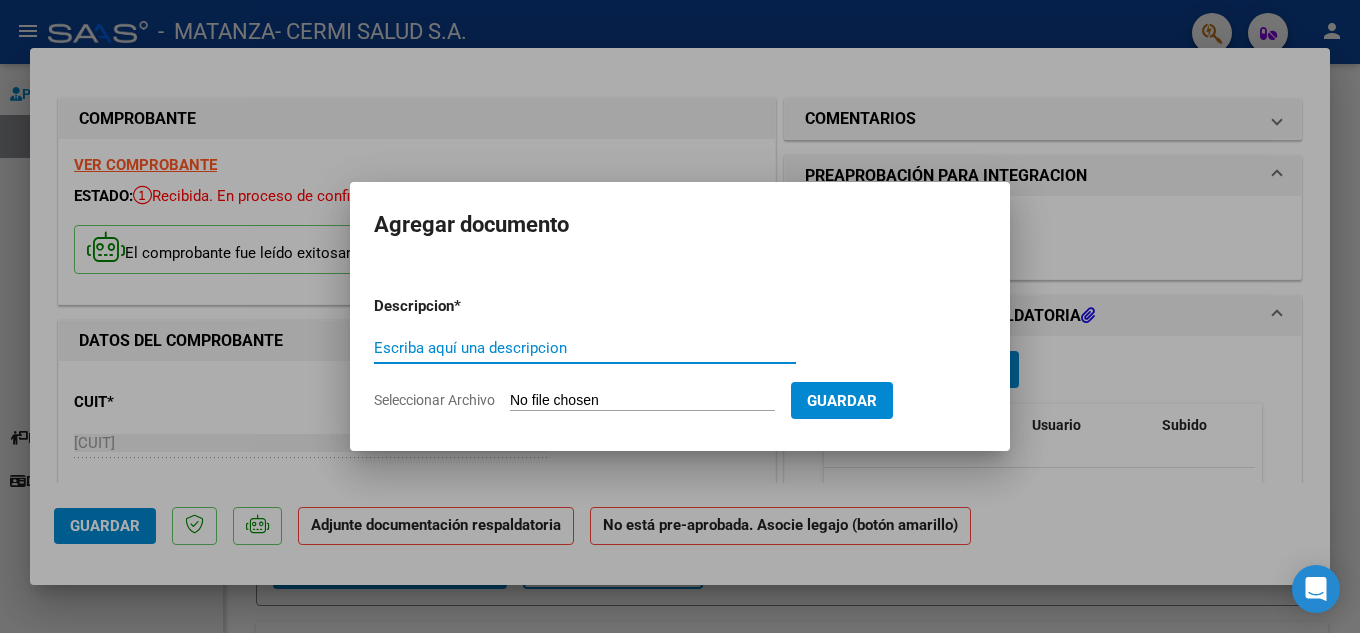 paste on "planilla" 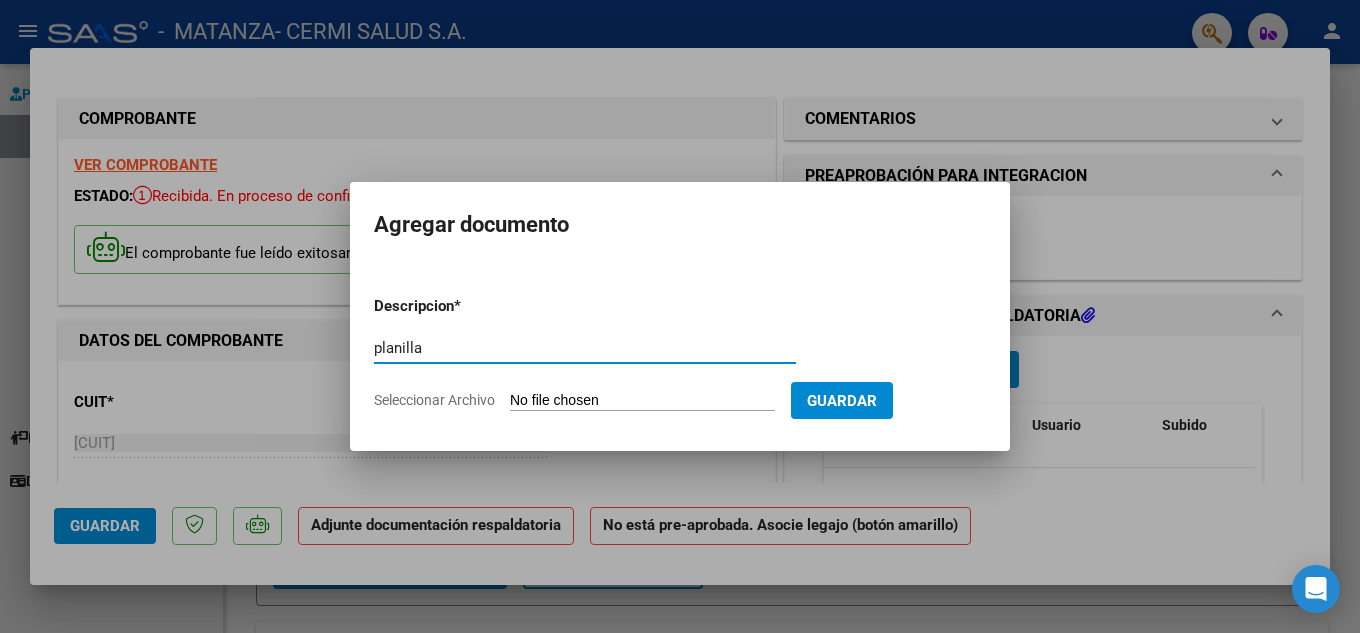 type on "planilla" 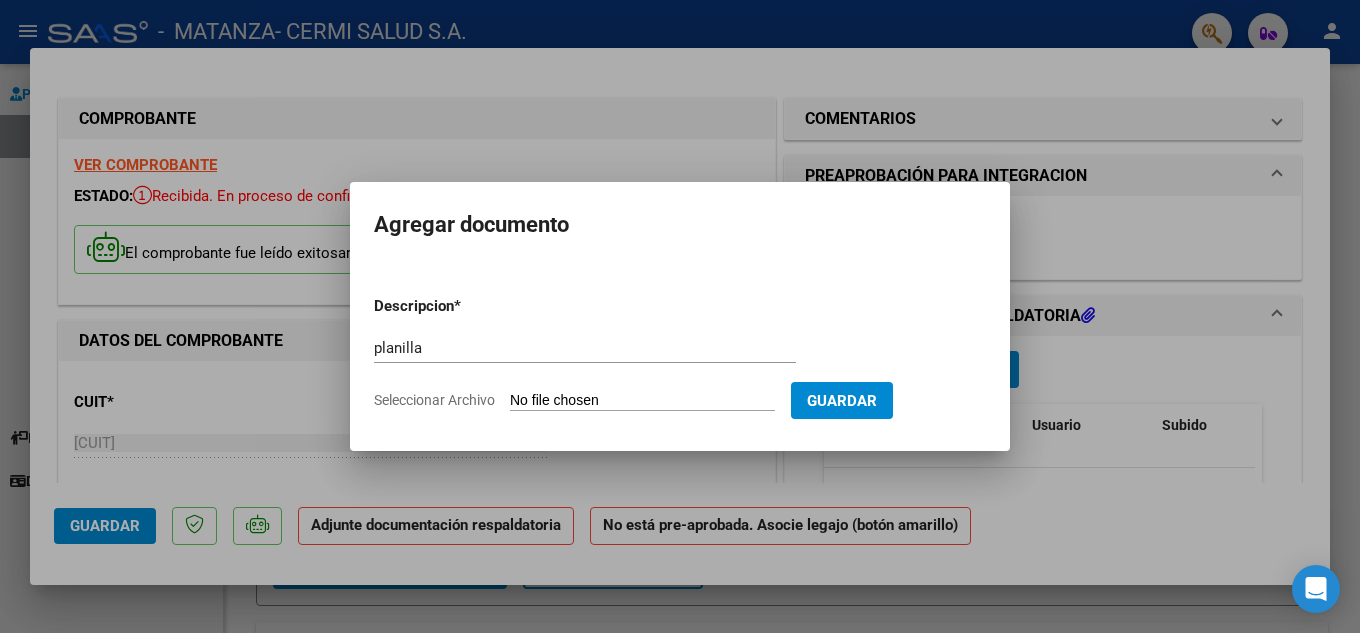 click on "Seleccionar Archivo" at bounding box center [642, 401] 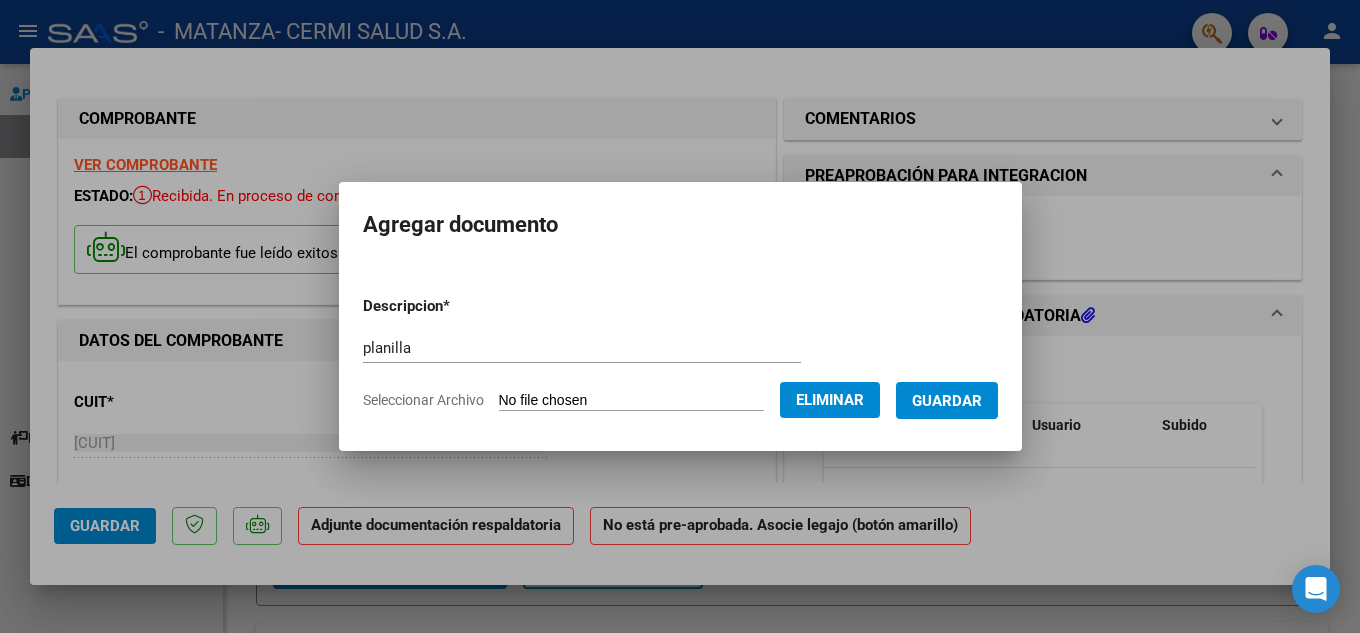 click on "Guardar" at bounding box center (947, 400) 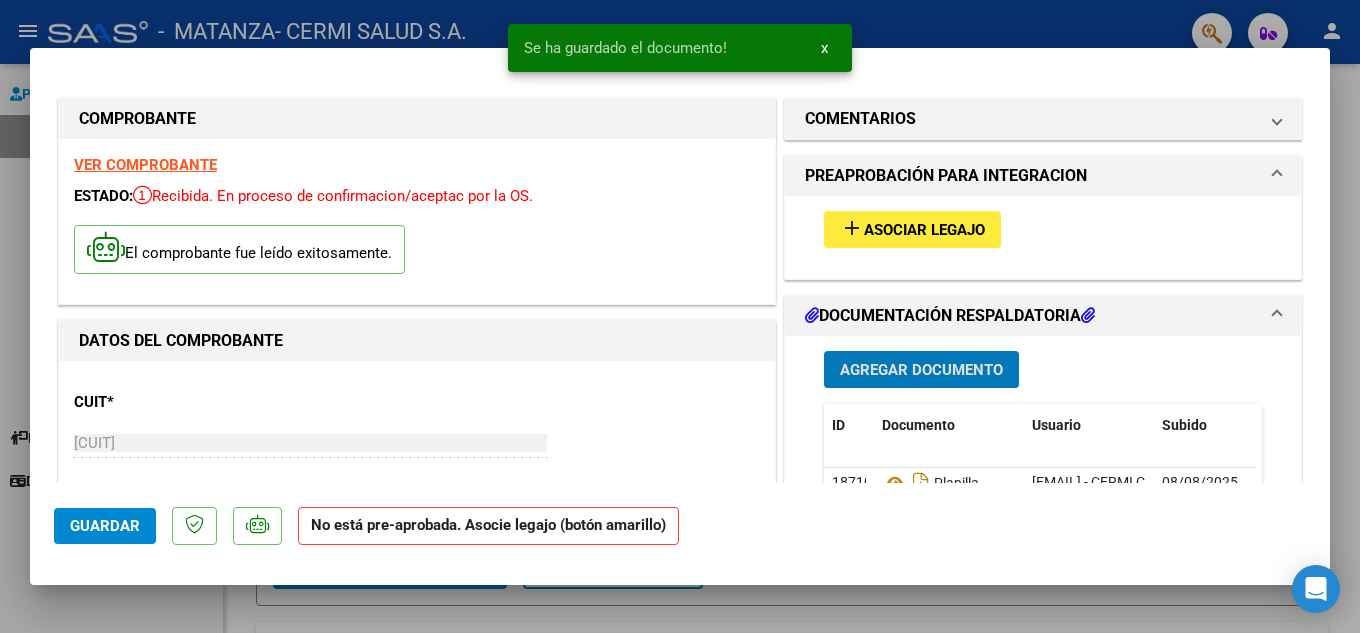 click on "Asociar Legajo" at bounding box center [924, 230] 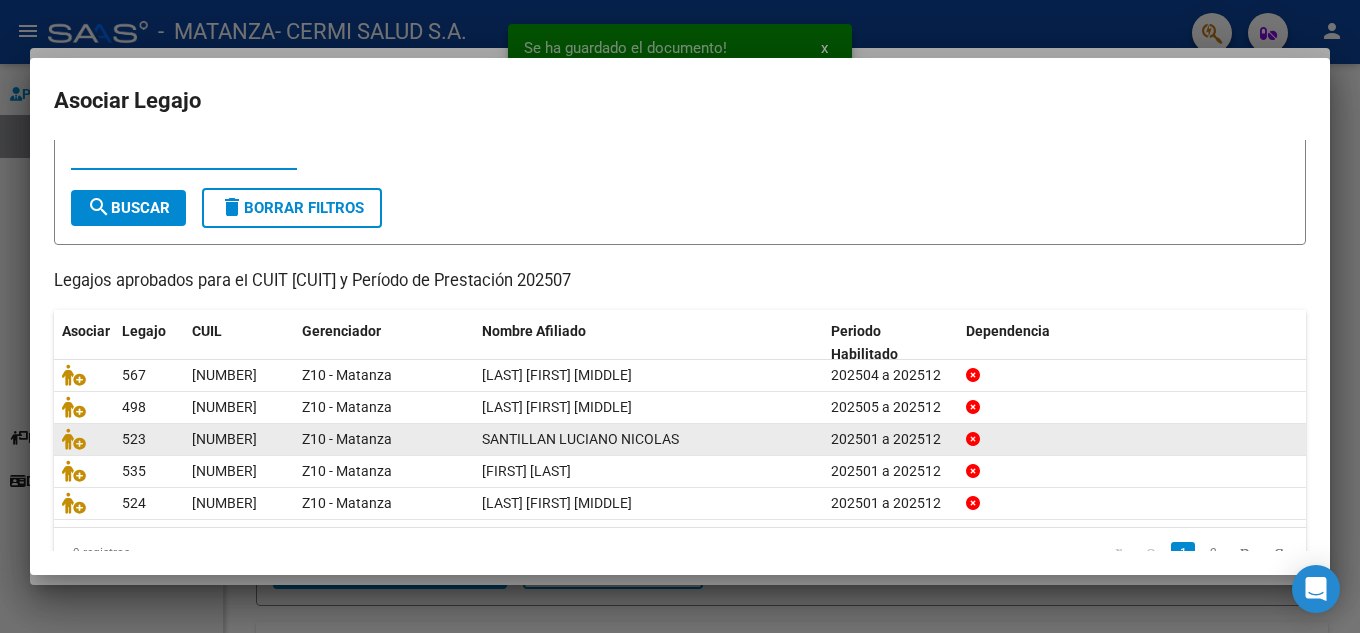 scroll, scrollTop: 100, scrollLeft: 0, axis: vertical 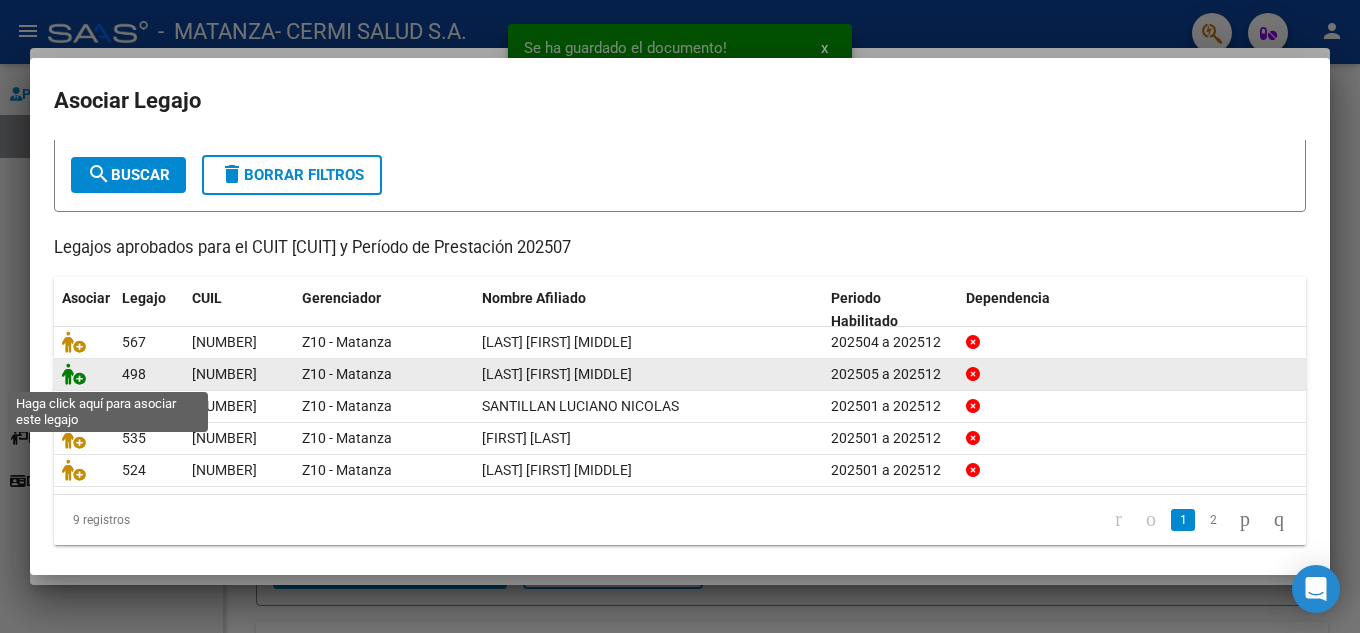 click 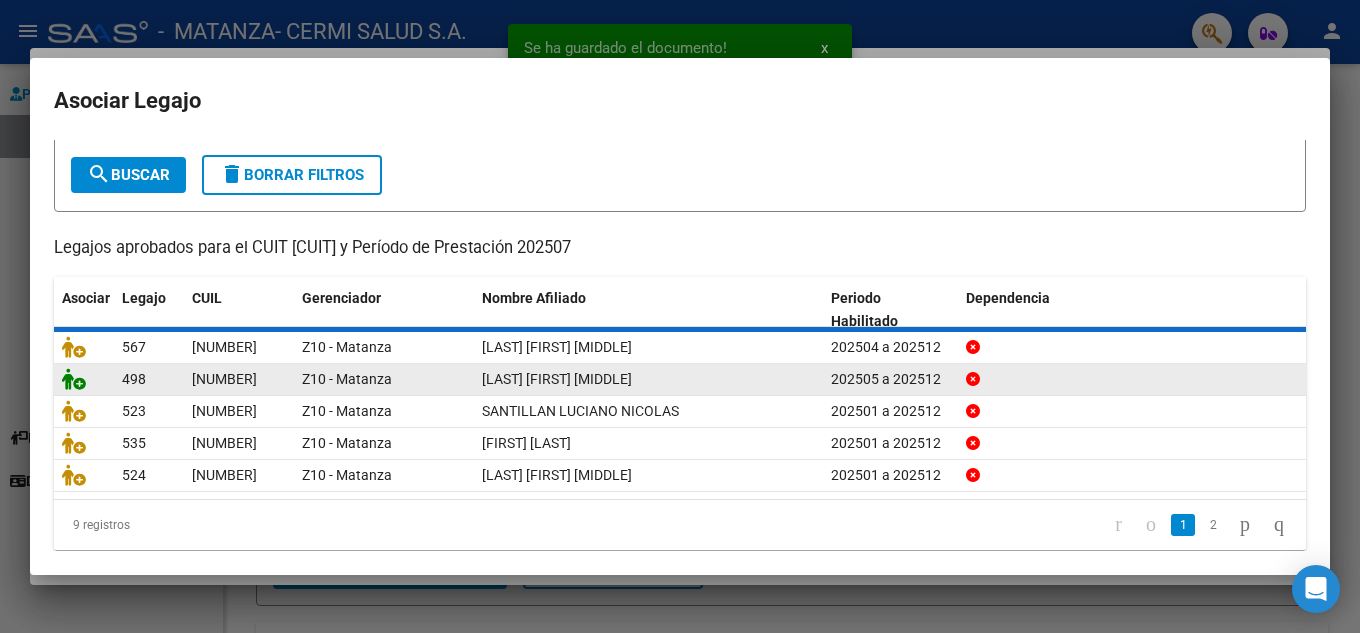 scroll, scrollTop: 0, scrollLeft: 0, axis: both 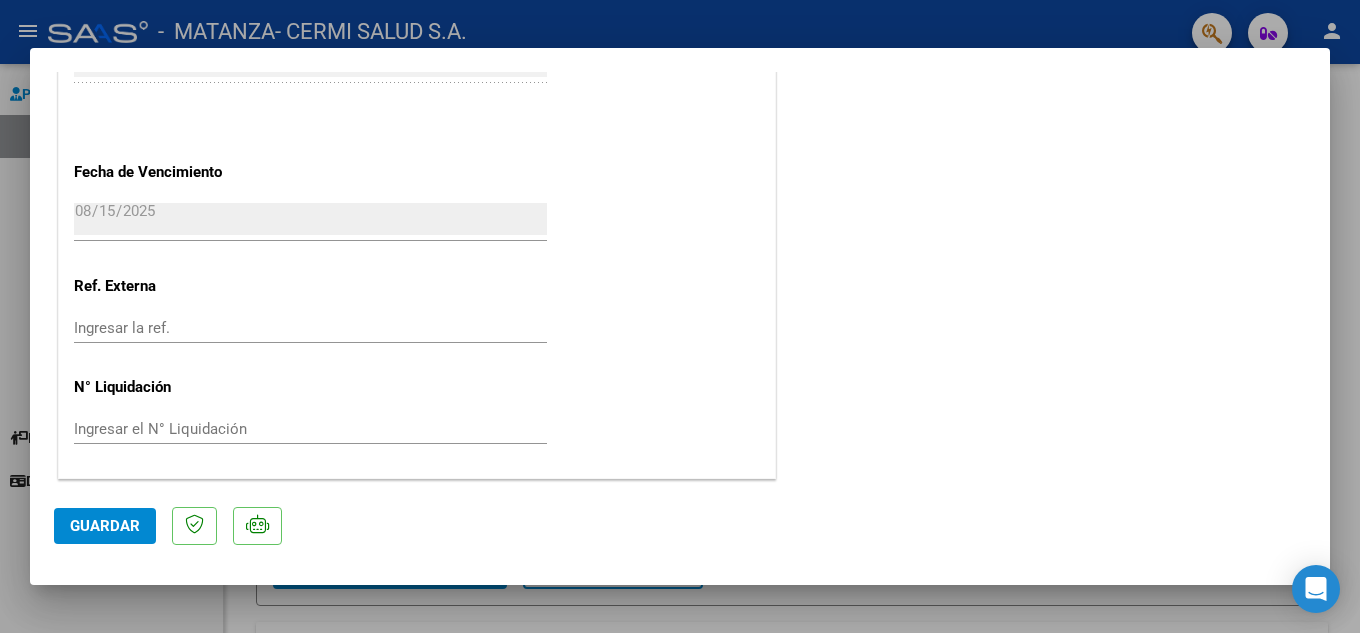 click at bounding box center (680, 316) 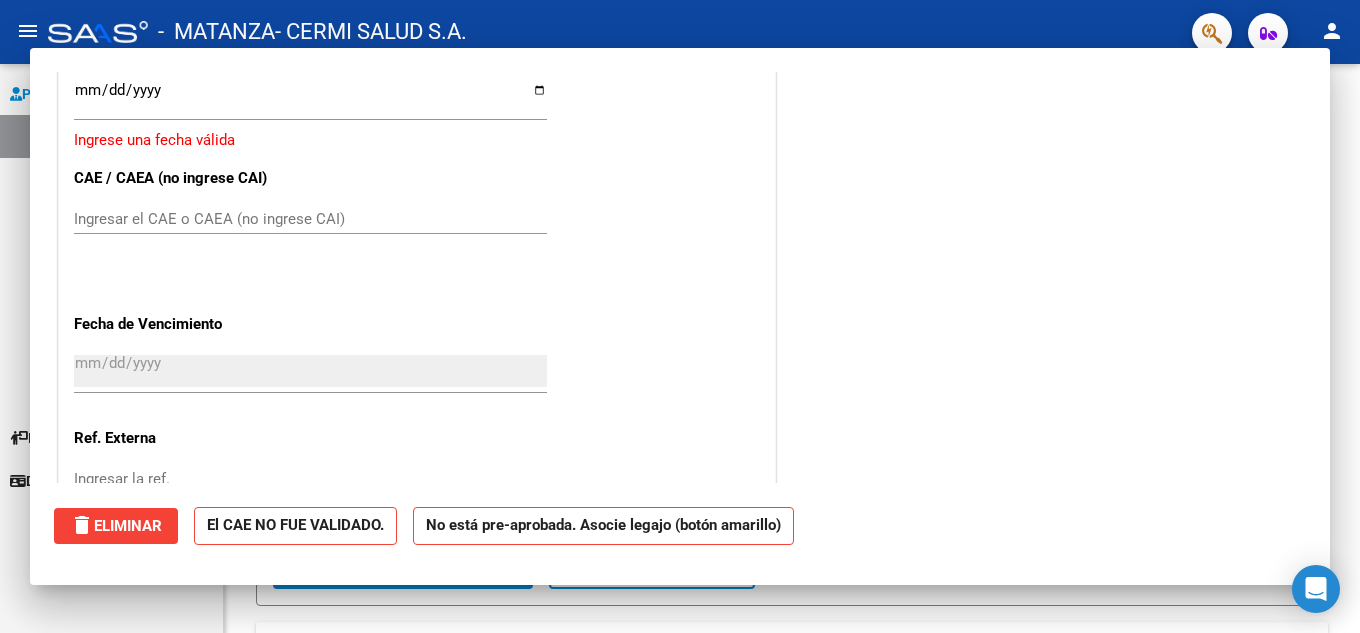 scroll, scrollTop: 0, scrollLeft: 0, axis: both 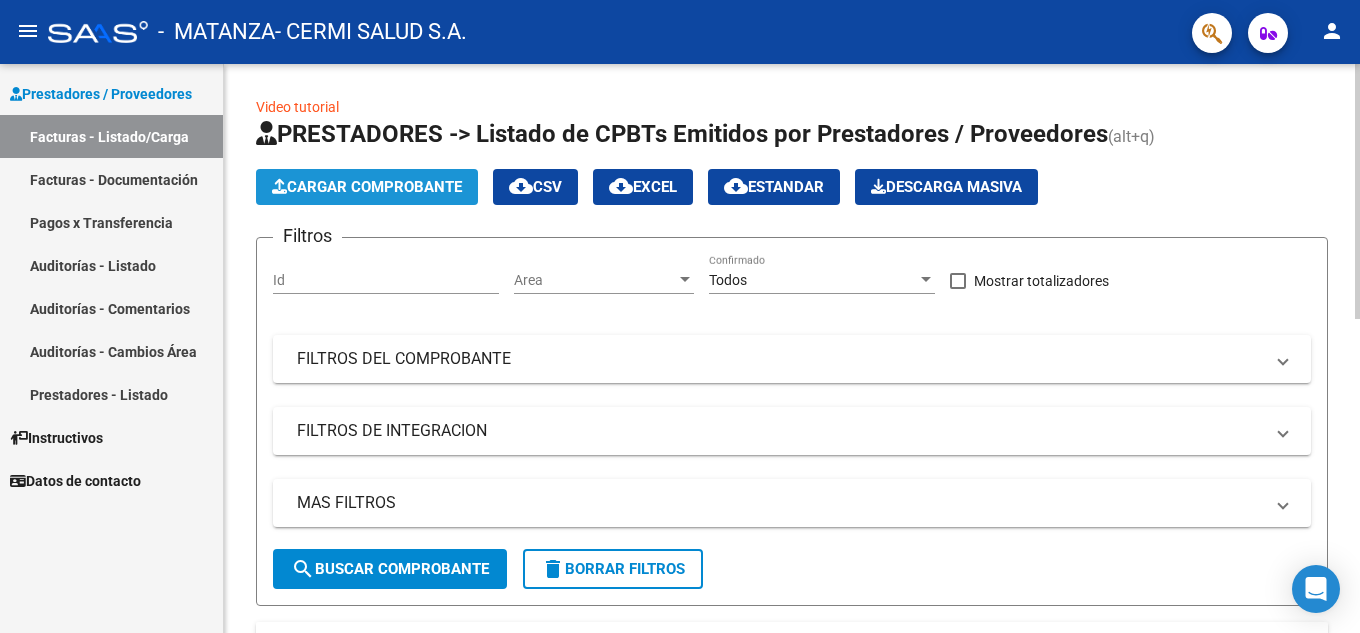 click on "Cargar Comprobante" 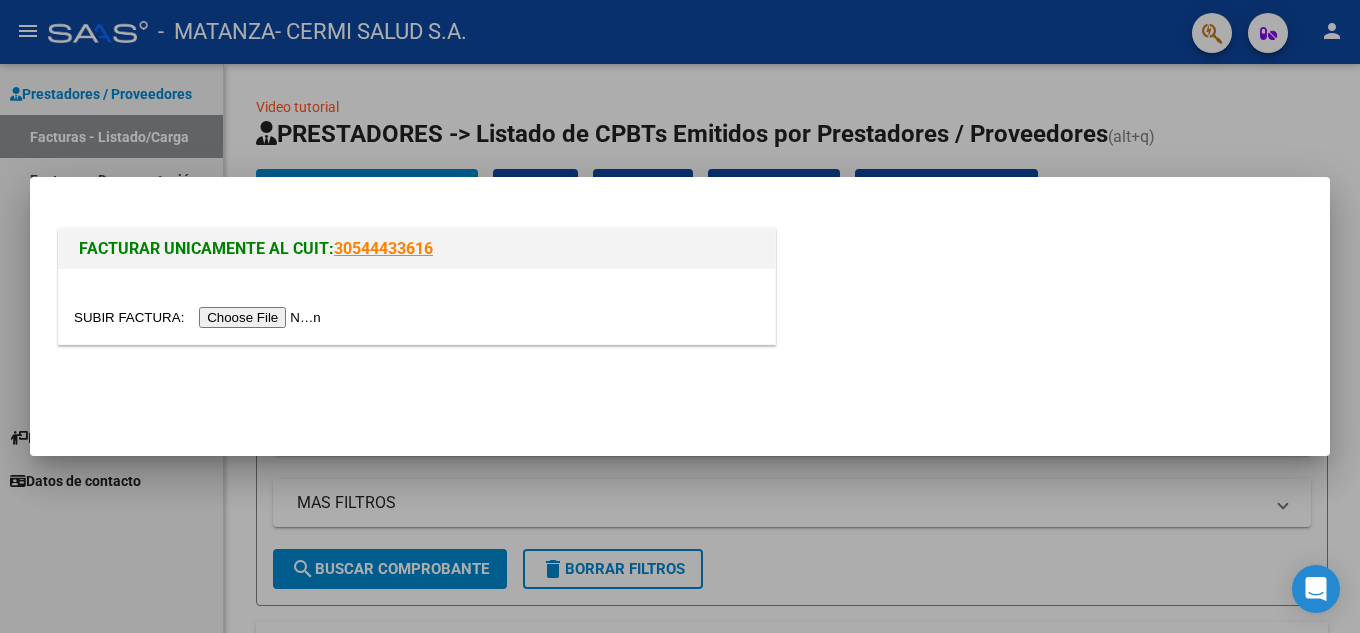 click at bounding box center [200, 317] 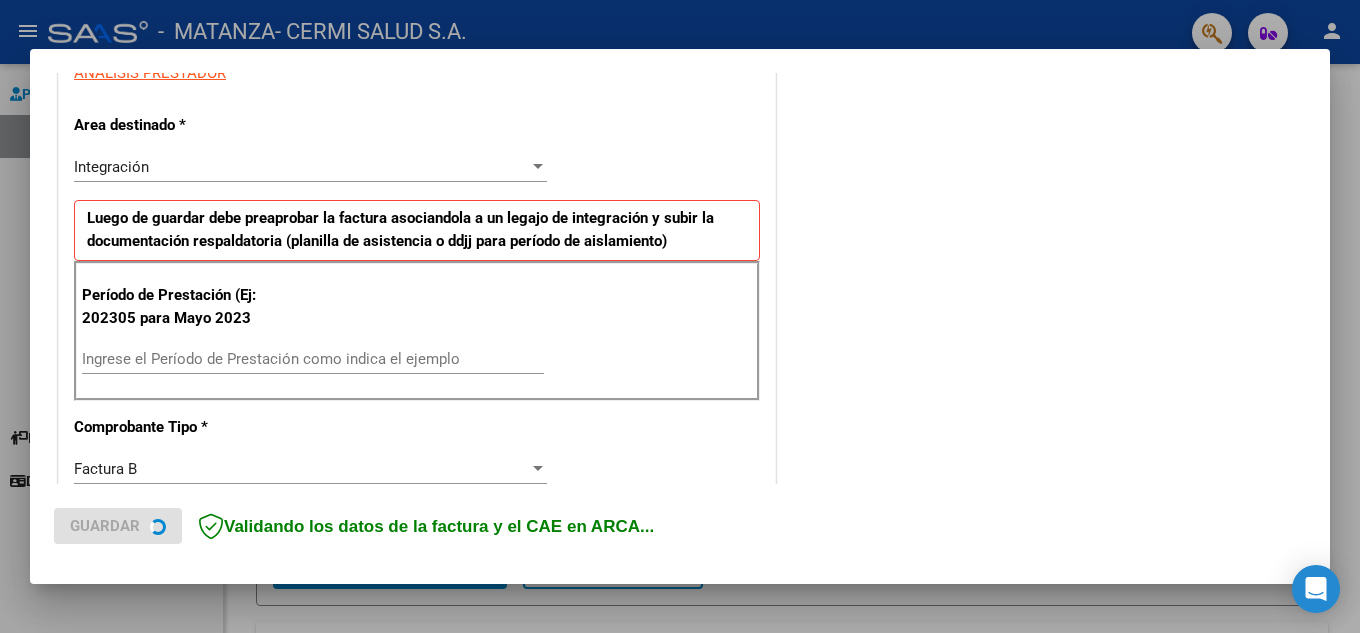 scroll, scrollTop: 400, scrollLeft: 0, axis: vertical 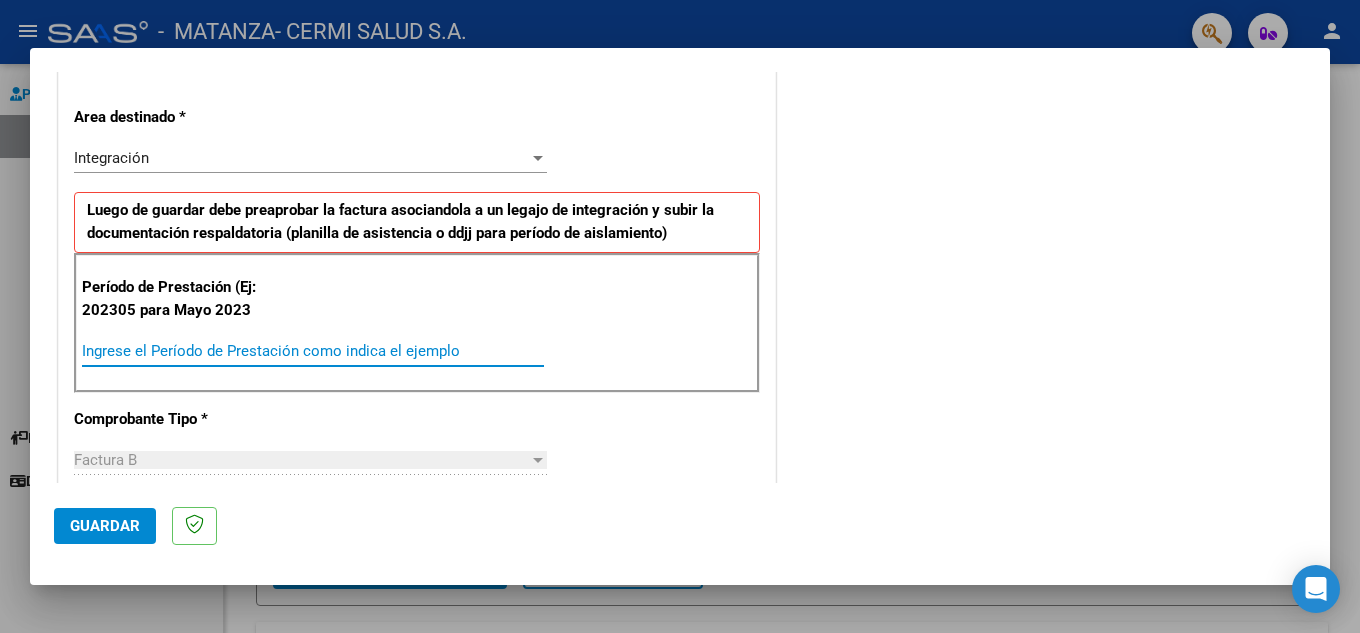click on "Ingrese el Período de Prestación como indica el ejemplo" at bounding box center [313, 351] 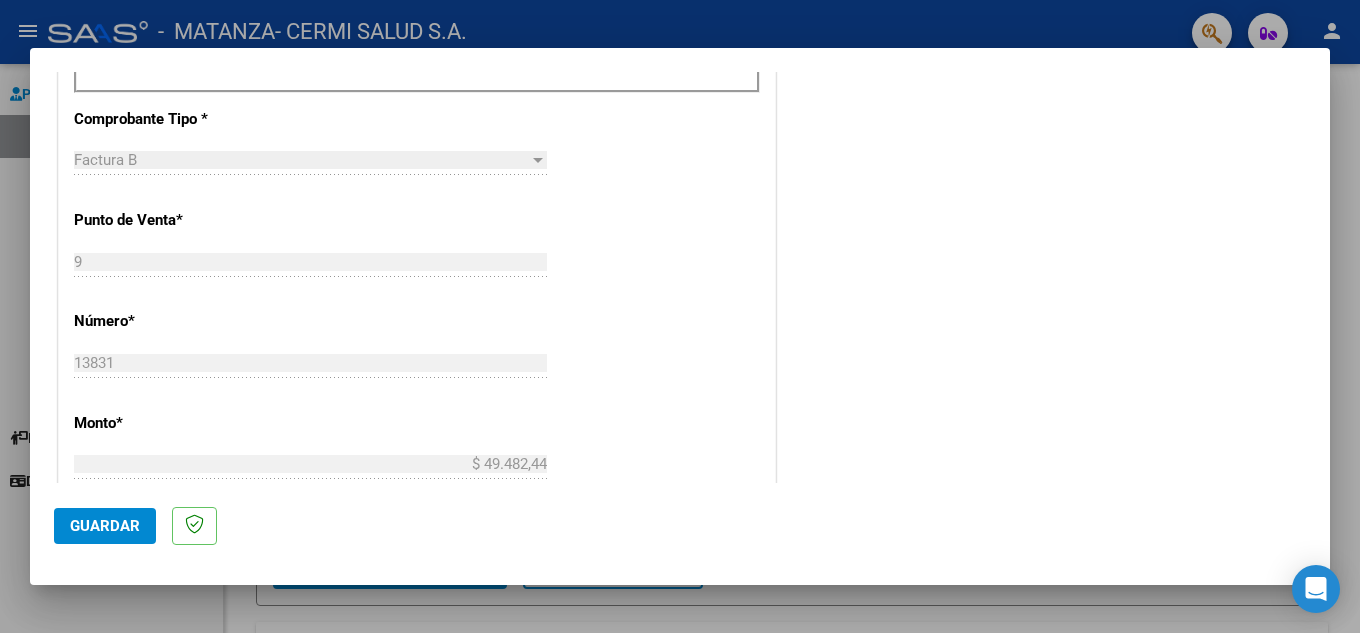 scroll, scrollTop: 1100, scrollLeft: 0, axis: vertical 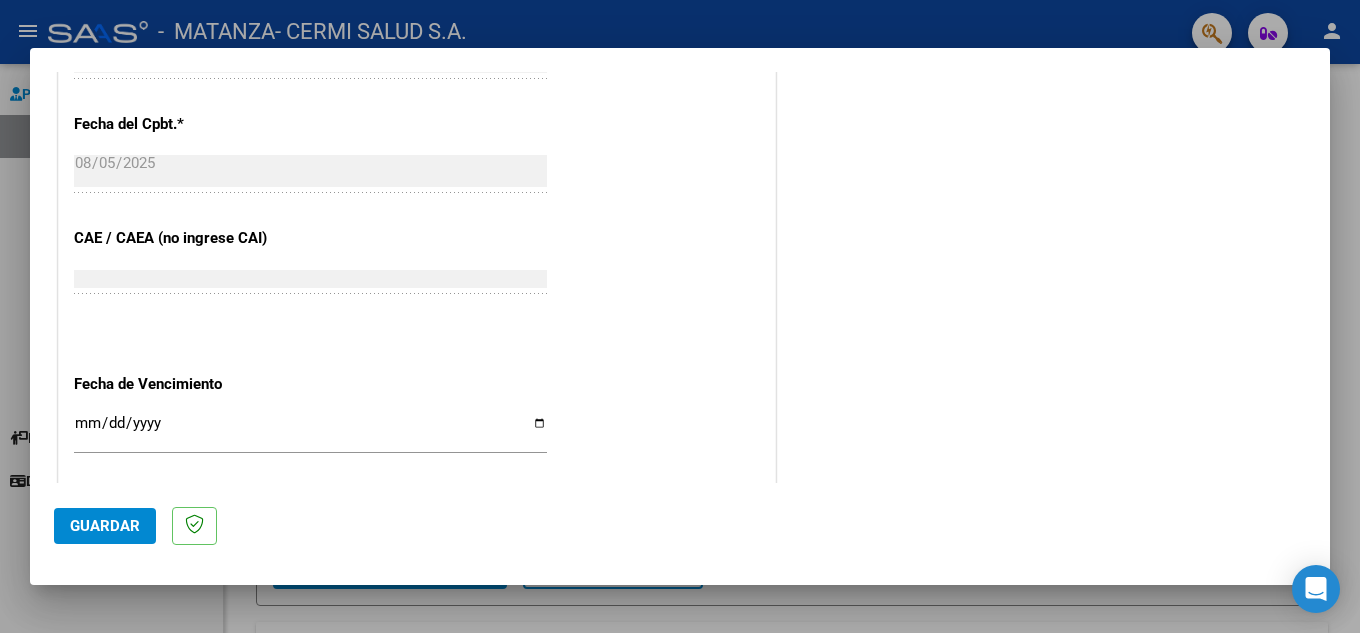 type on "202507" 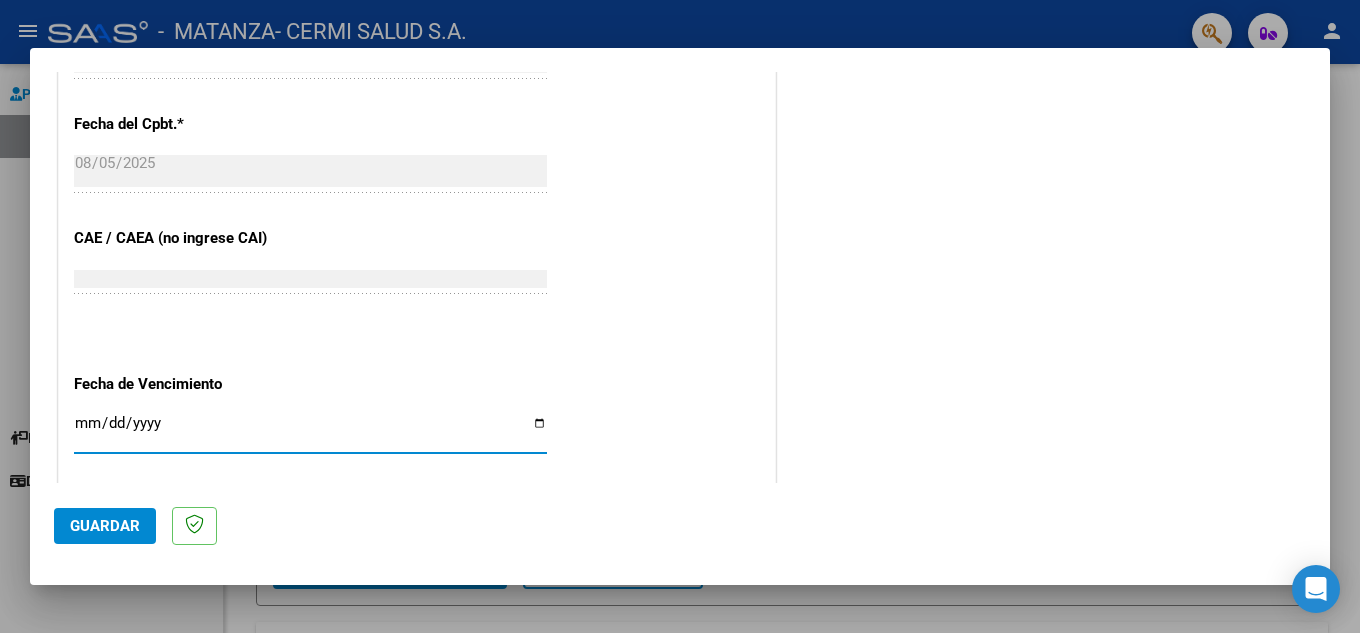 click on "Ingresar la fecha" at bounding box center [310, 431] 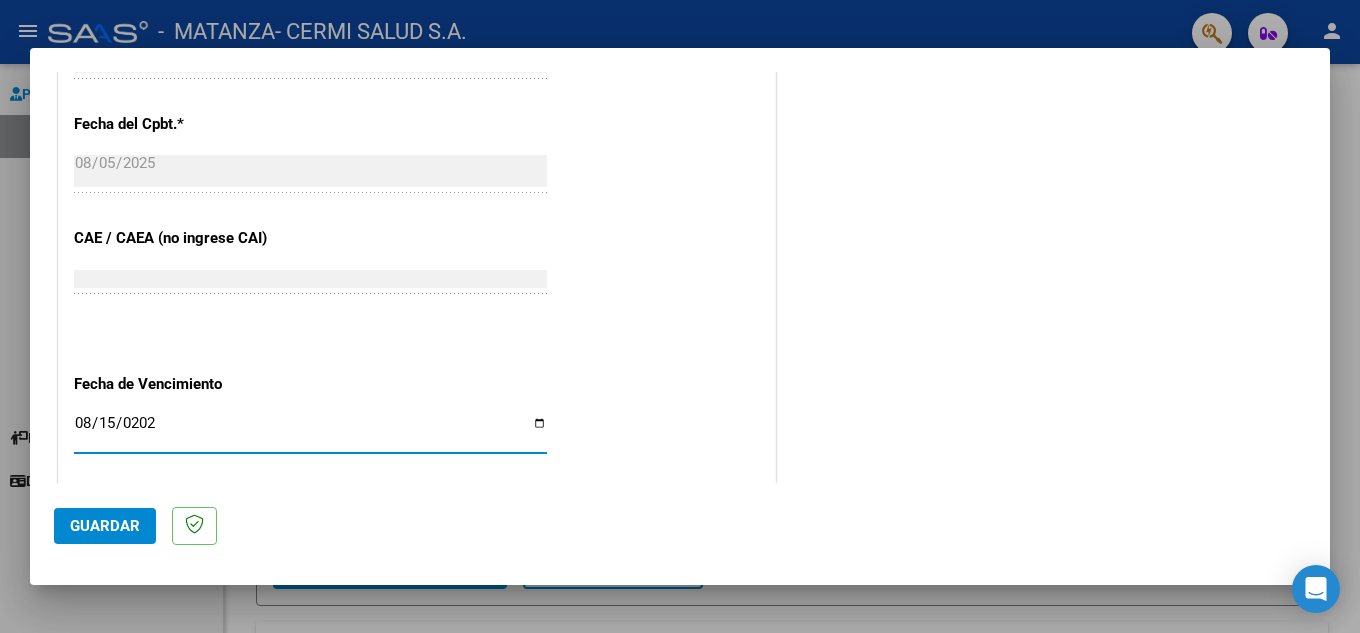 type on "2025-08-15" 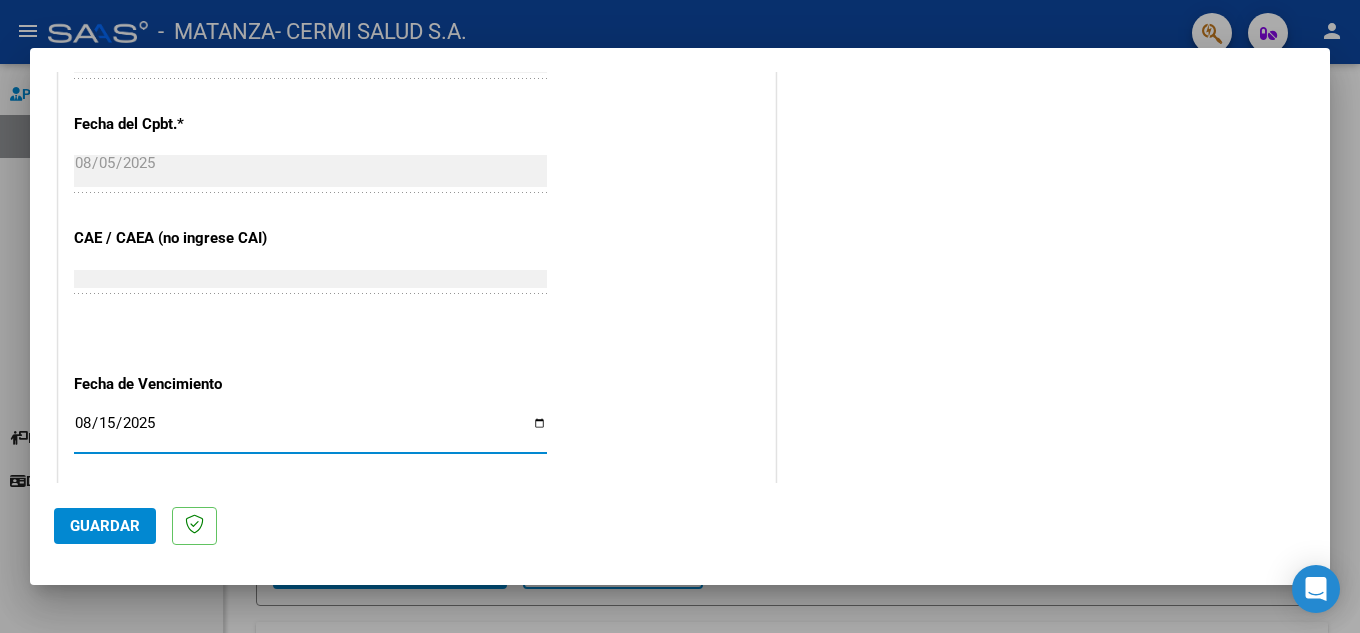 click on "Guardar" 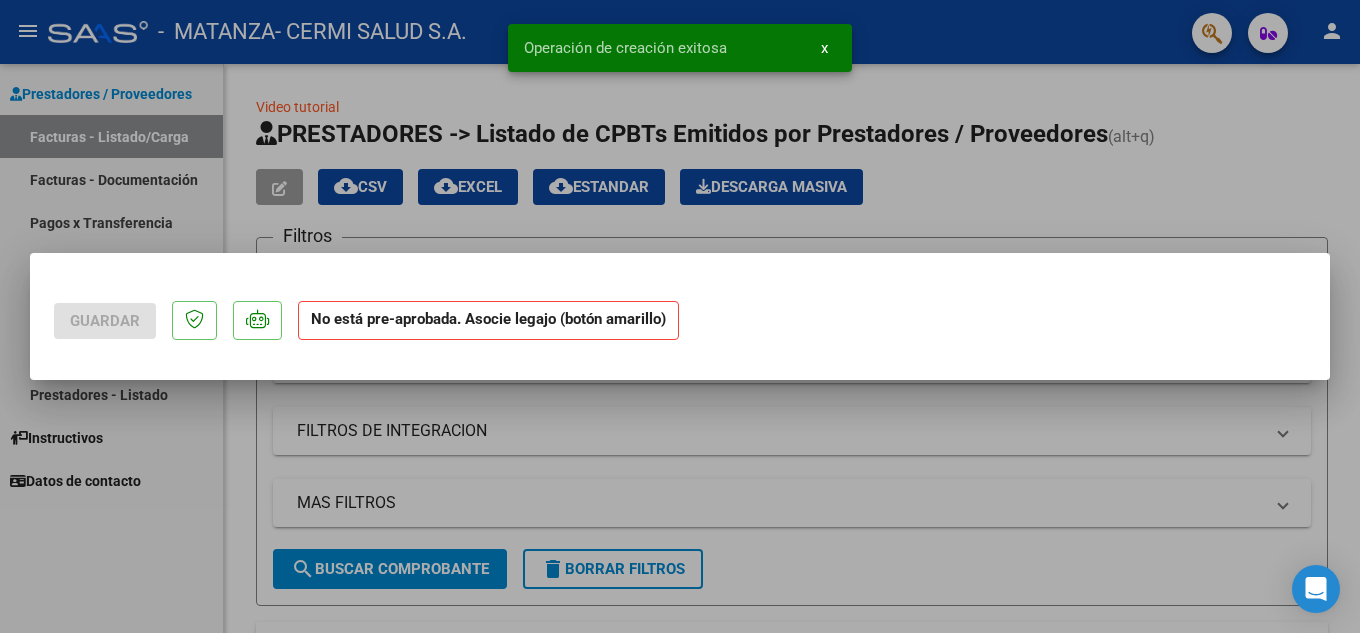 scroll, scrollTop: 0, scrollLeft: 0, axis: both 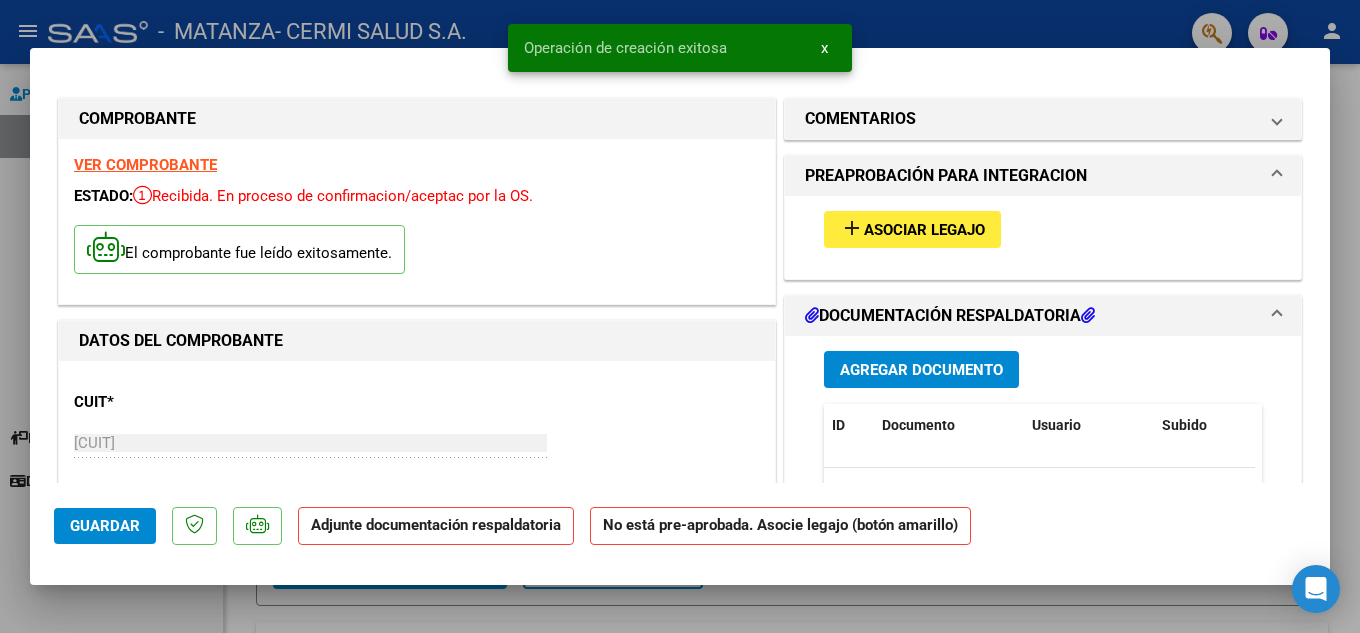 click on "Agregar Documento" at bounding box center (921, 369) 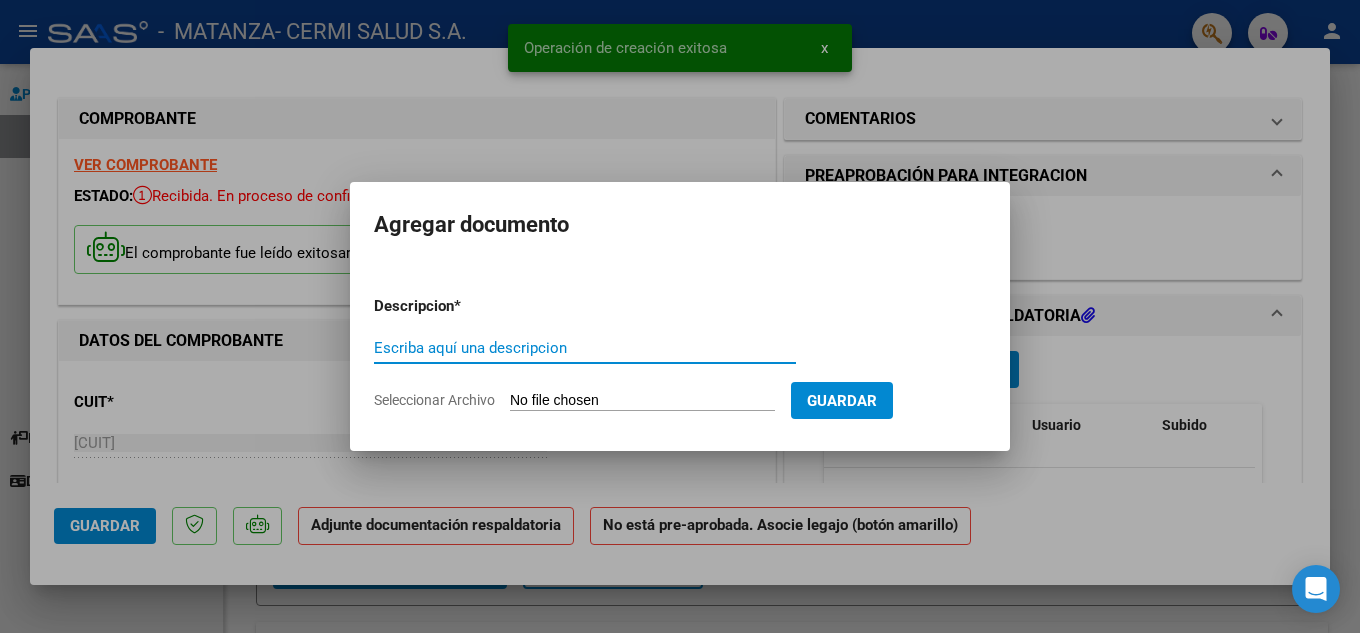 paste on "planilla" 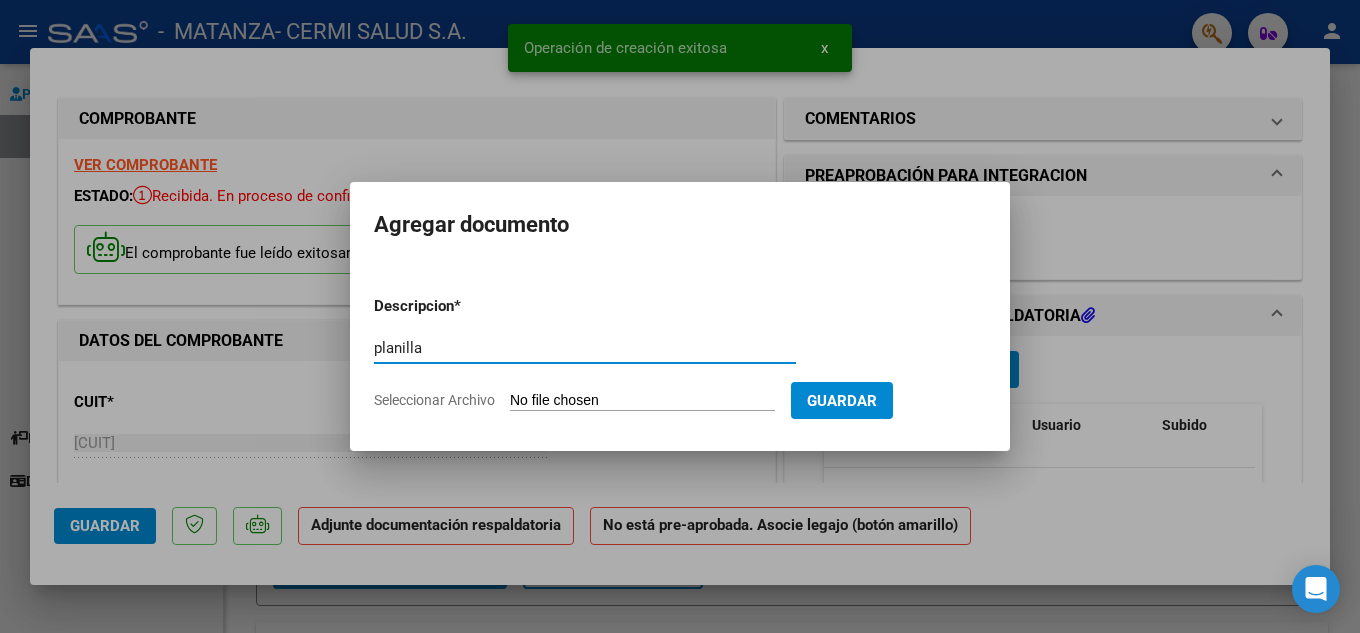 type on "planilla" 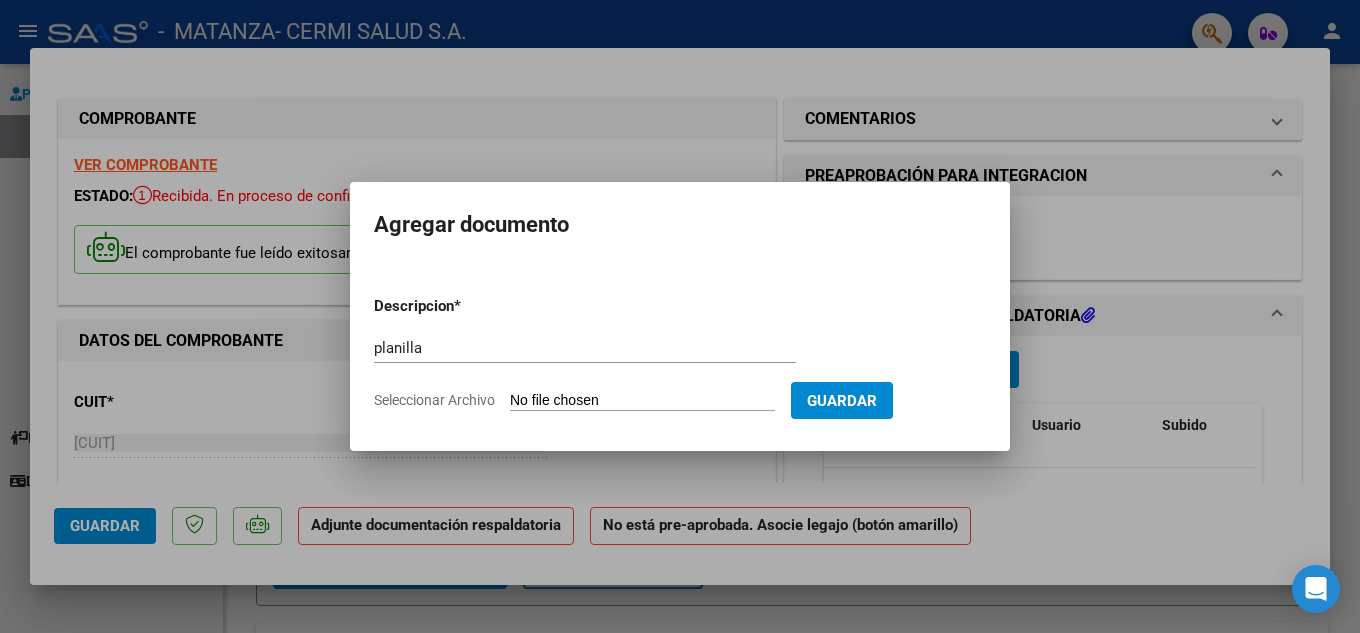 type on "C:\fakepath\[LAST] [FIRST] [MIDDLE].pdf" 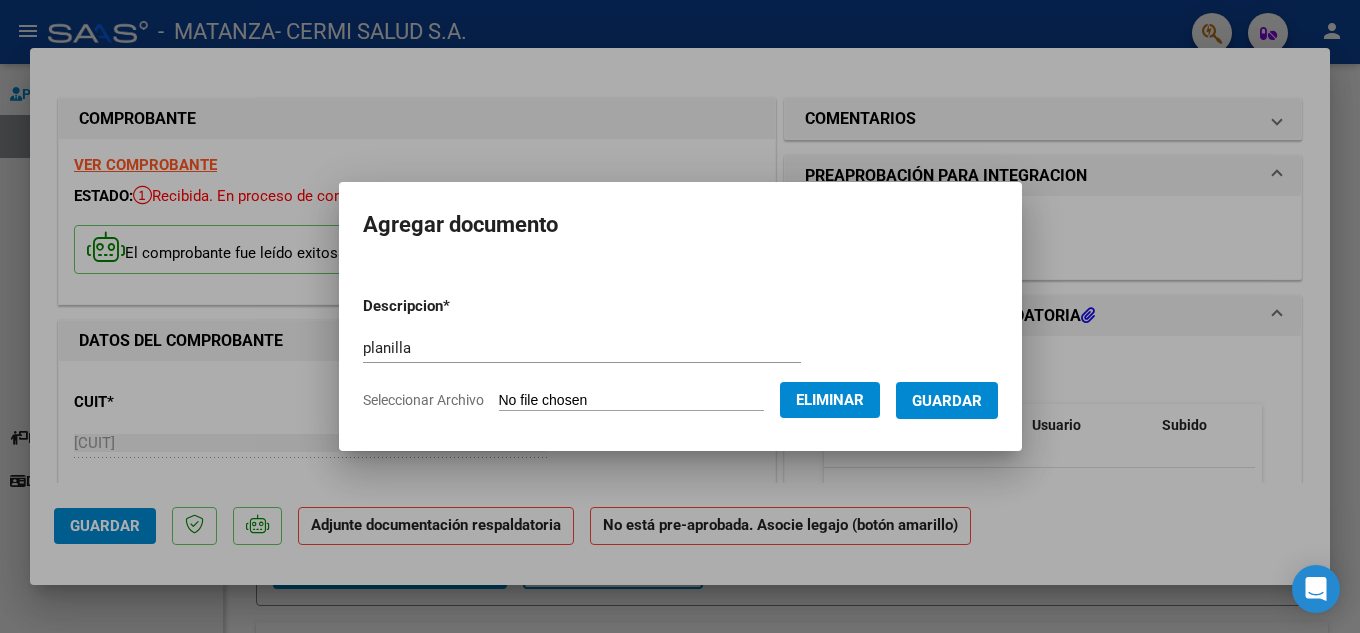 click on "Guardar" at bounding box center [947, 400] 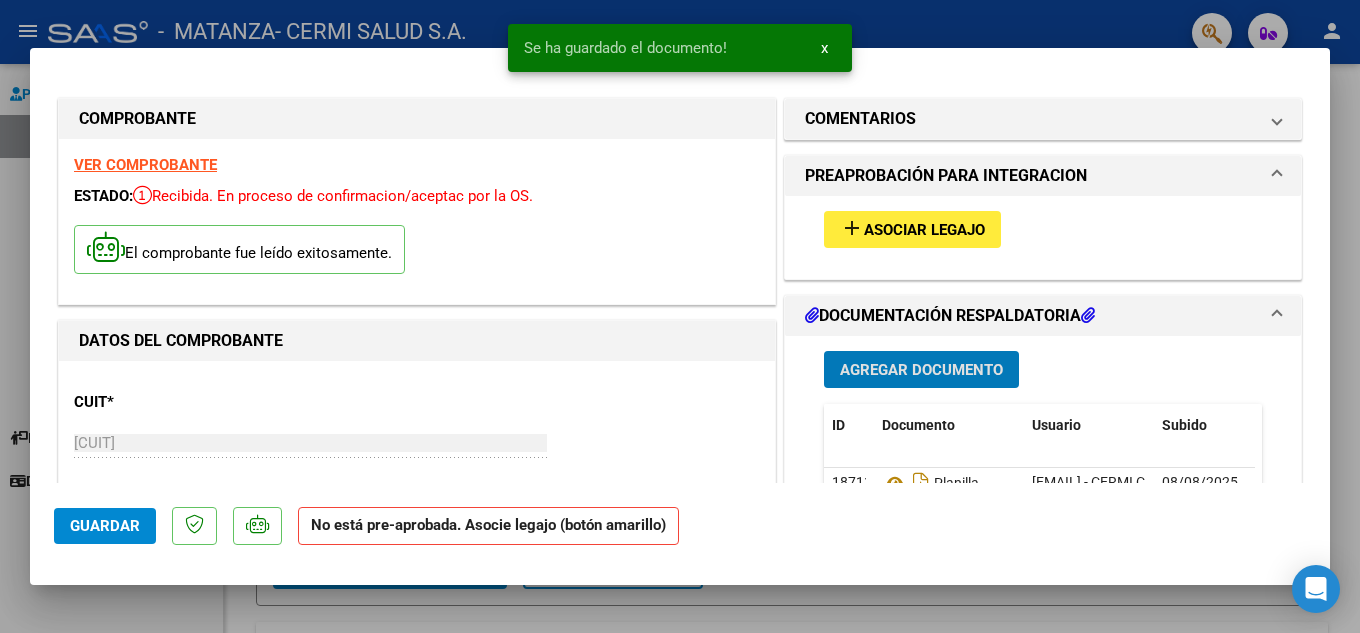 click on "Asociar Legajo" at bounding box center (924, 230) 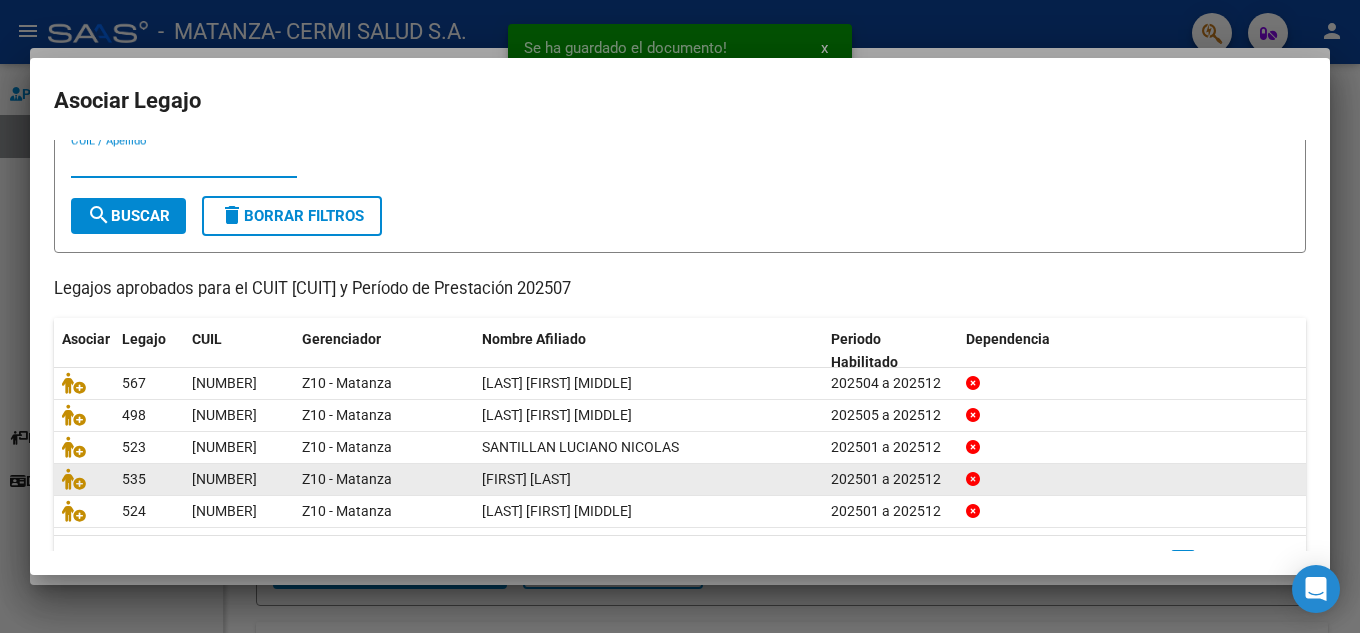 scroll, scrollTop: 115, scrollLeft: 0, axis: vertical 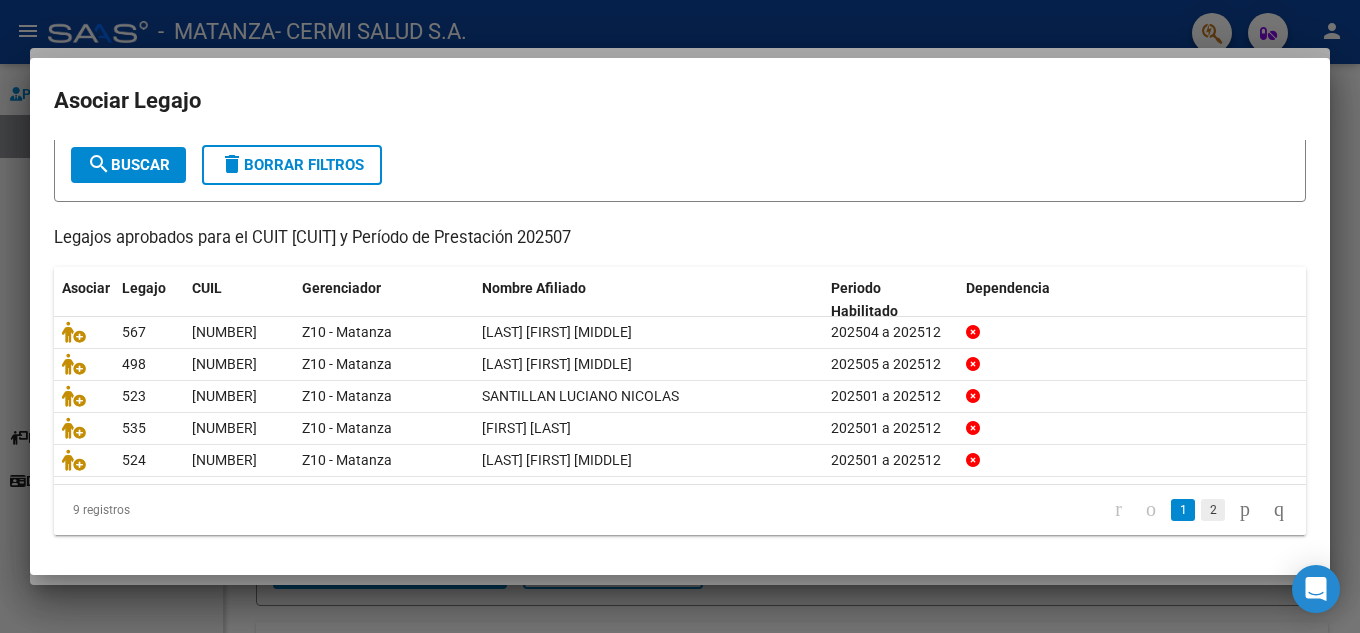click on "2" 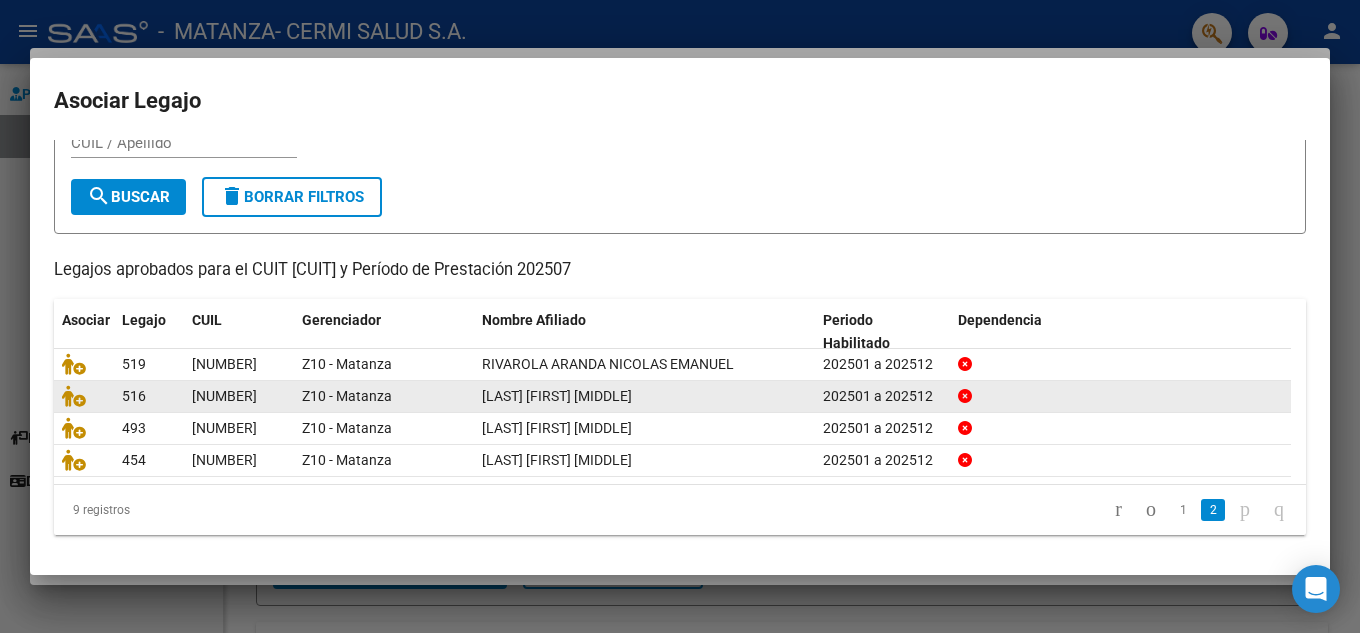 scroll, scrollTop: 82, scrollLeft: 0, axis: vertical 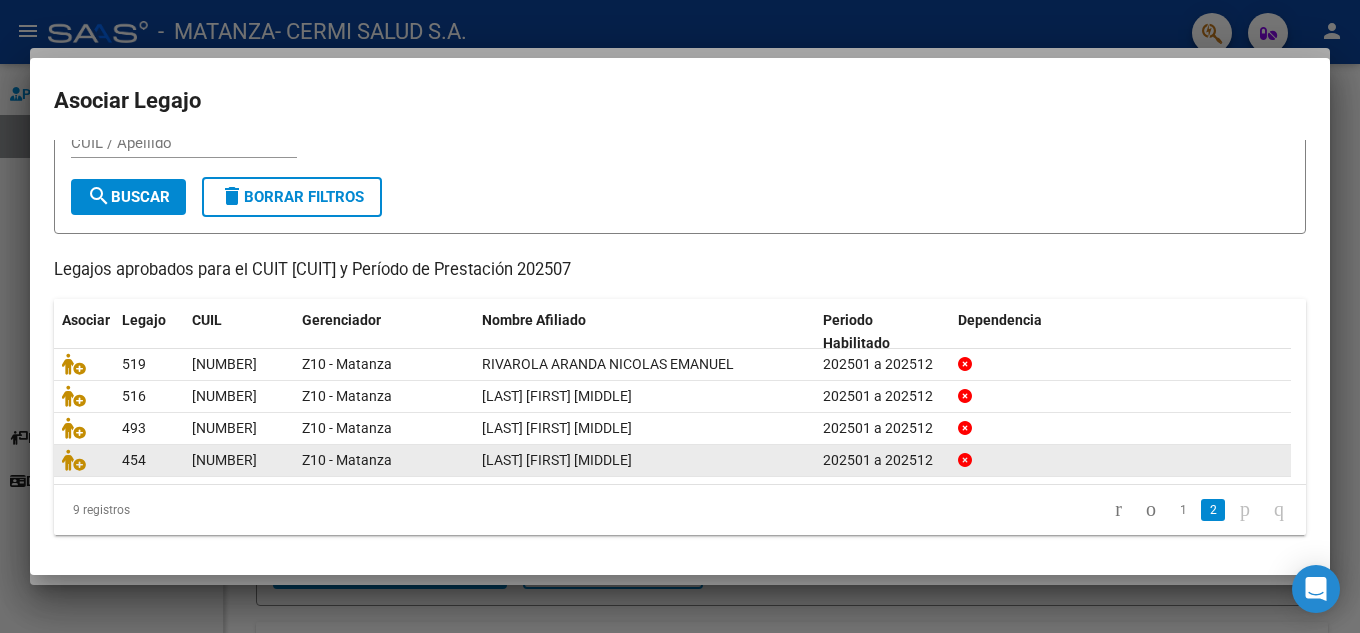 click 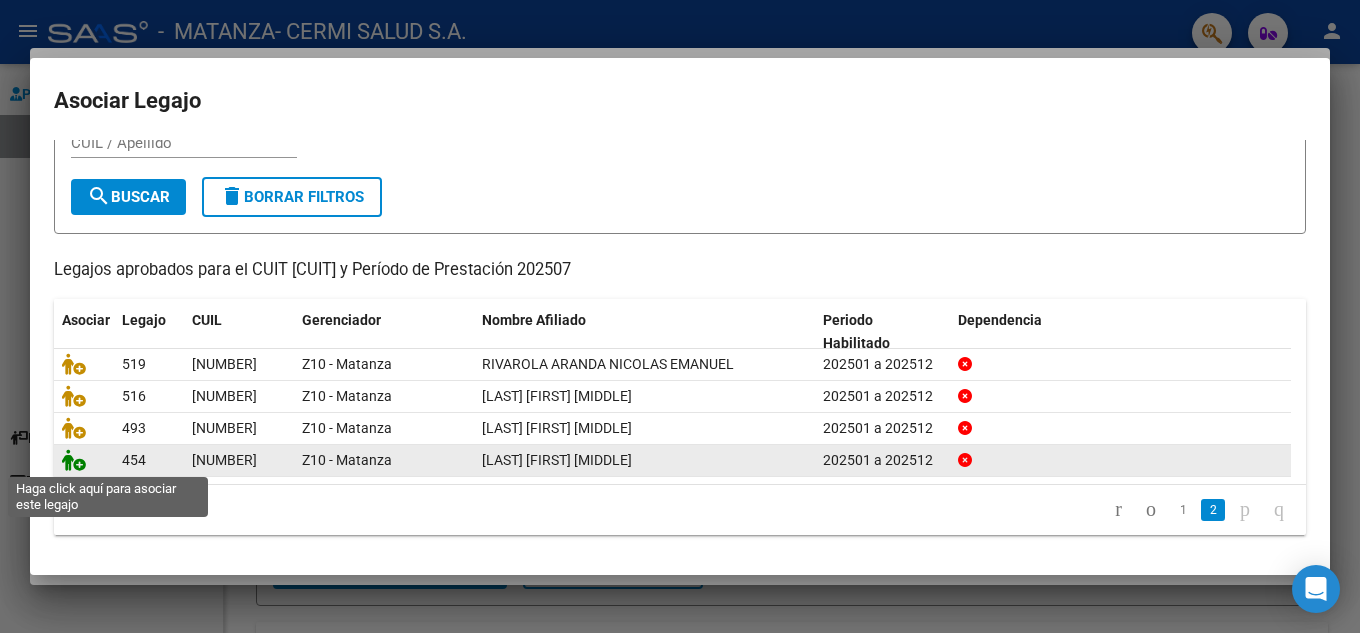 click 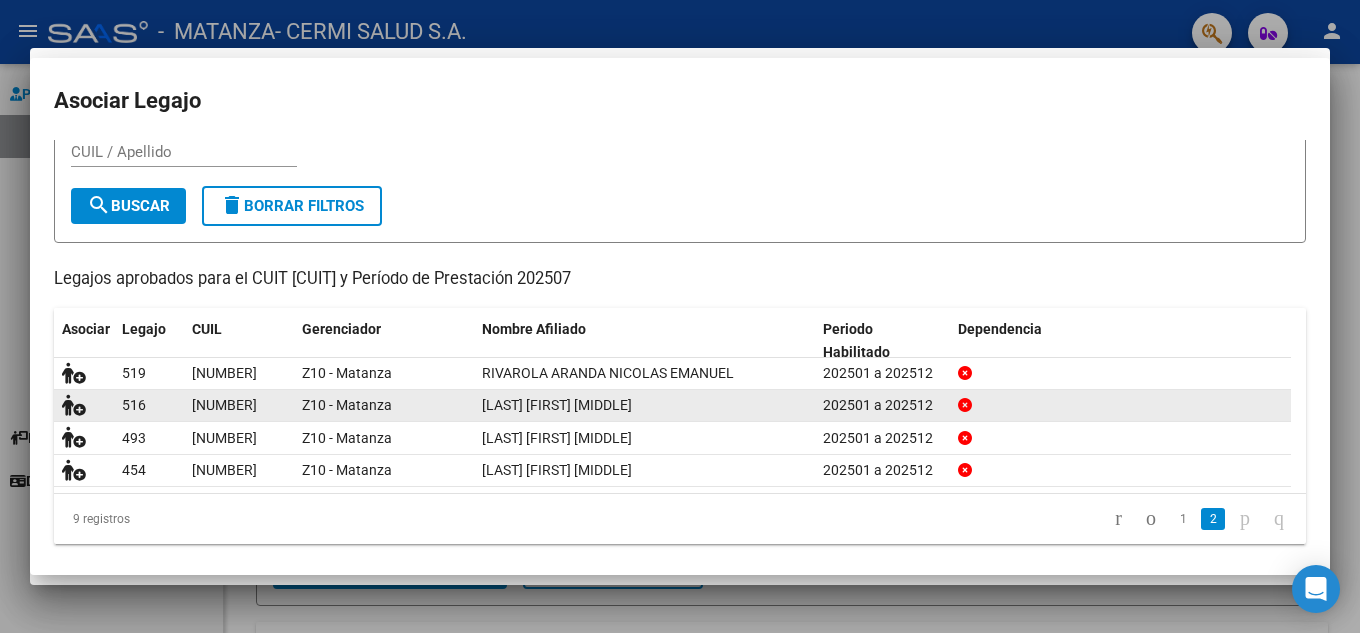 scroll, scrollTop: 0, scrollLeft: 0, axis: both 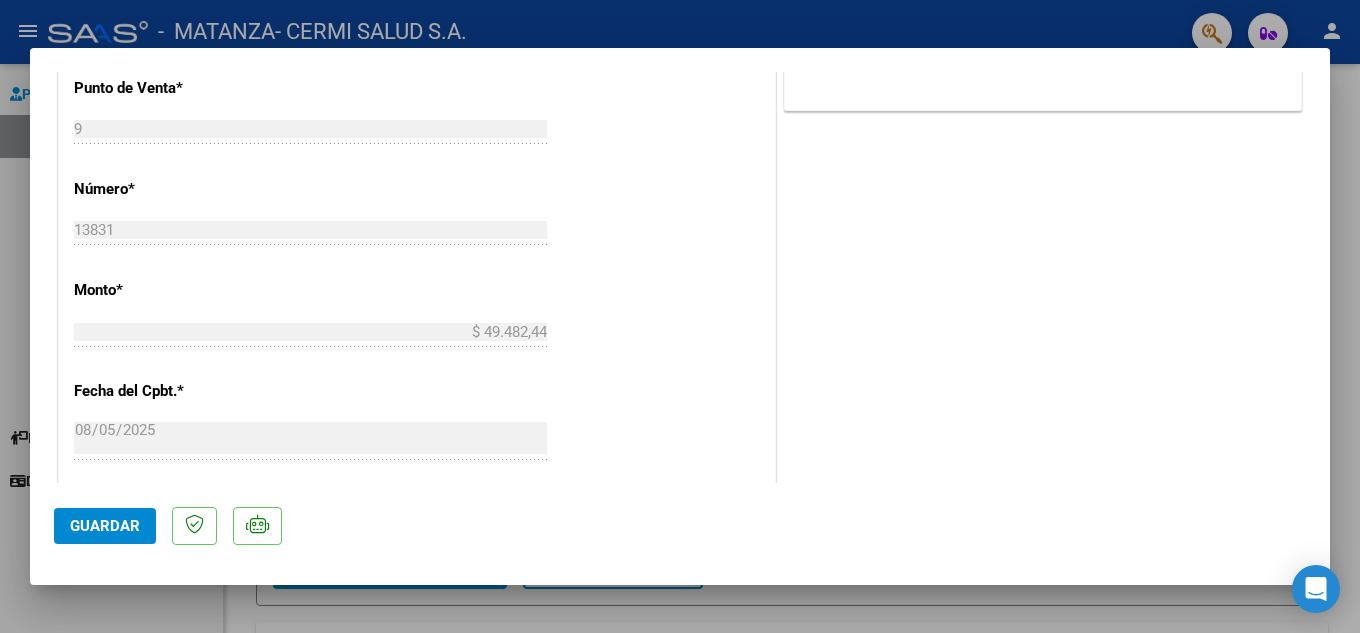 click at bounding box center [680, 316] 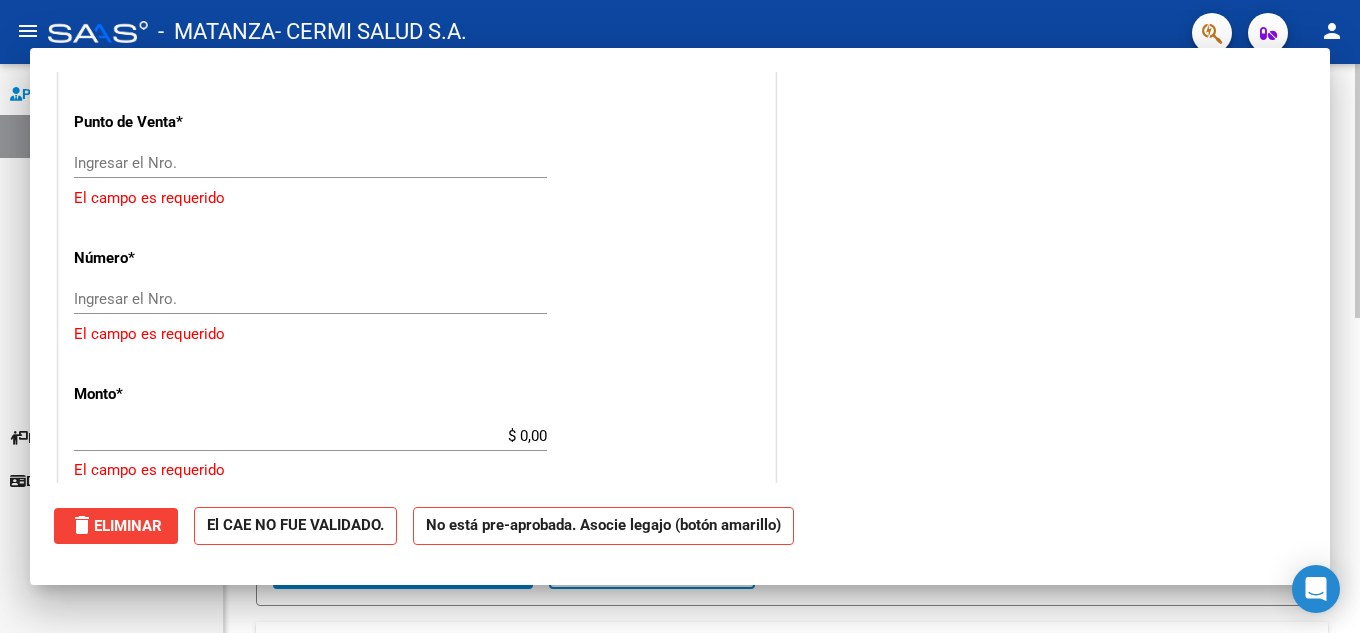 scroll, scrollTop: 0, scrollLeft: 0, axis: both 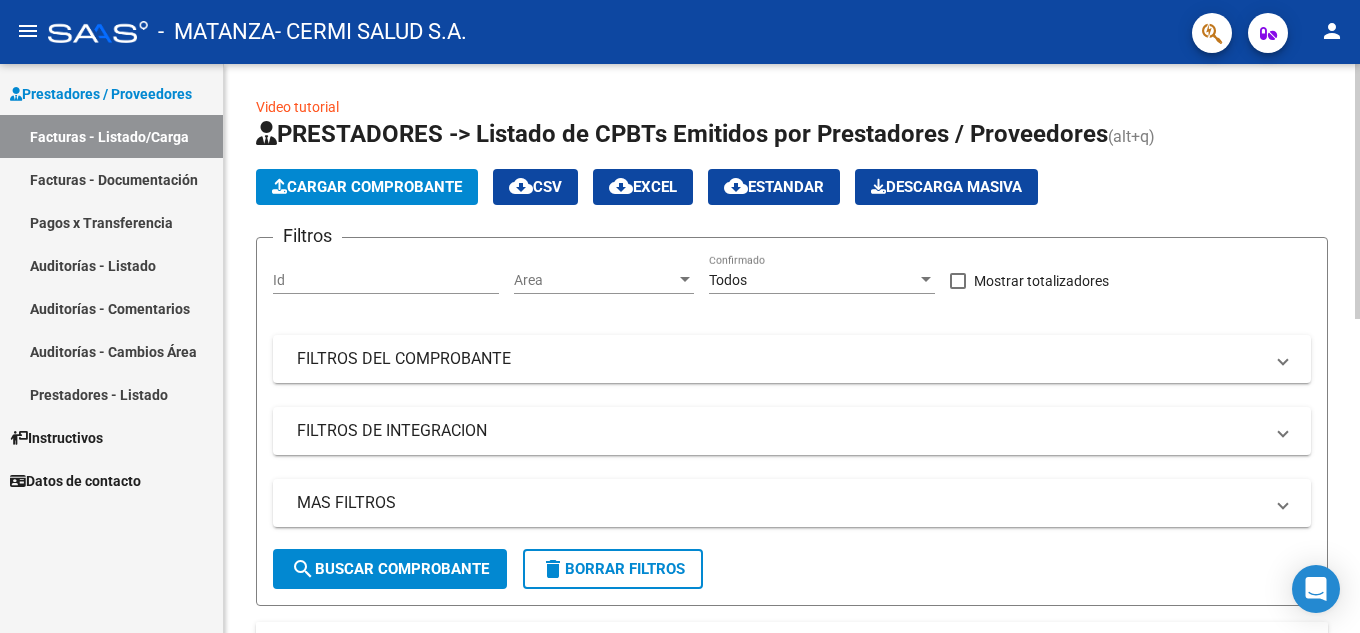 click on "Cargar Comprobante" 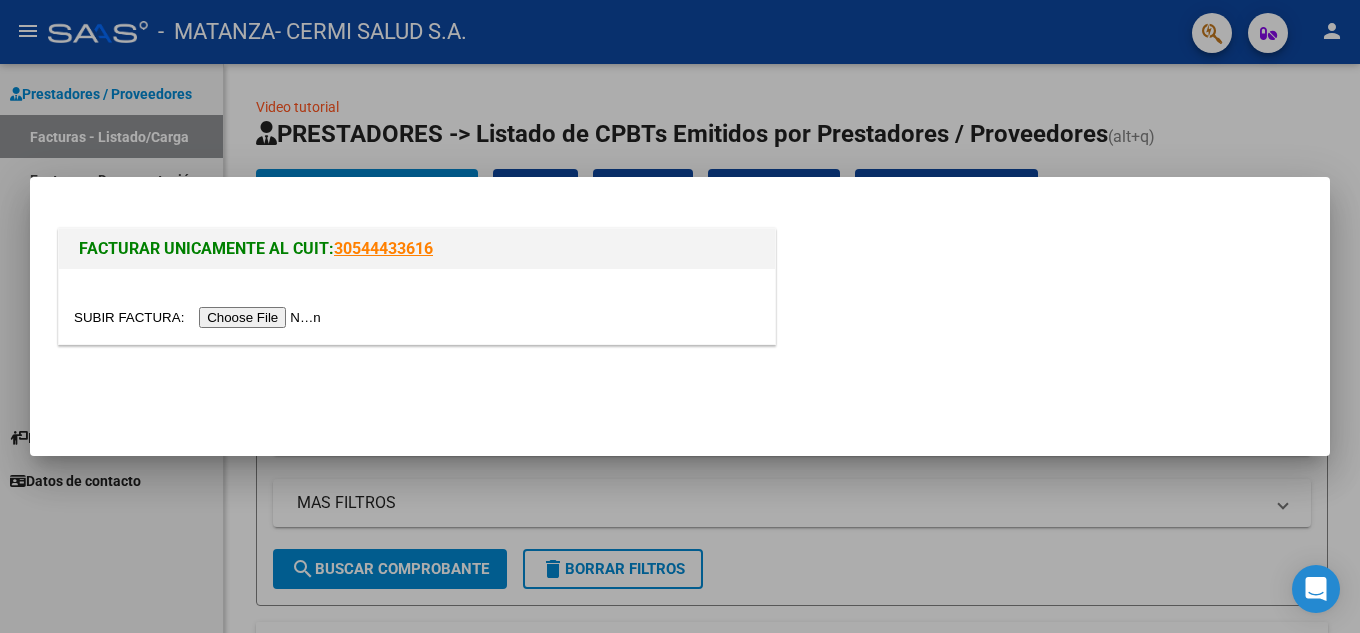 click at bounding box center [200, 317] 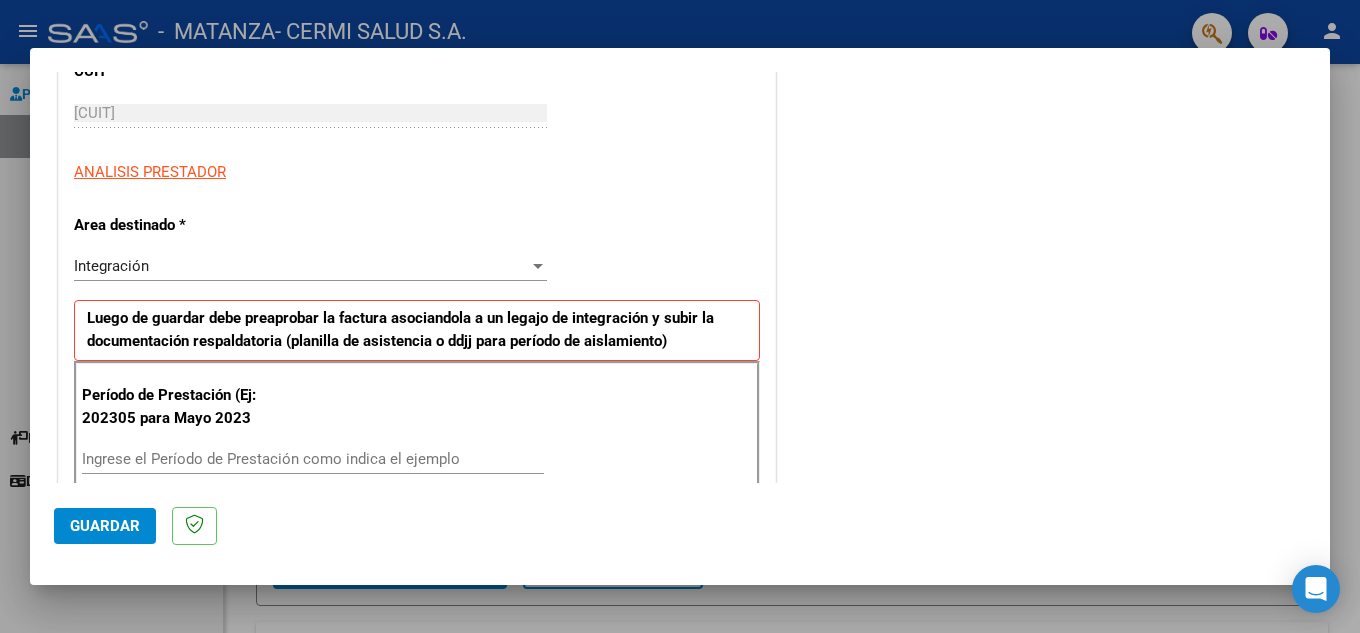 scroll, scrollTop: 300, scrollLeft: 0, axis: vertical 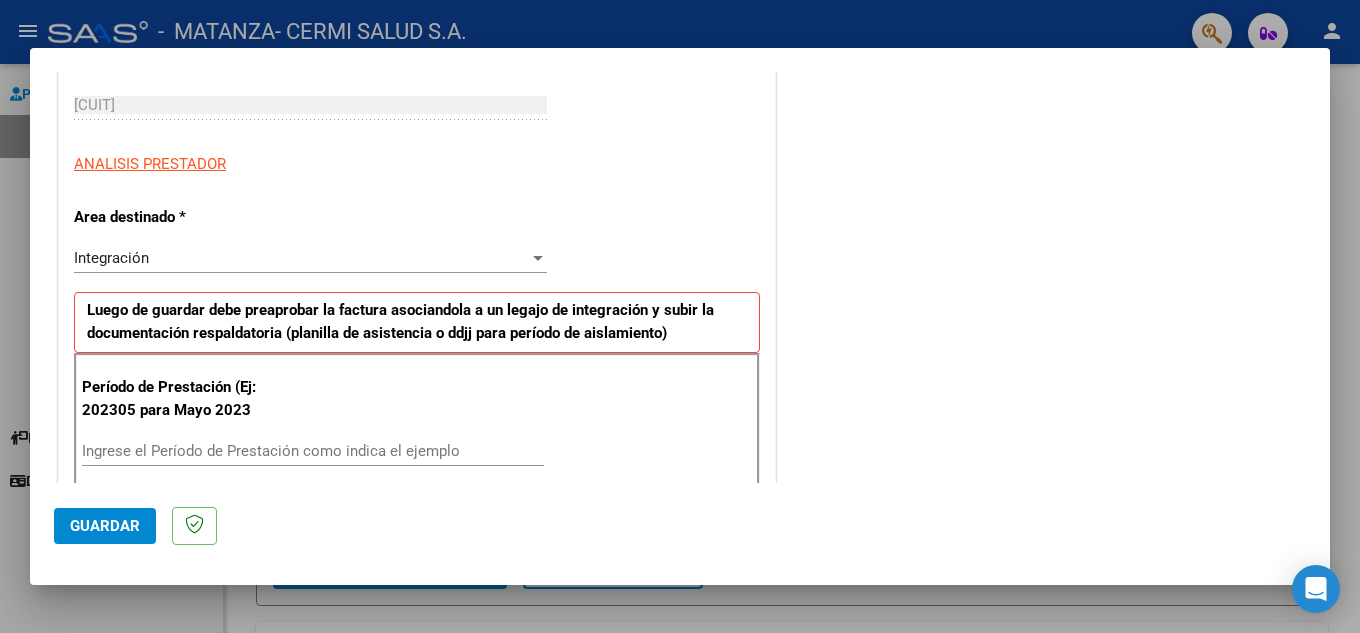 click on "Período de Prestación (Ej: 202305 para Mayo 2023    Ingrese el Período de Prestación como indica el ejemplo" at bounding box center [417, 423] 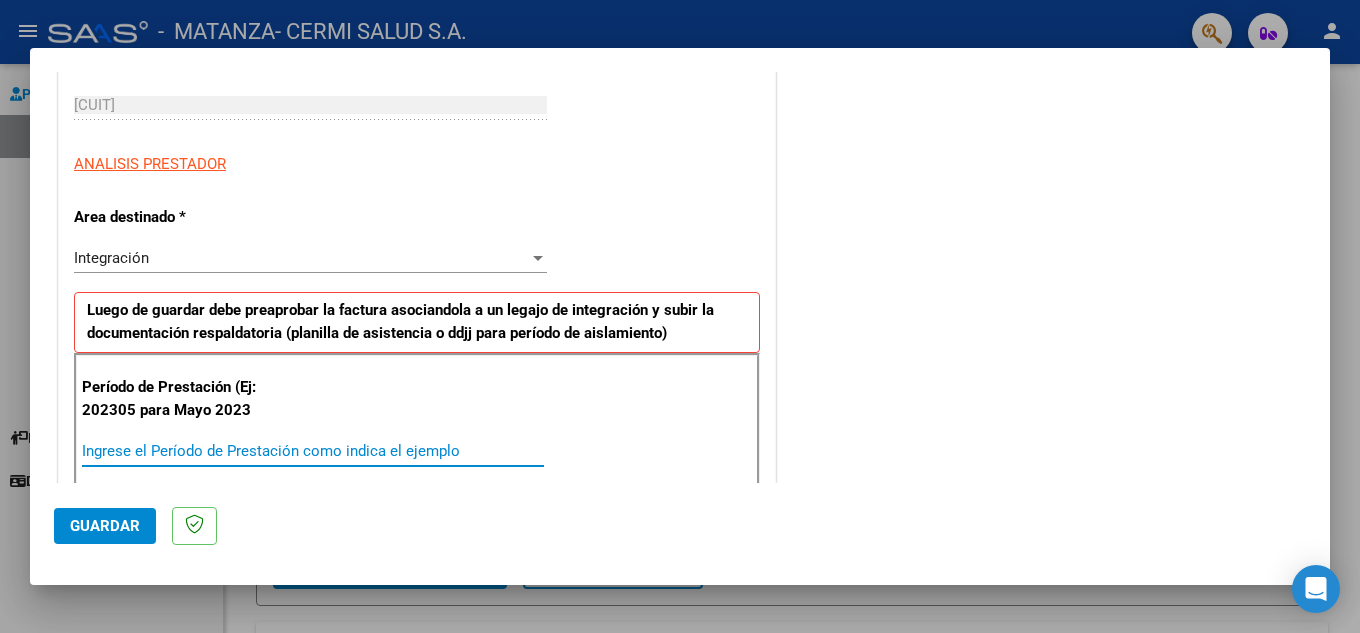 click on "Ingrese el Período de Prestación como indica el ejemplo" at bounding box center [313, 451] 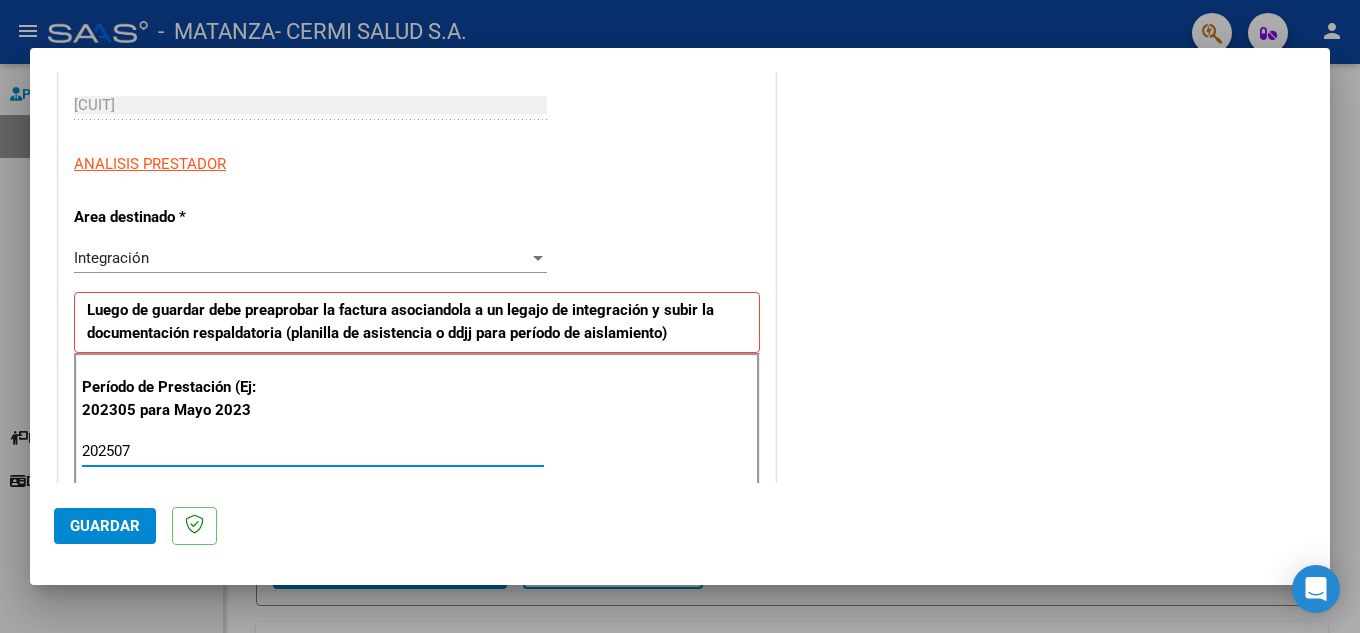 type on "202507" 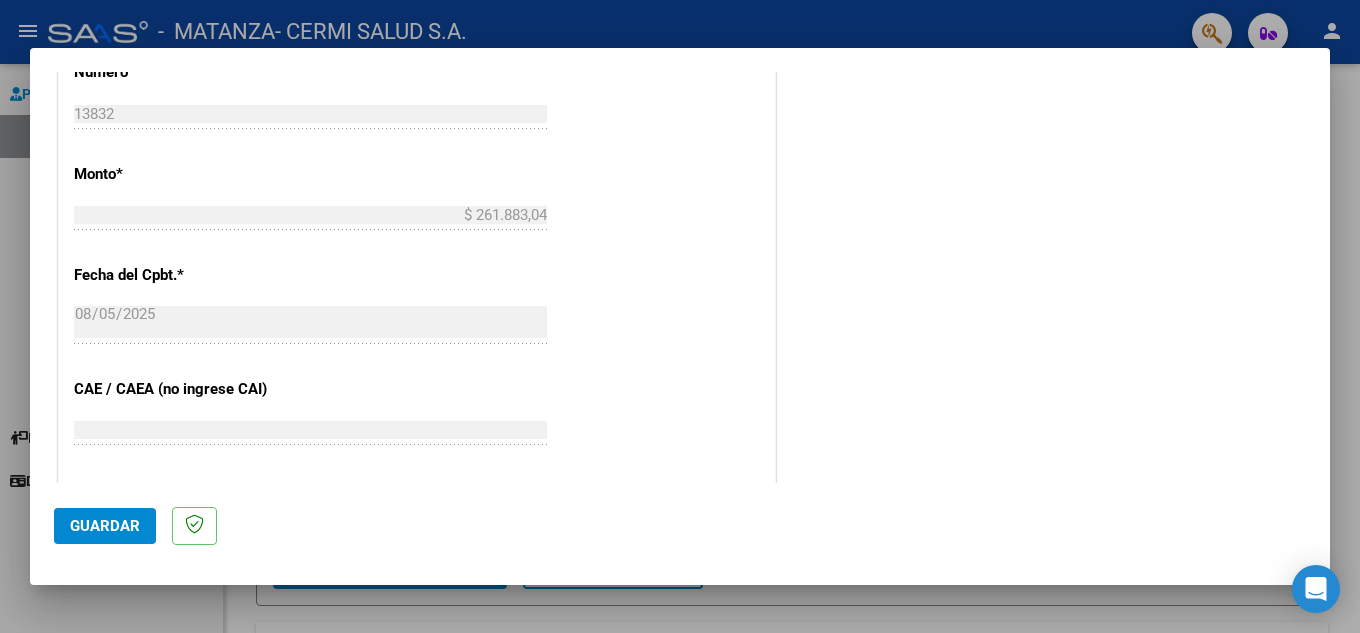 scroll, scrollTop: 1100, scrollLeft: 0, axis: vertical 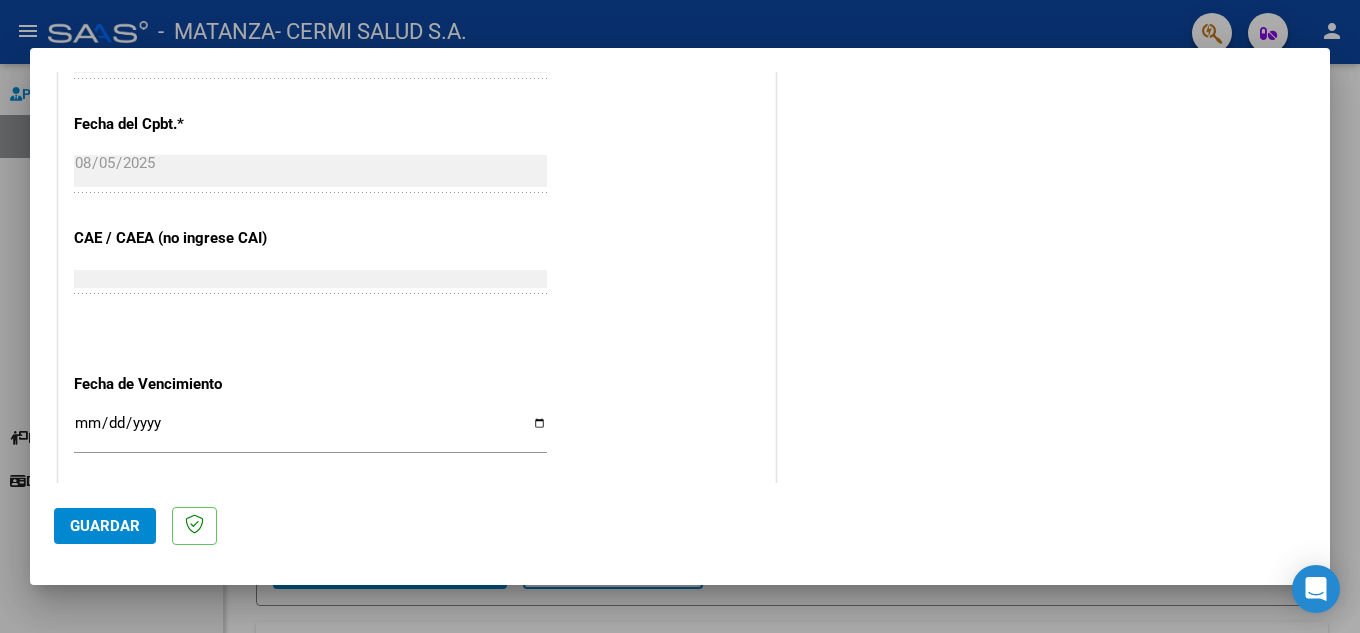 click on "Ingresar la fecha" 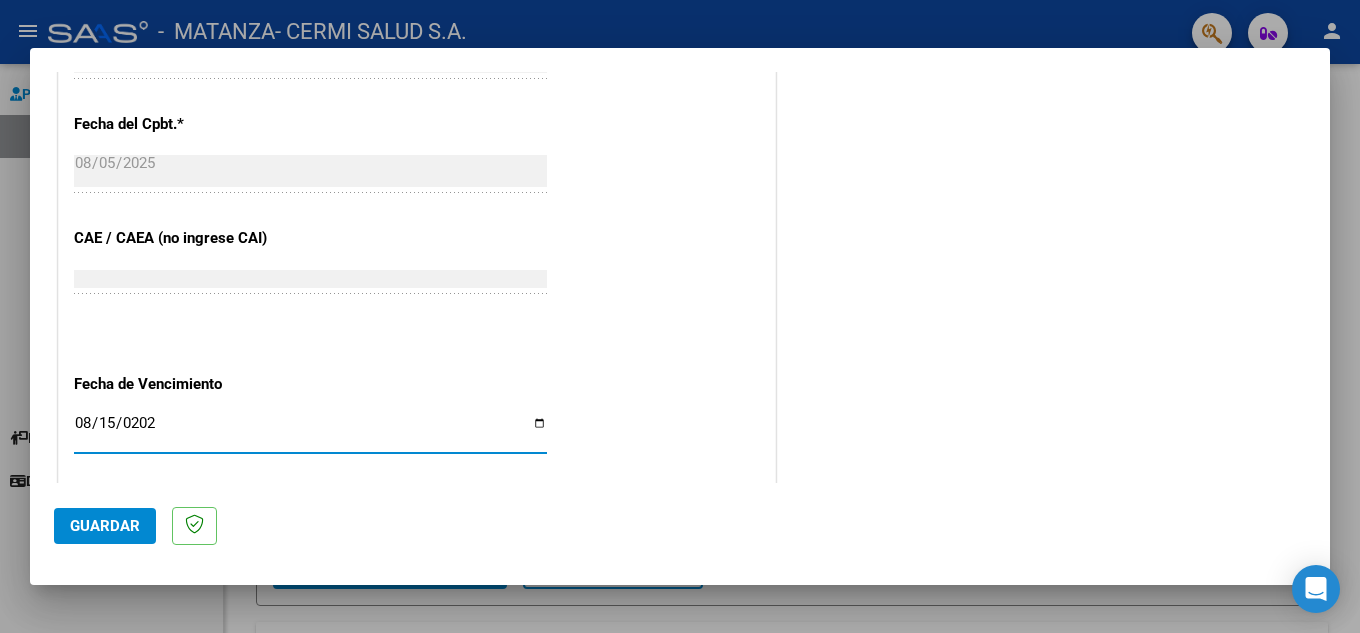 type on "2025-08-15" 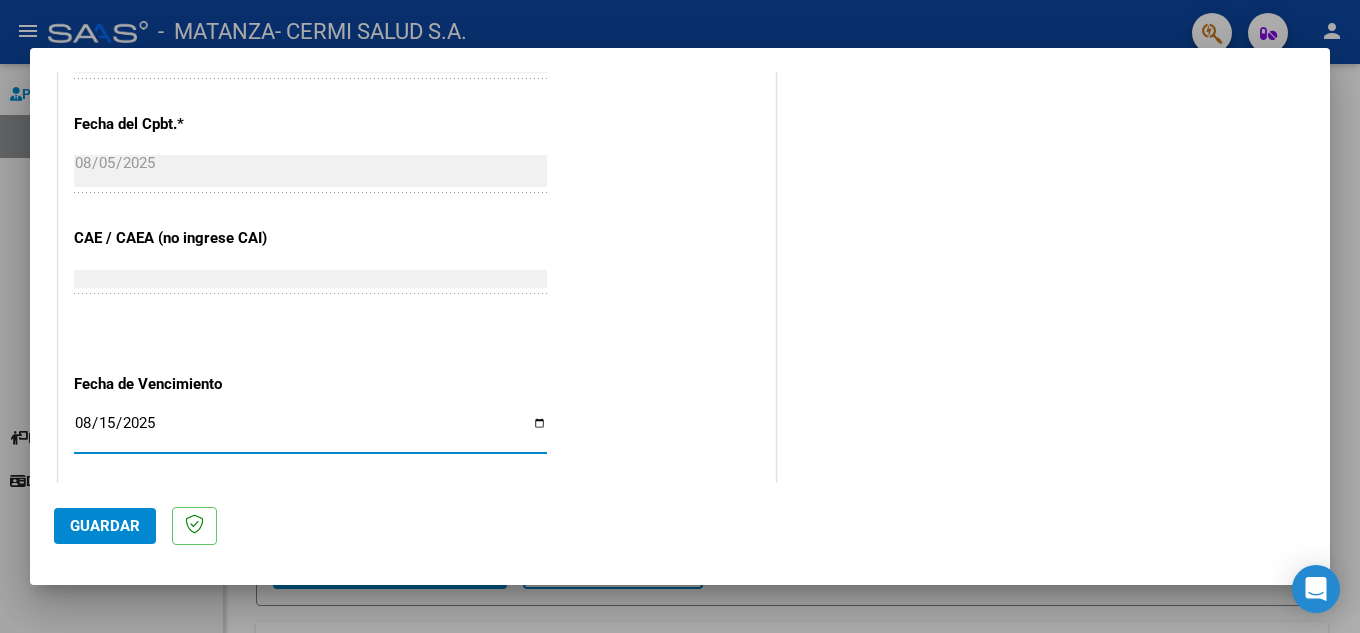 click on "Guardar" 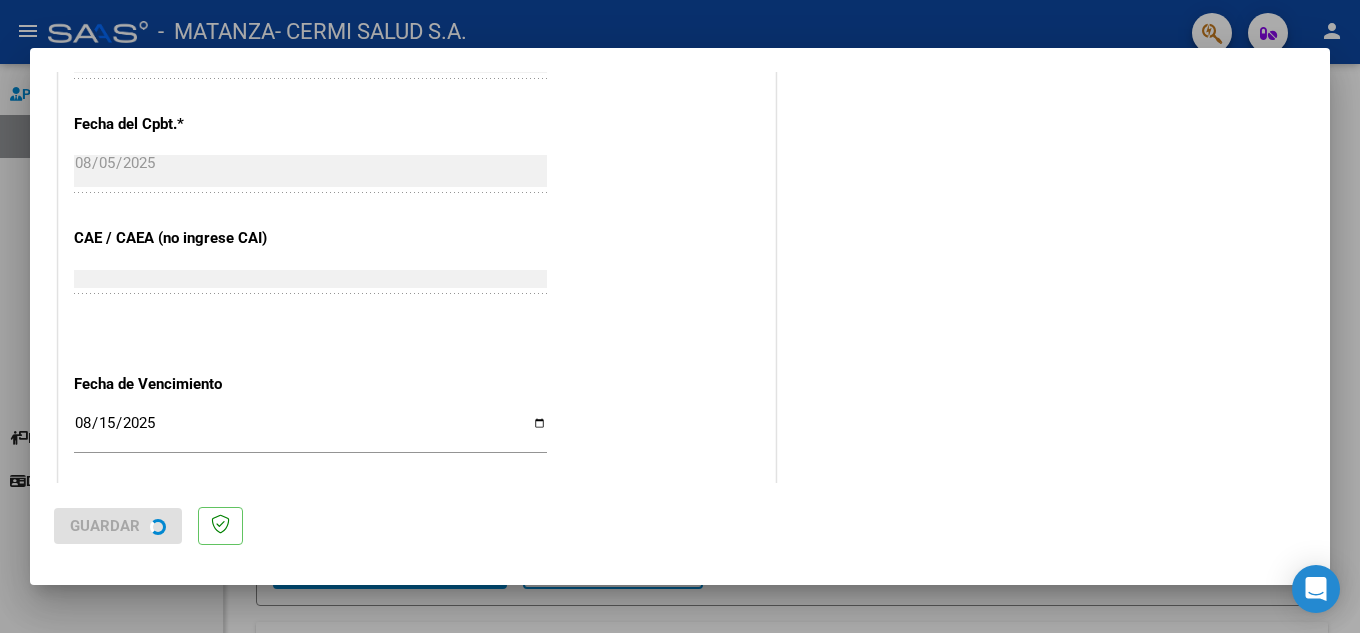scroll, scrollTop: 0, scrollLeft: 0, axis: both 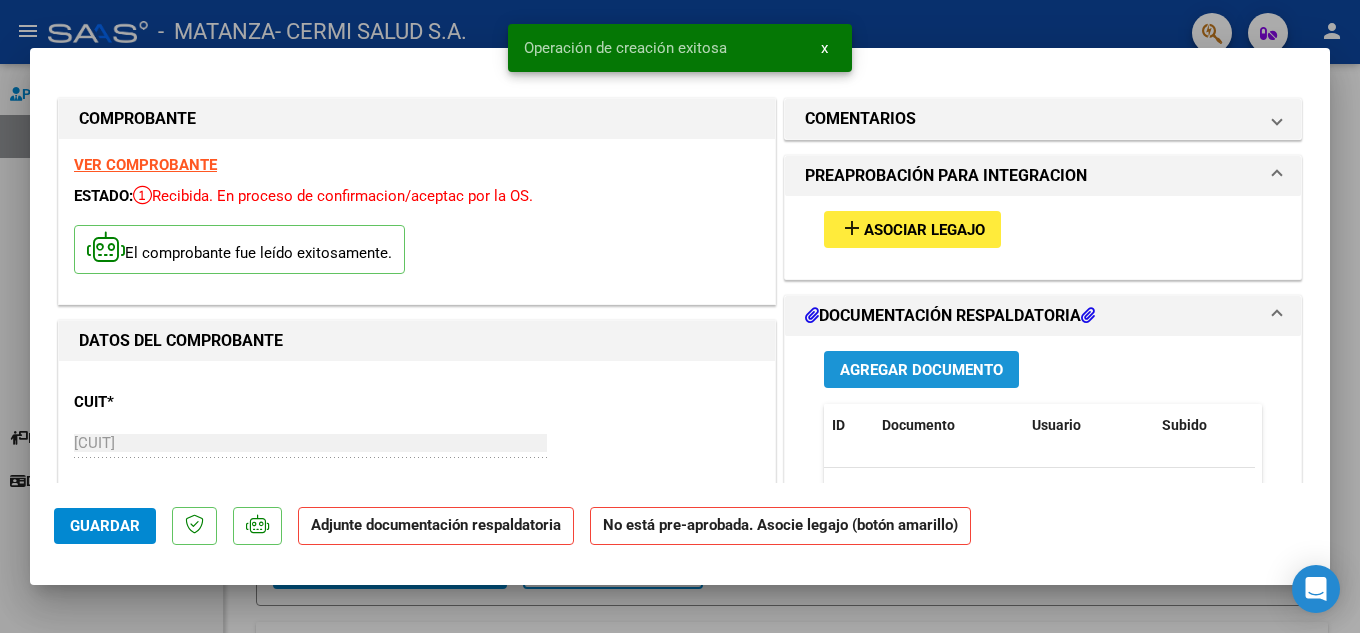 click on "Agregar Documento" at bounding box center [921, 370] 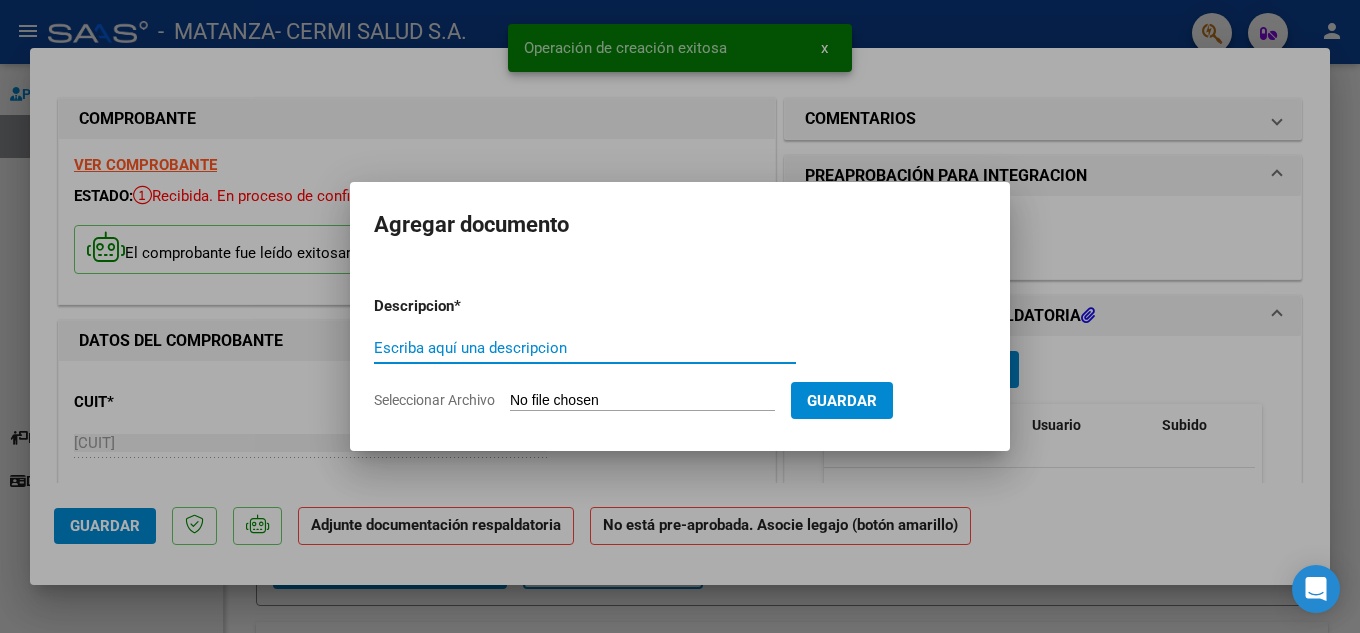 paste on "planilla" 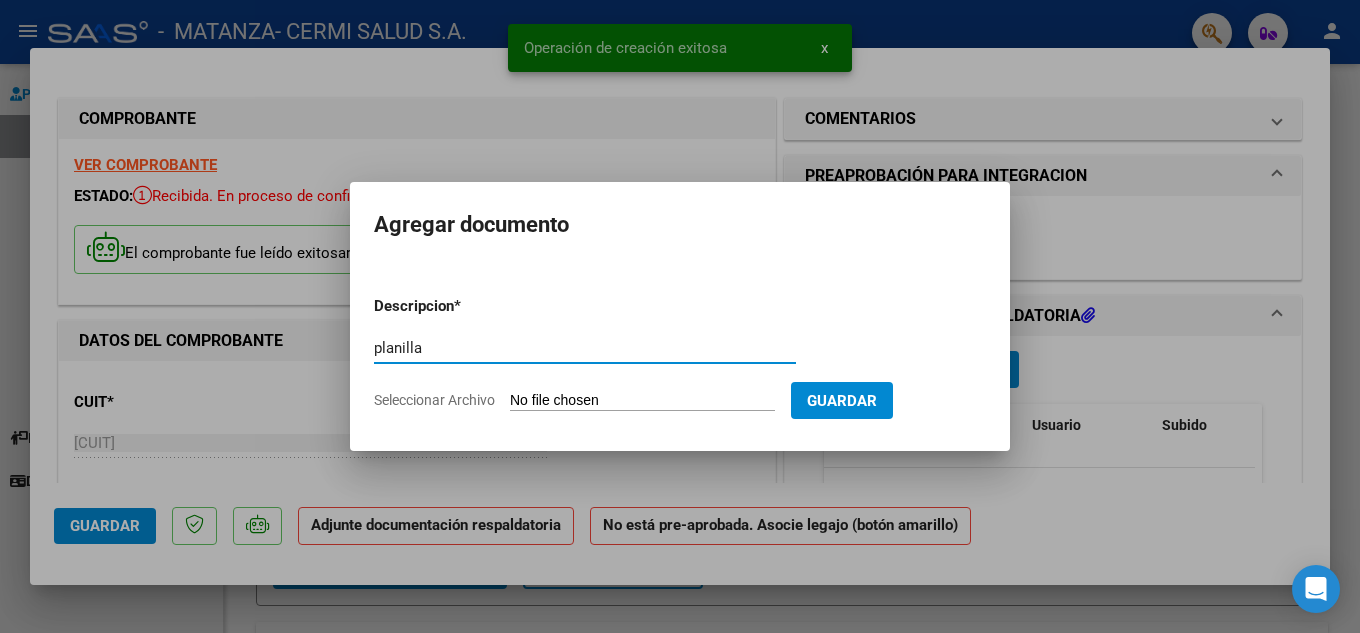 type on "planilla" 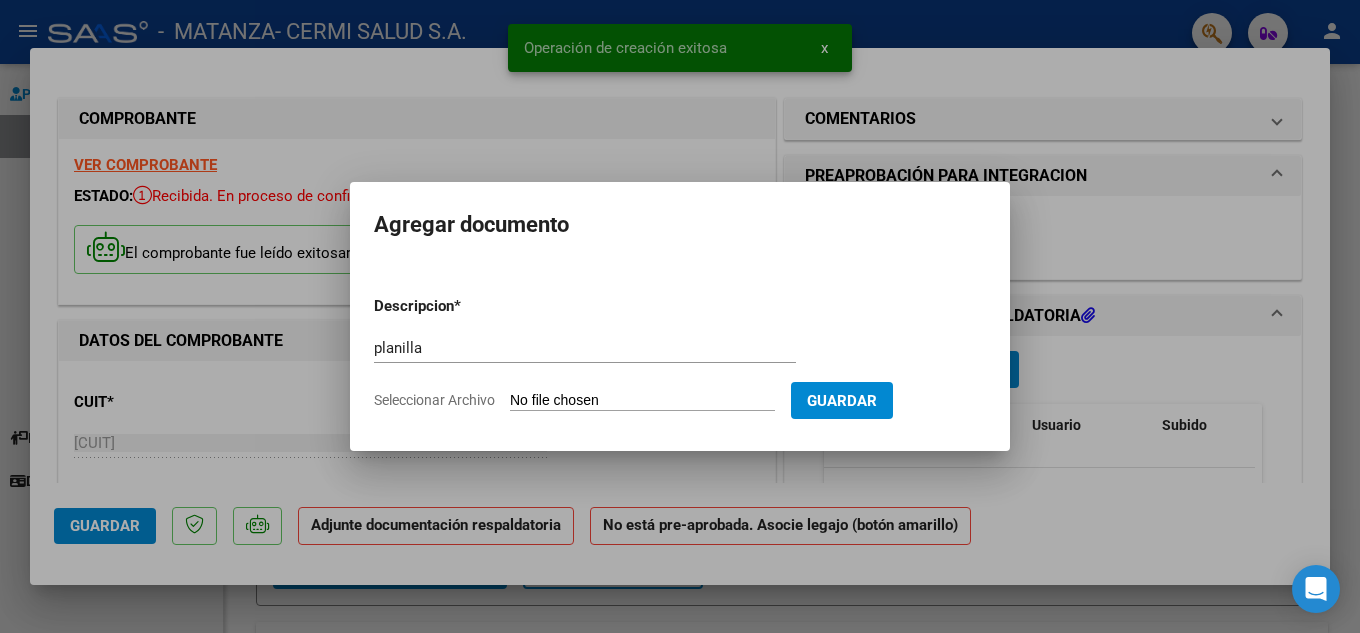 click on "Seleccionar Archivo" at bounding box center (642, 401) 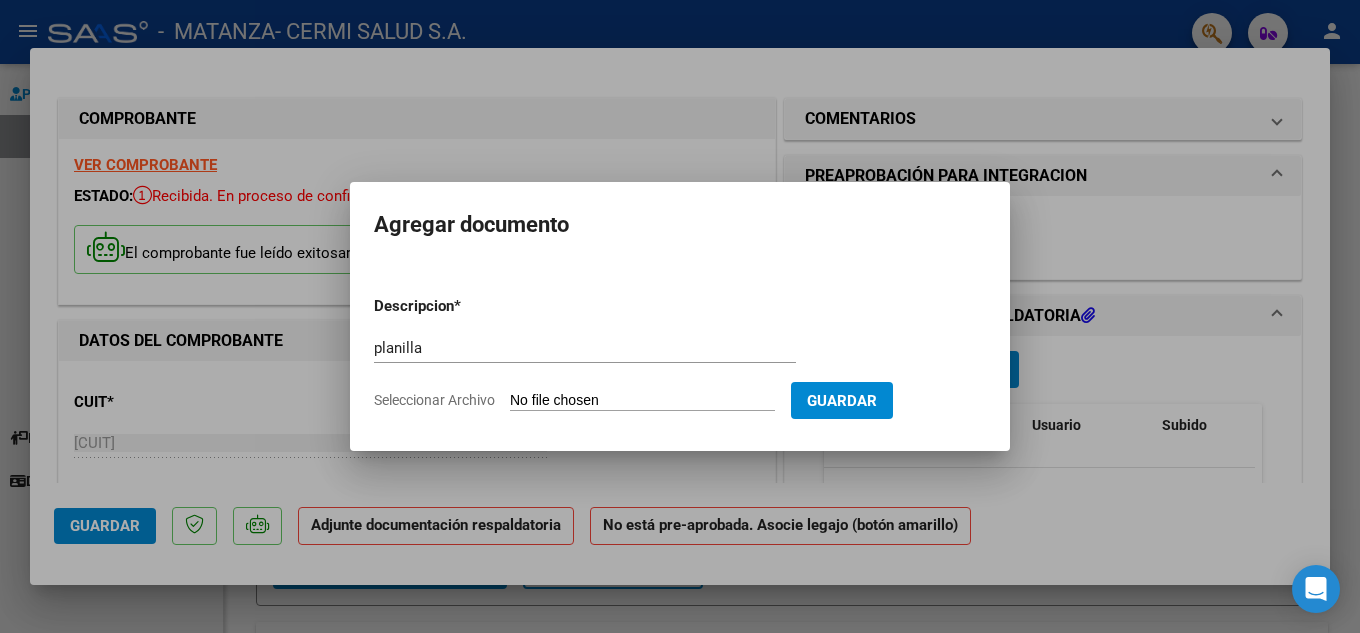 type on "C:\fakepath\[LAST] [FIRST] [MIDDLE].pdf" 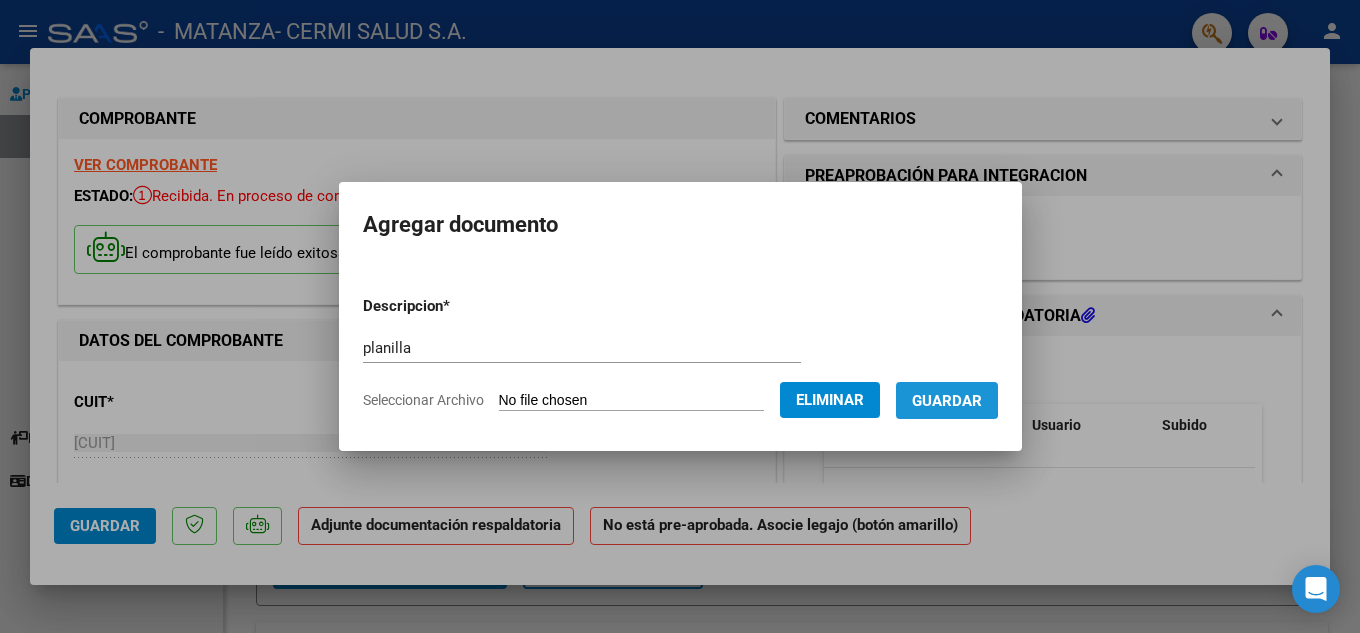 click on "Guardar" at bounding box center [947, 401] 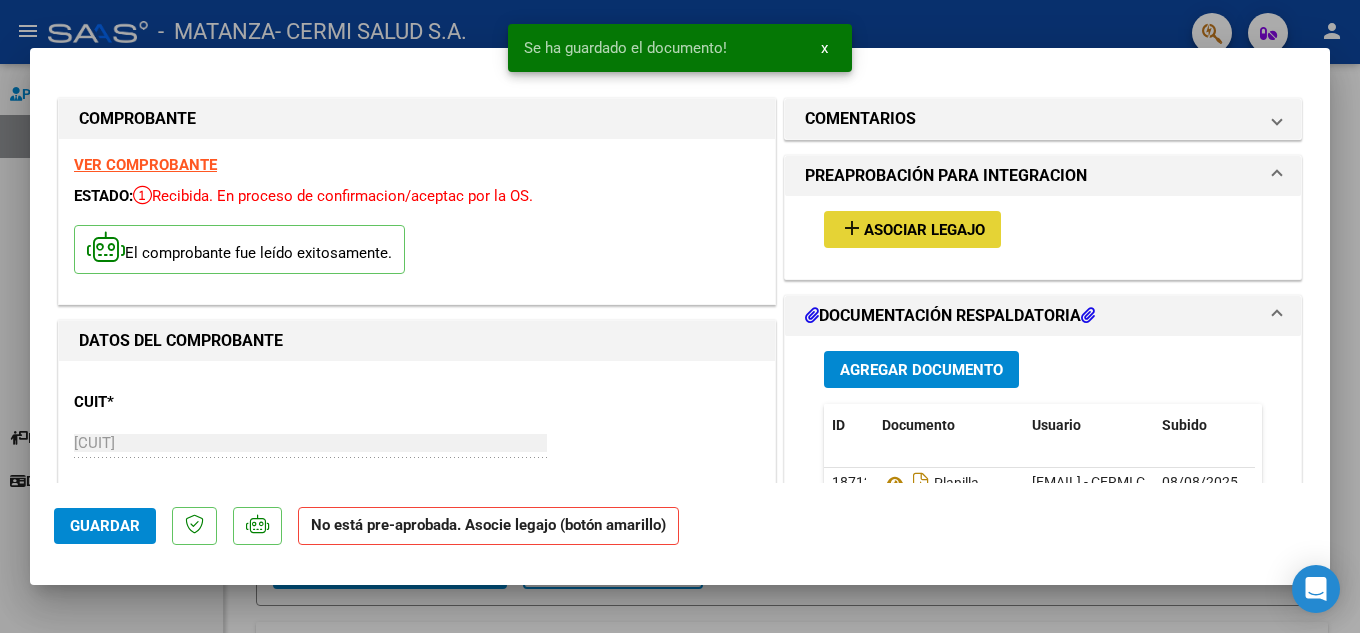 click on "add Asociar Legajo" at bounding box center (912, 229) 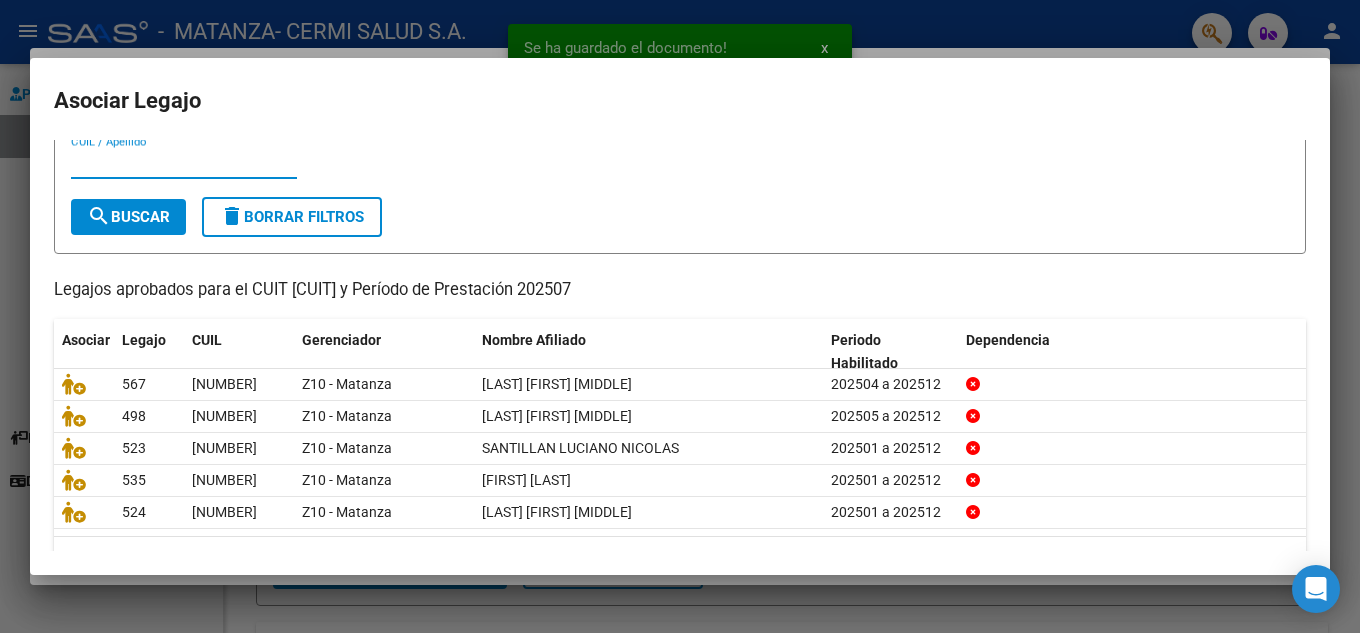 scroll, scrollTop: 115, scrollLeft: 0, axis: vertical 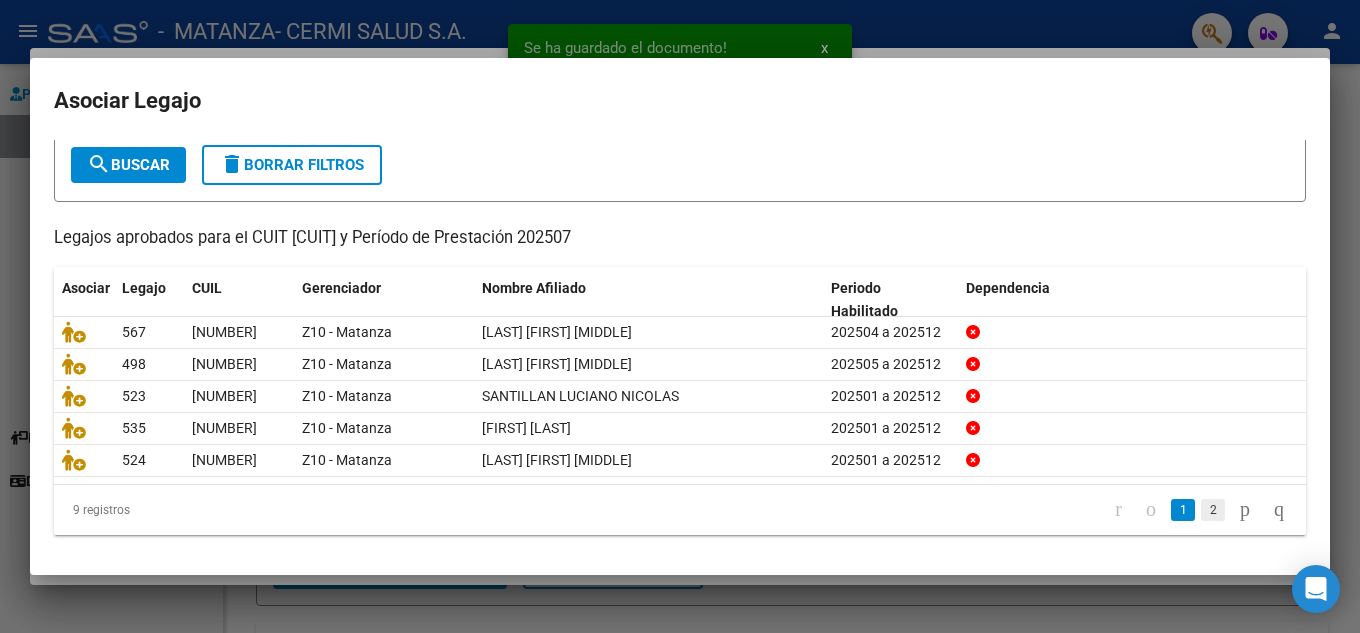 click on "2" 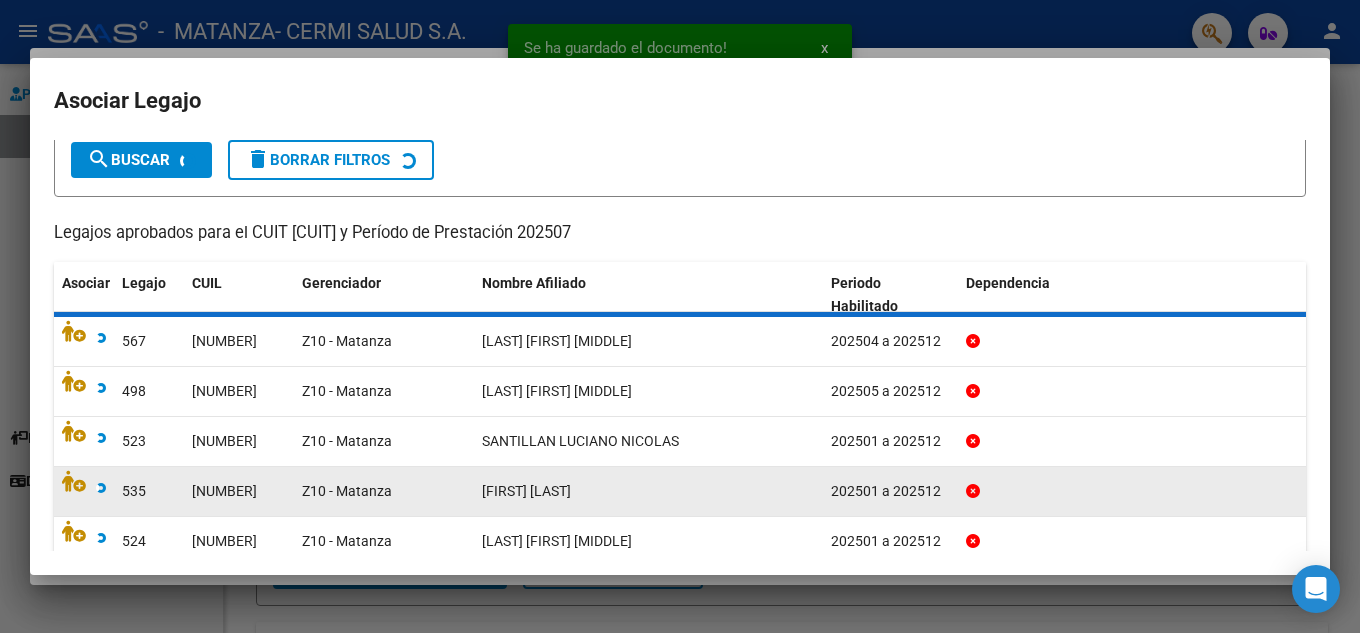 scroll, scrollTop: 82, scrollLeft: 0, axis: vertical 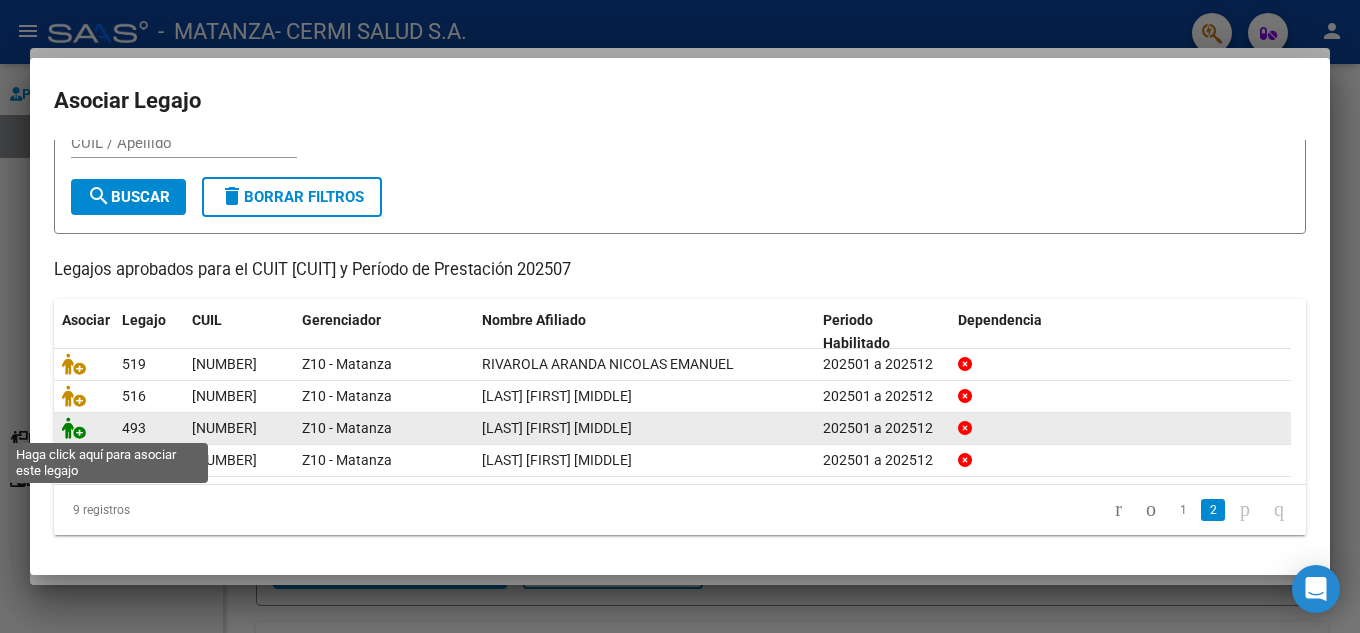 click 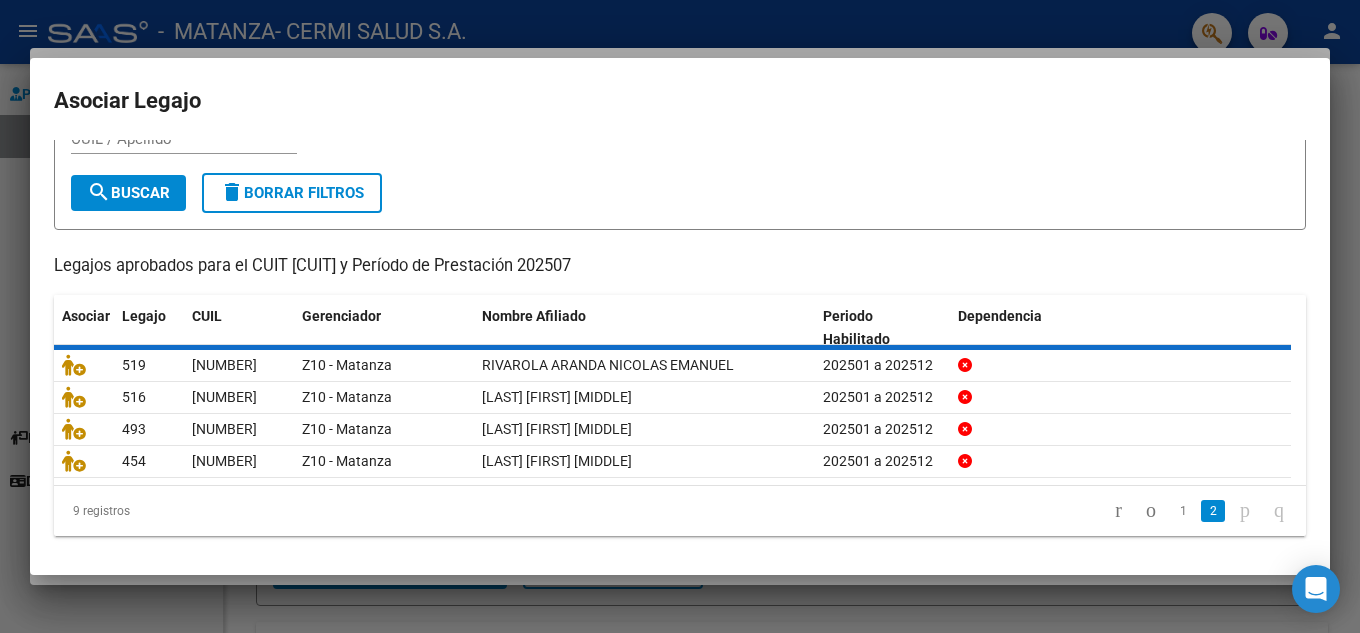 scroll, scrollTop: 0, scrollLeft: 0, axis: both 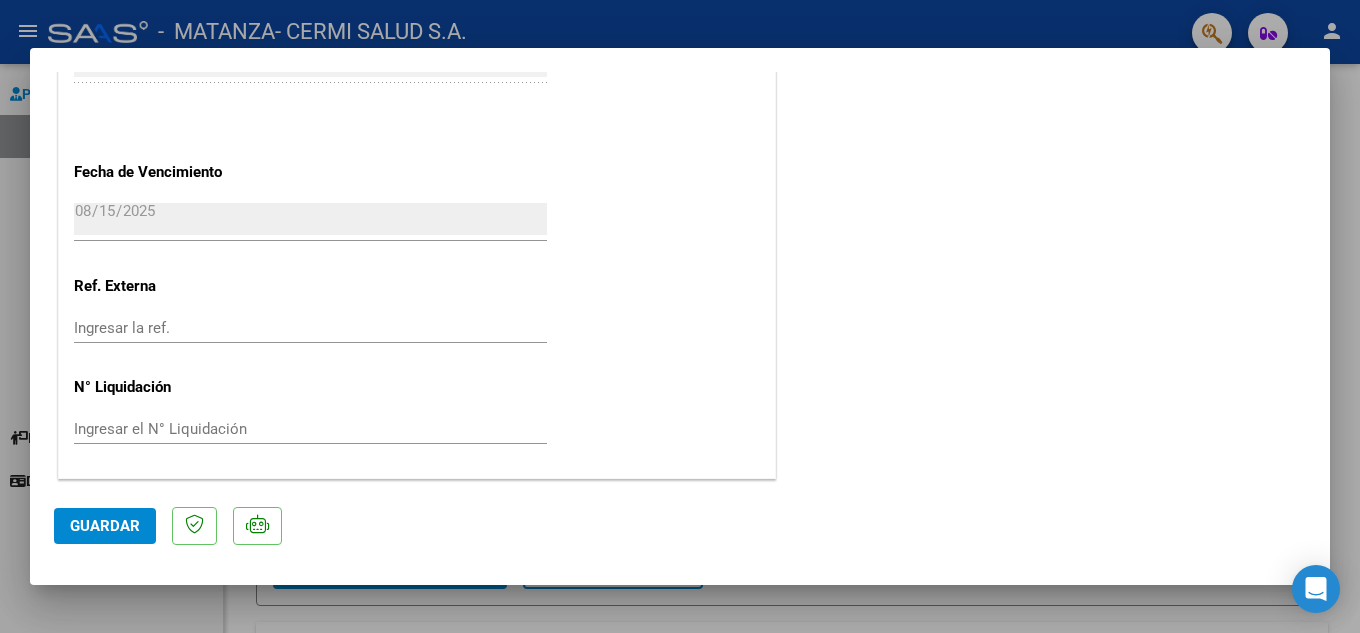 click at bounding box center (680, 316) 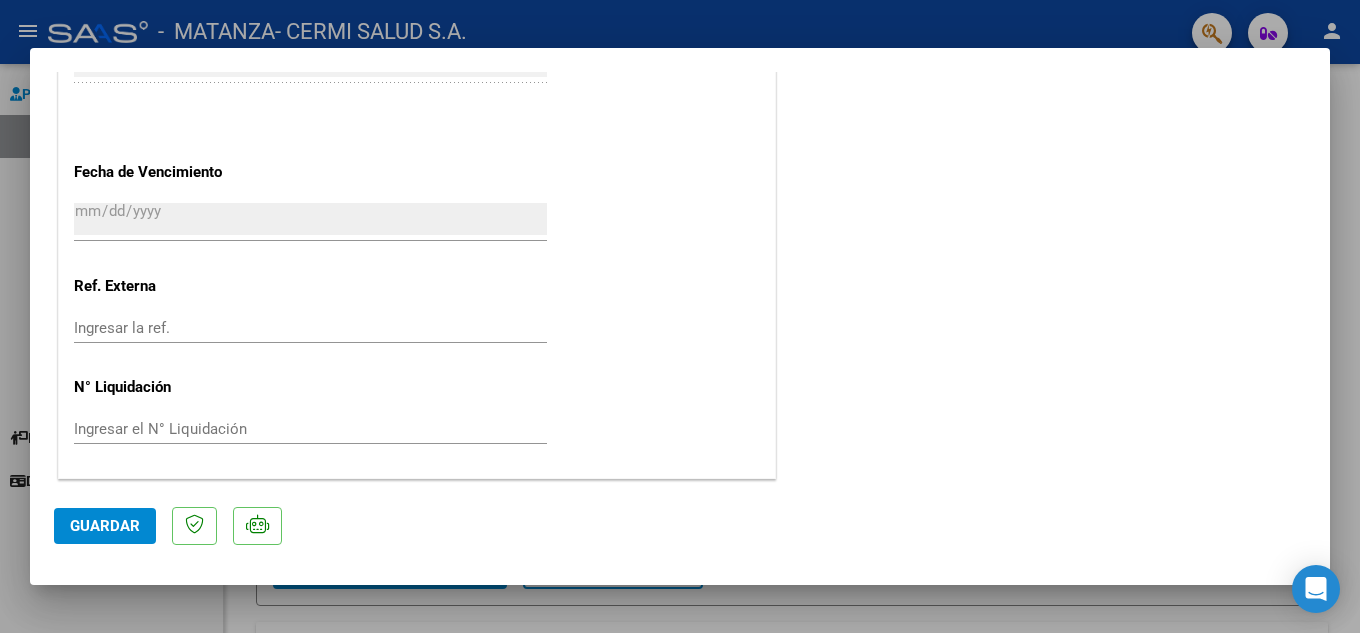 scroll, scrollTop: 0, scrollLeft: 0, axis: both 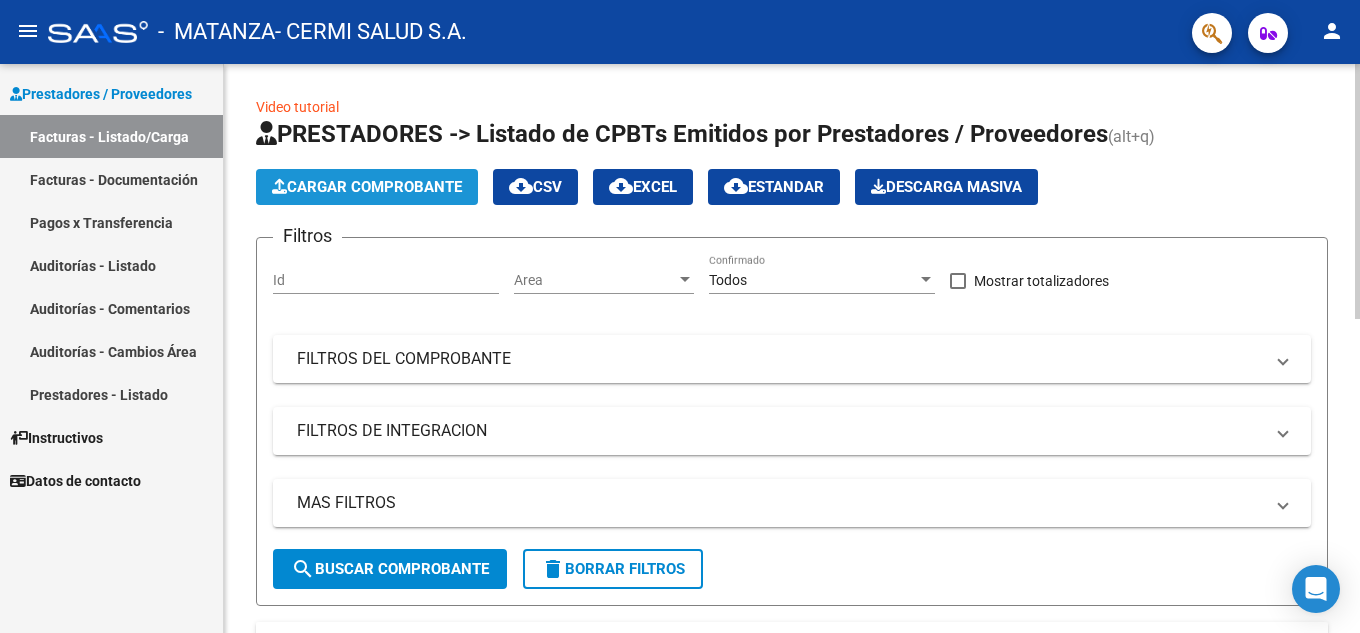 click on "Cargar Comprobante" 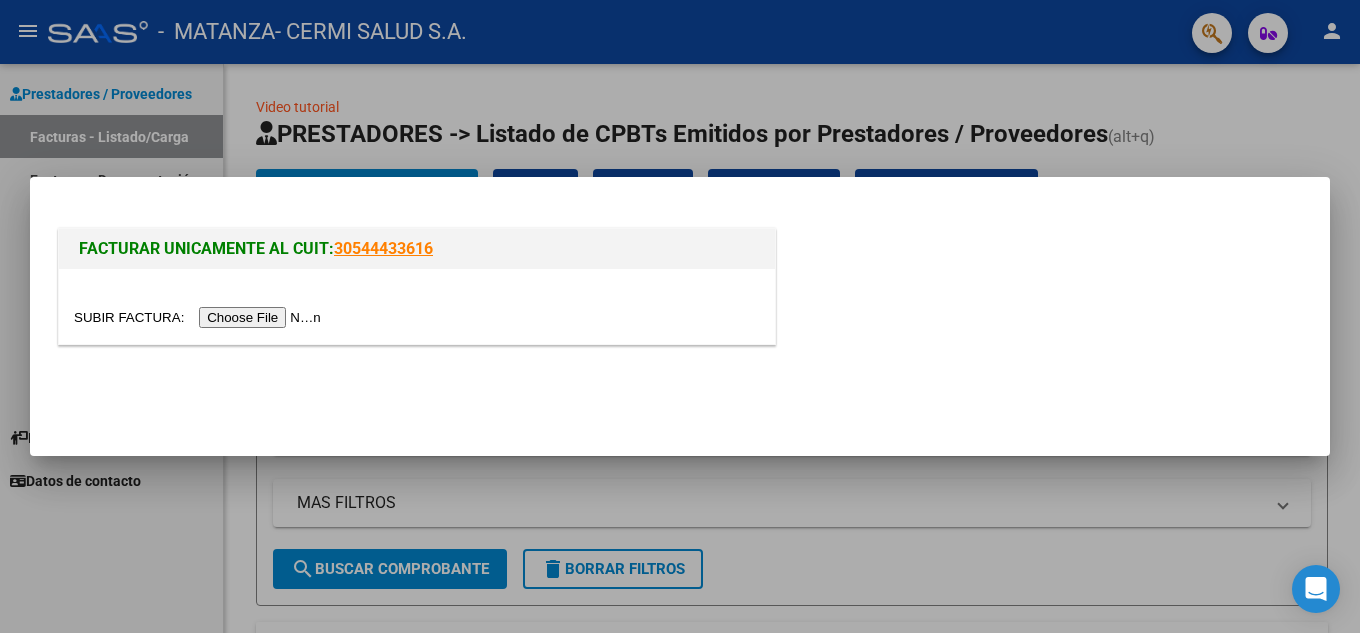 click at bounding box center (200, 317) 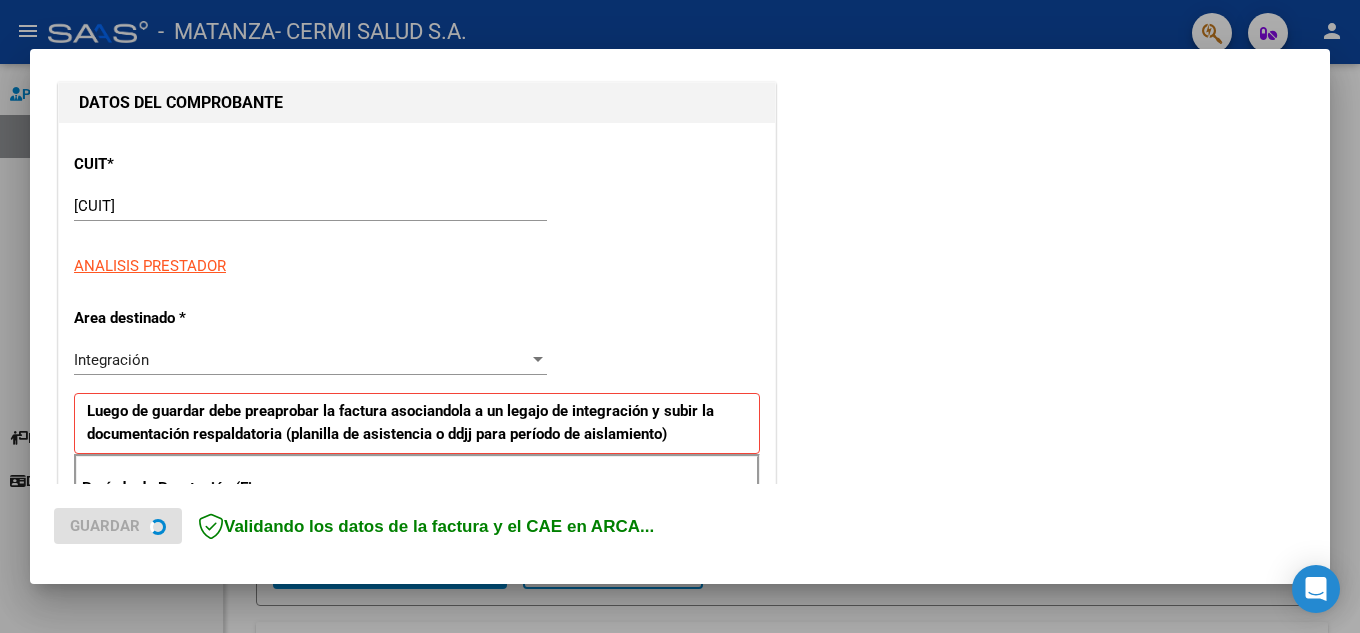 scroll, scrollTop: 300, scrollLeft: 0, axis: vertical 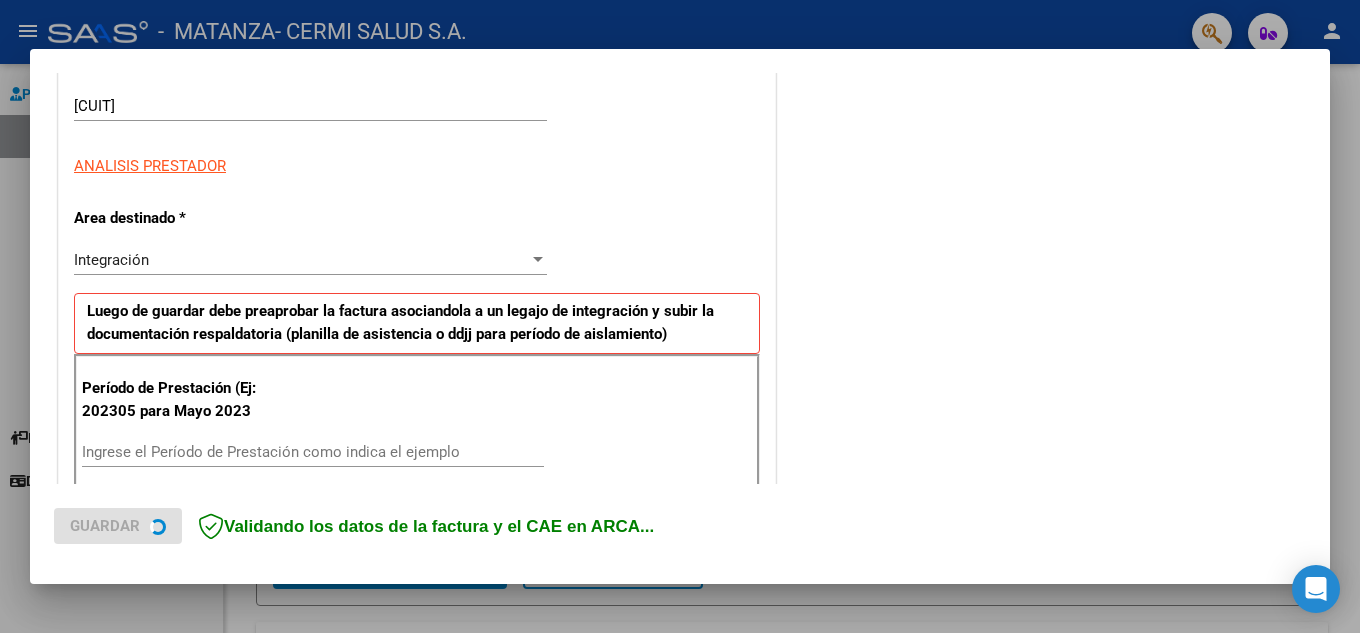 click on "Ingrese el Período de Prestación como indica el ejemplo" at bounding box center [313, 452] 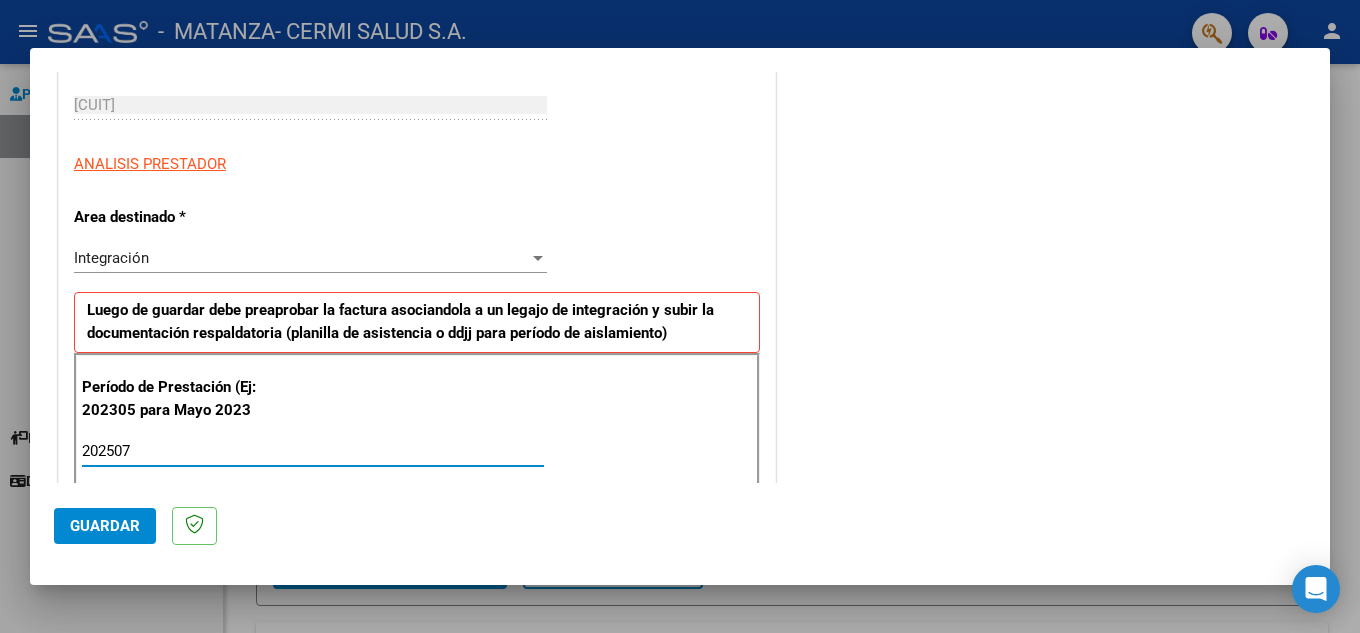 type on "202507" 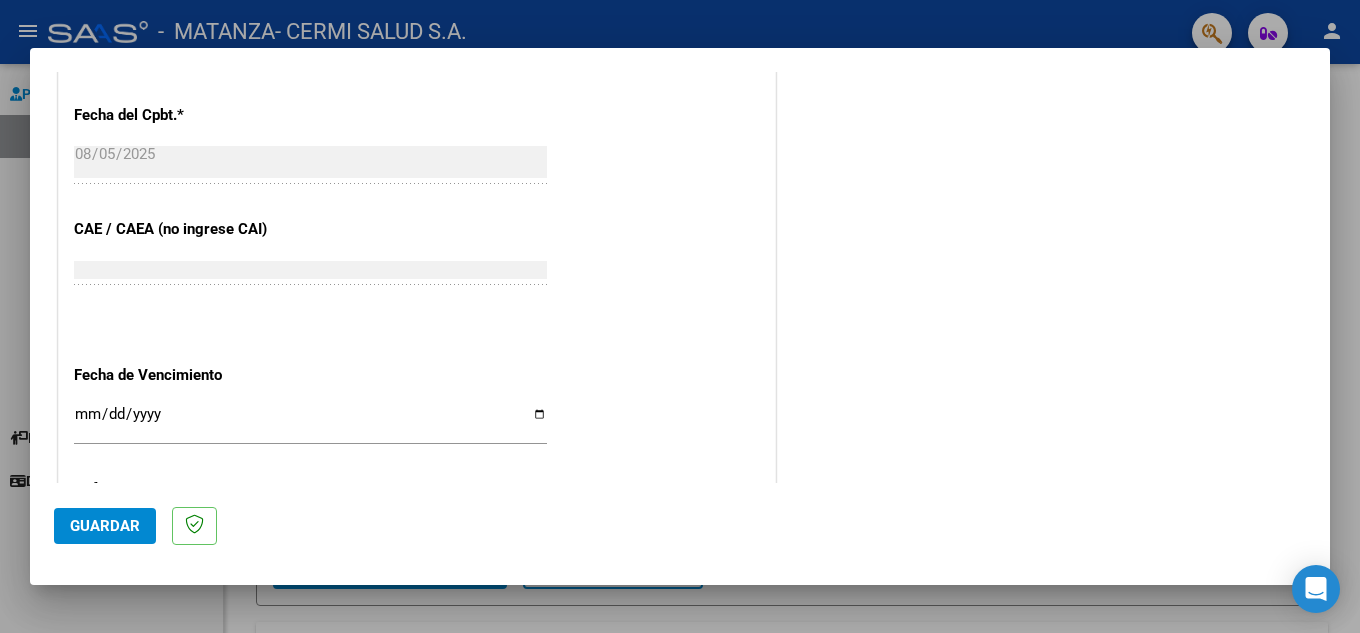 scroll, scrollTop: 1311, scrollLeft: 0, axis: vertical 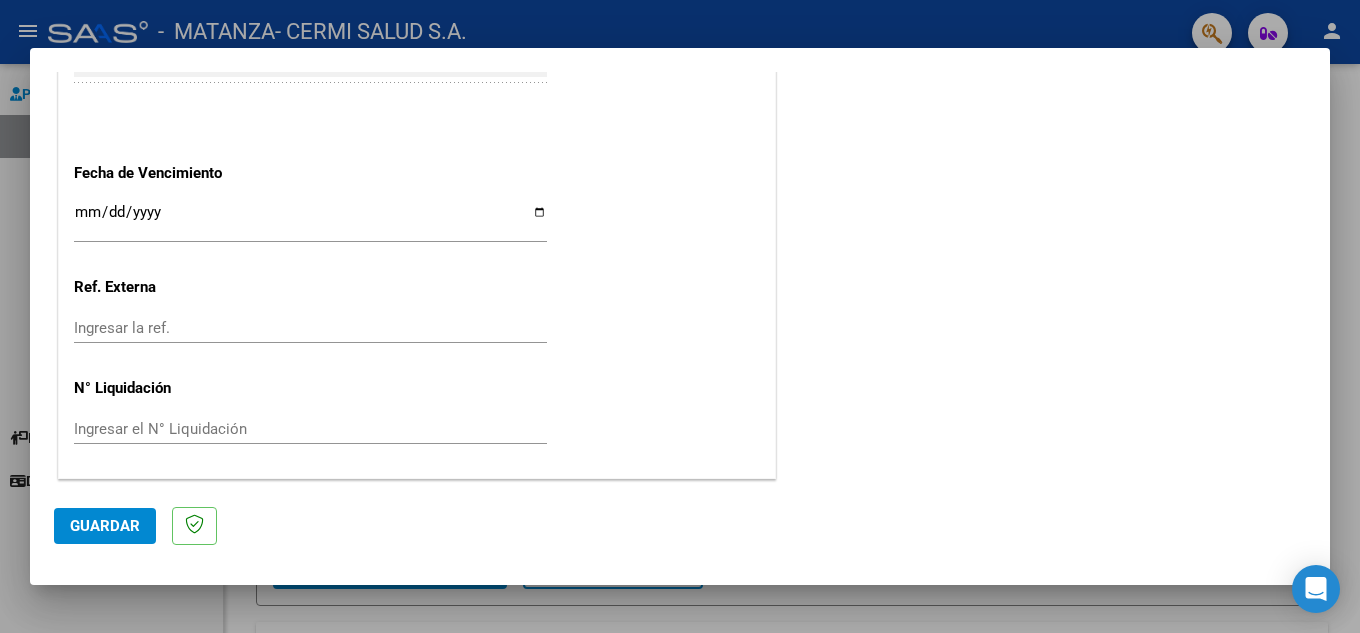 click on "Ingresar la fecha" 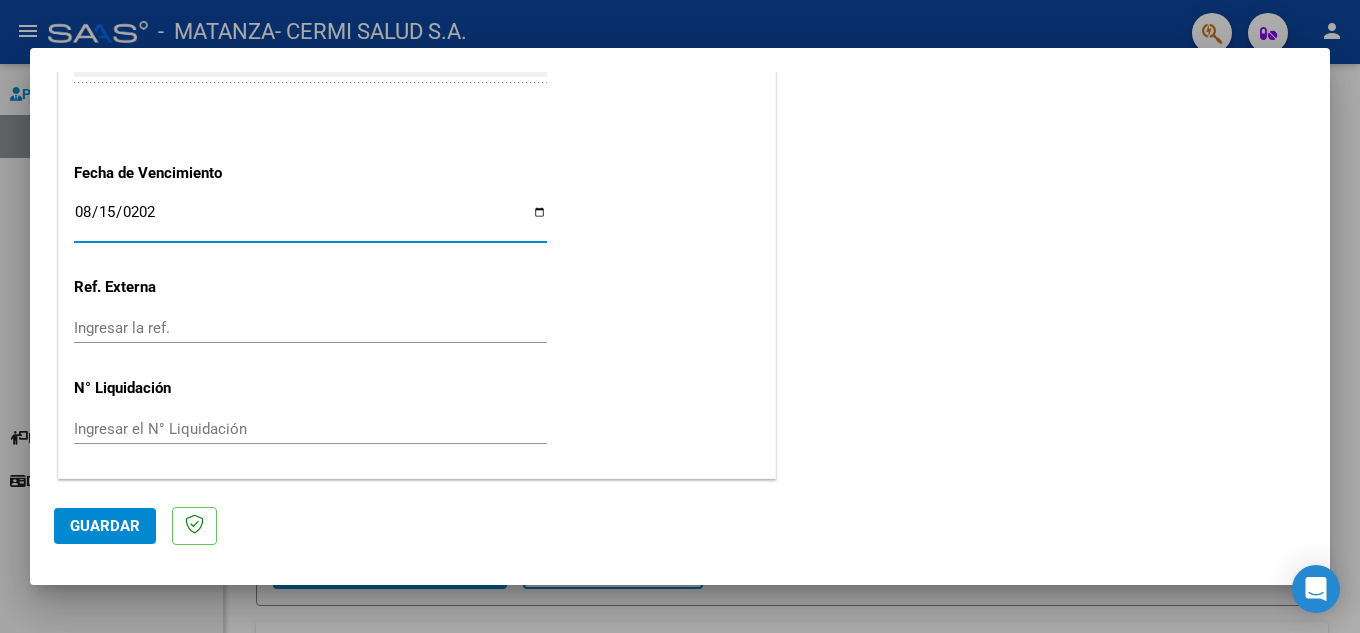 type on "2025-08-15" 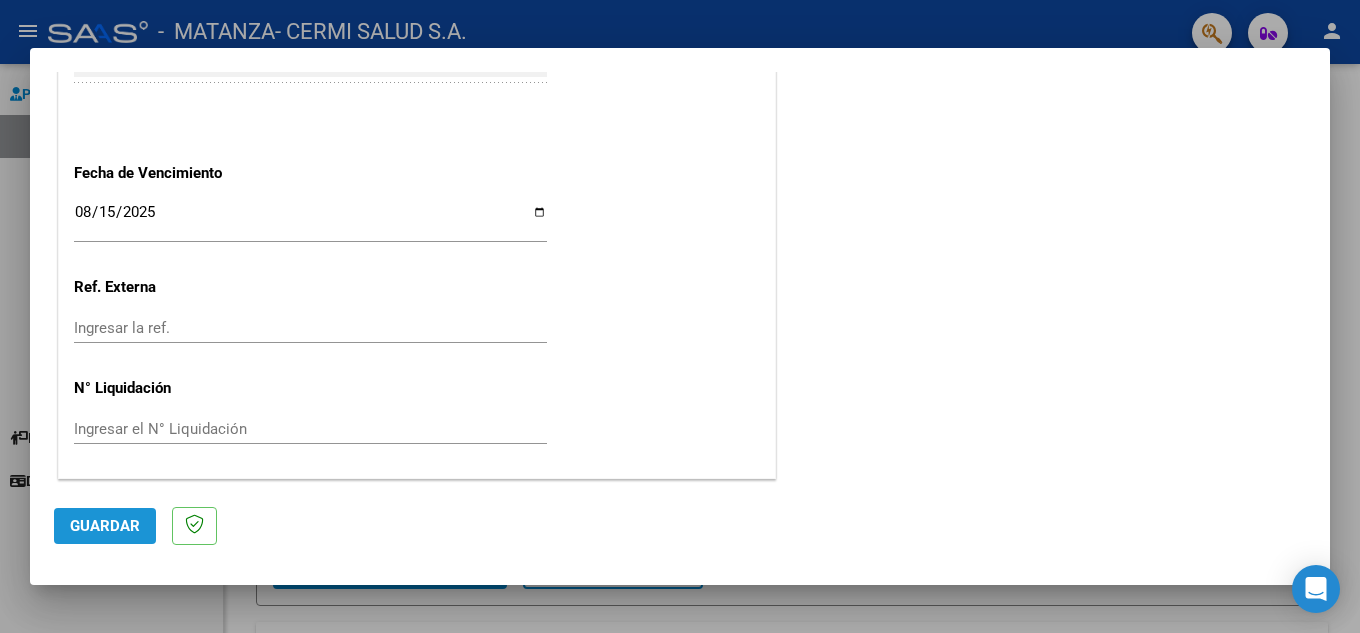 click on "Guardar" 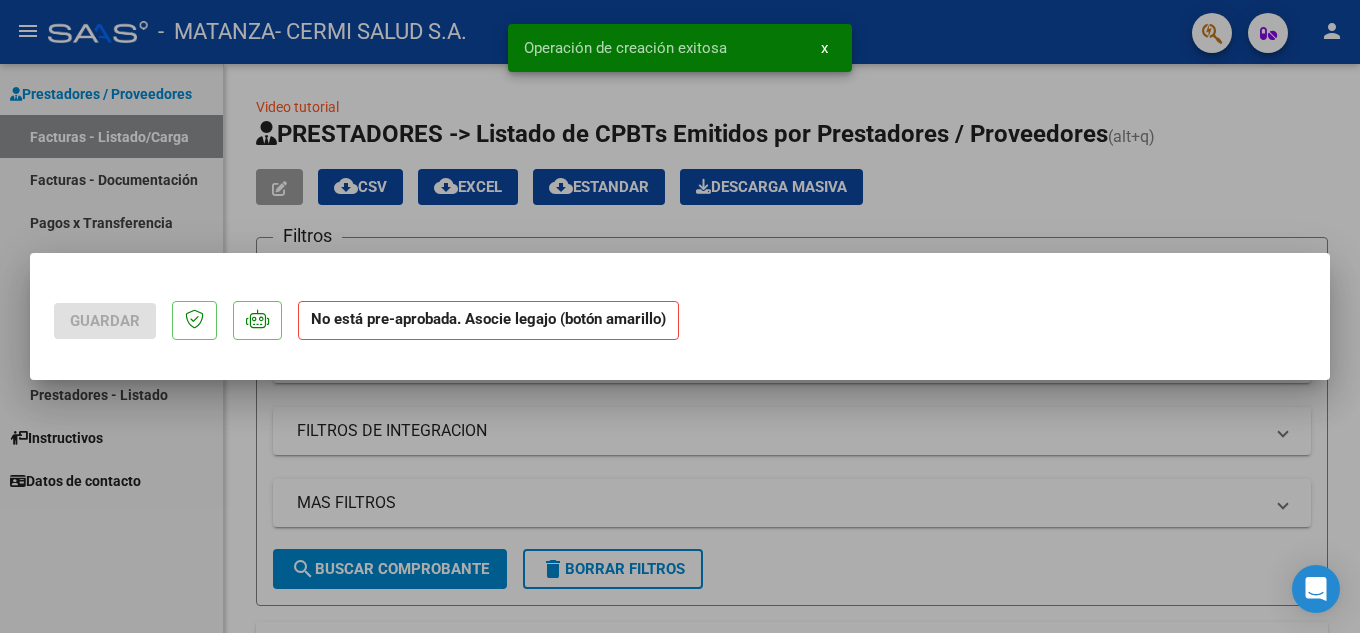 scroll, scrollTop: 0, scrollLeft: 0, axis: both 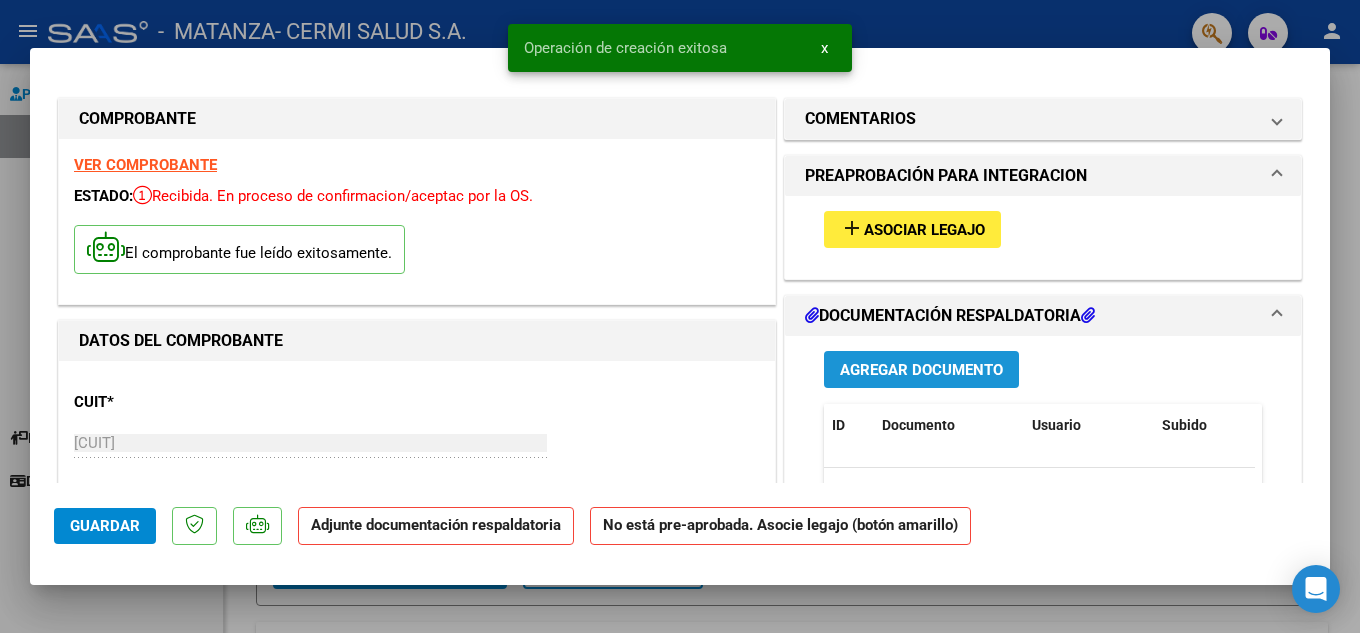 click on "Agregar Documento" at bounding box center (921, 369) 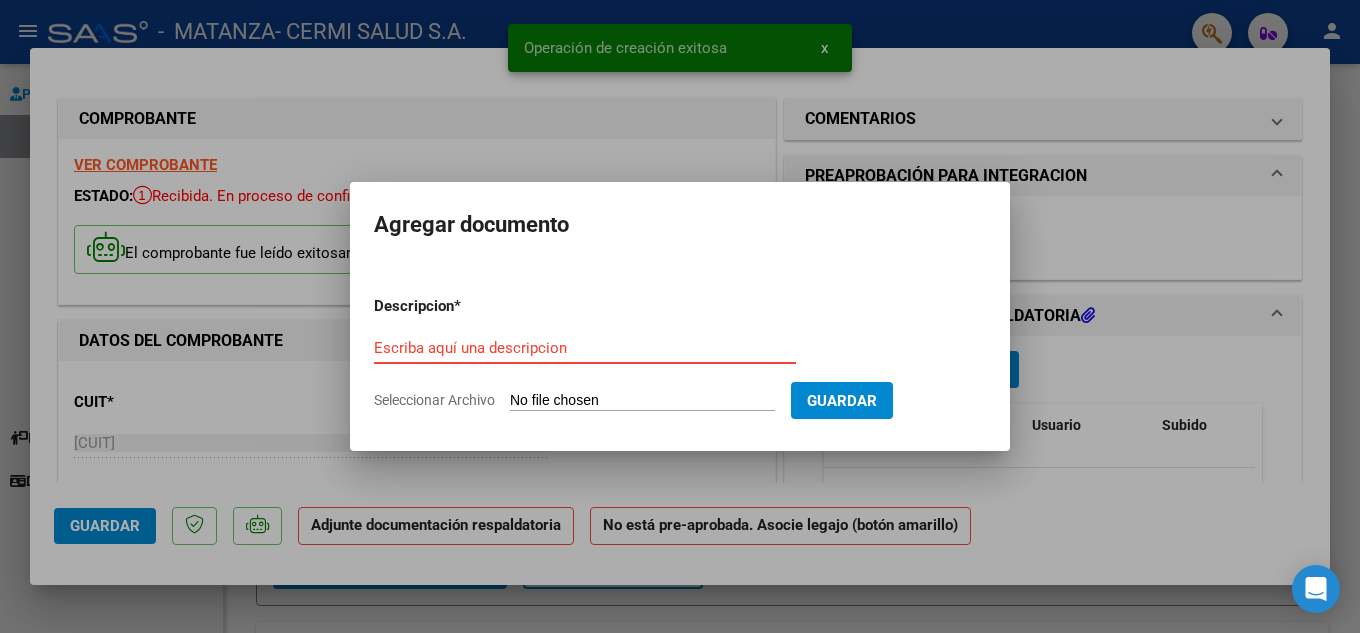paste on "planilla" 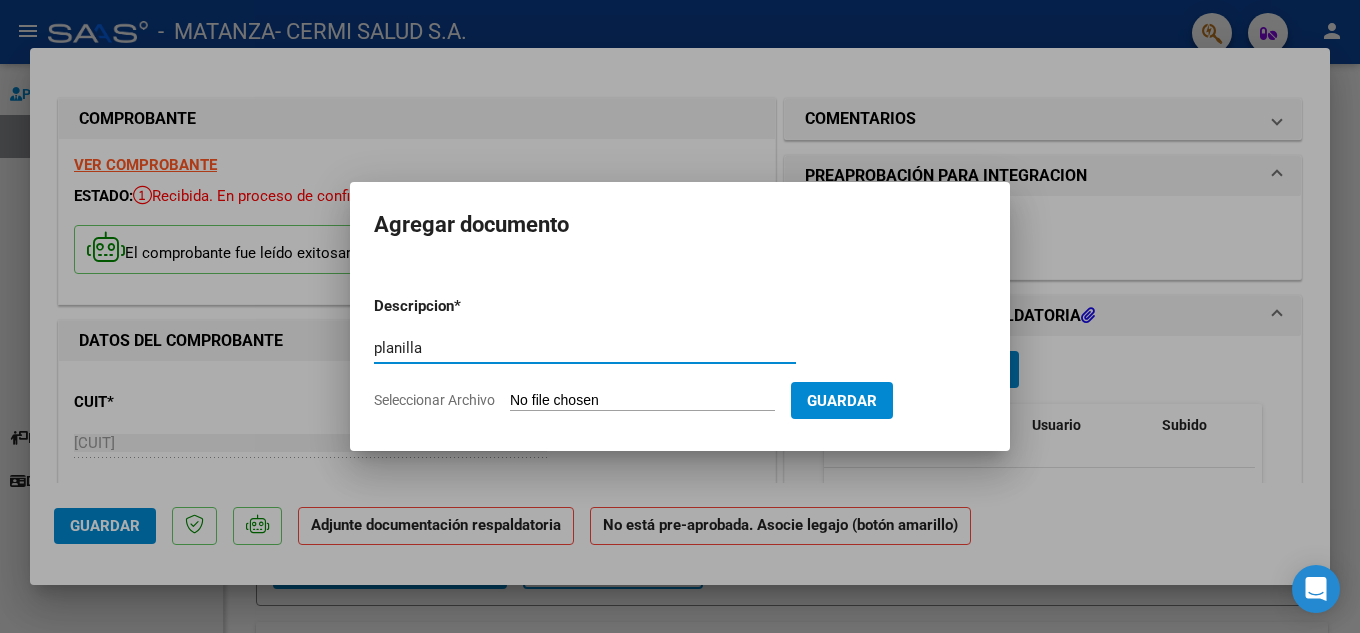 type on "planilla" 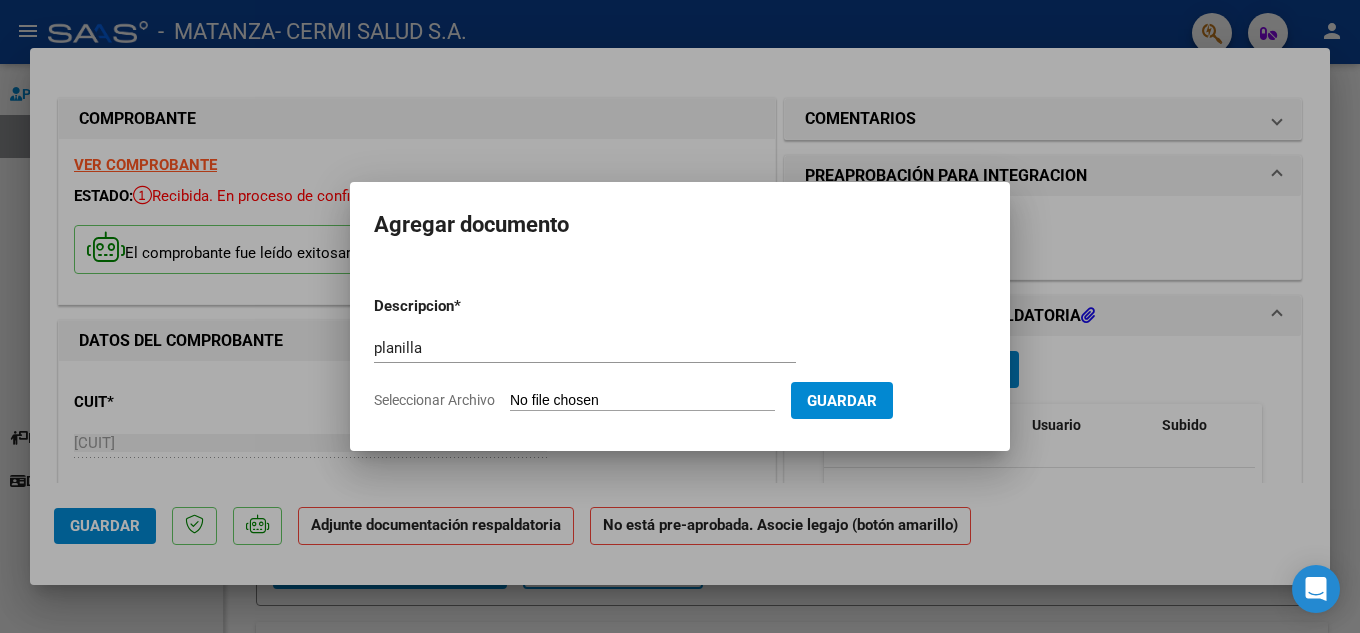 click on "Seleccionar Archivo" at bounding box center (642, 401) 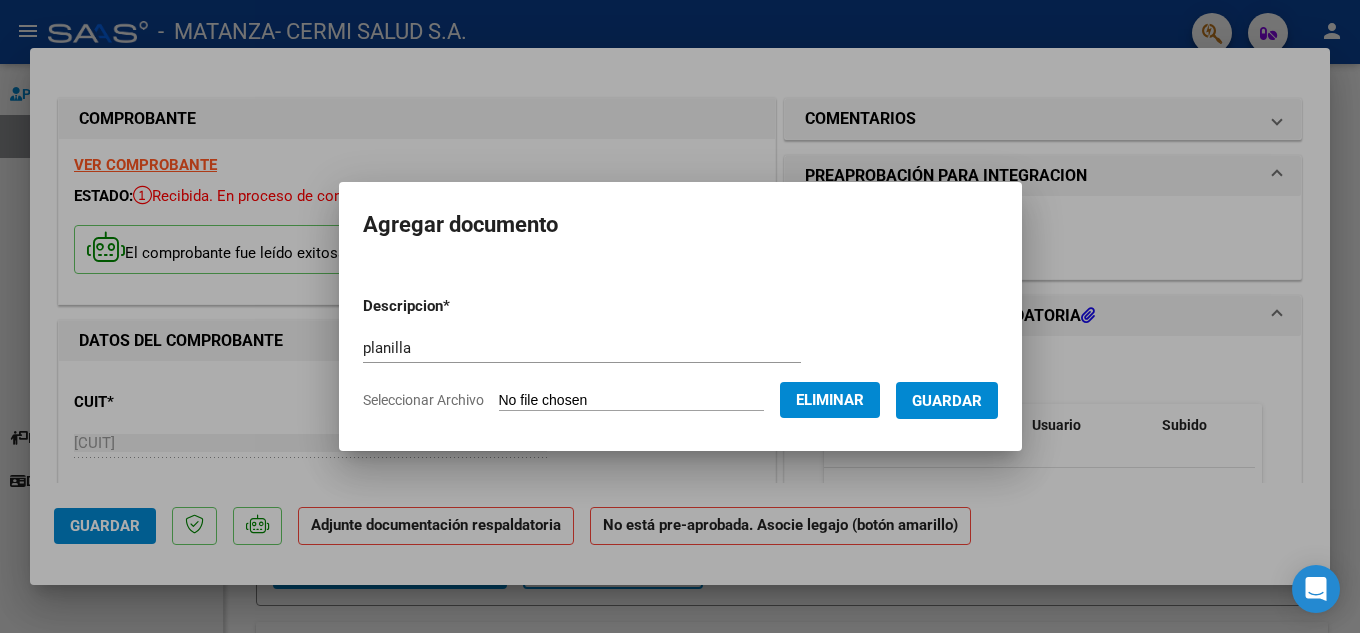 click on "Guardar" at bounding box center (947, 401) 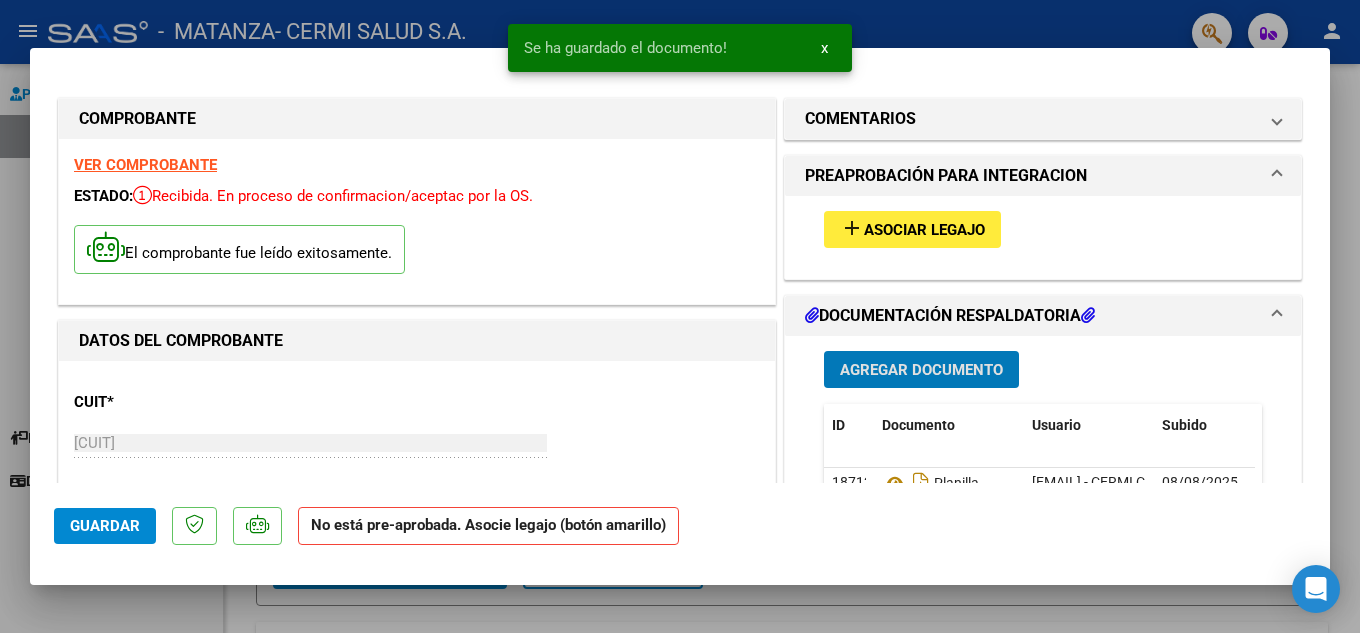 click on "add Asociar Legajo" at bounding box center [912, 229] 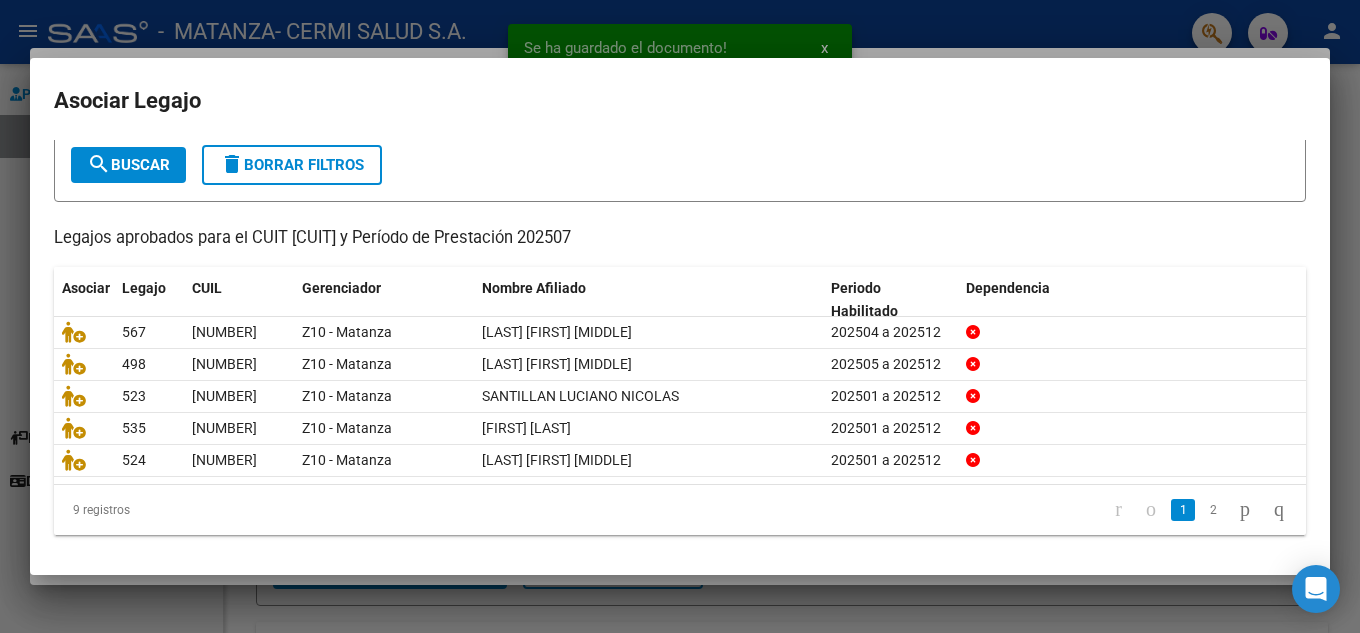 scroll, scrollTop: 115, scrollLeft: 0, axis: vertical 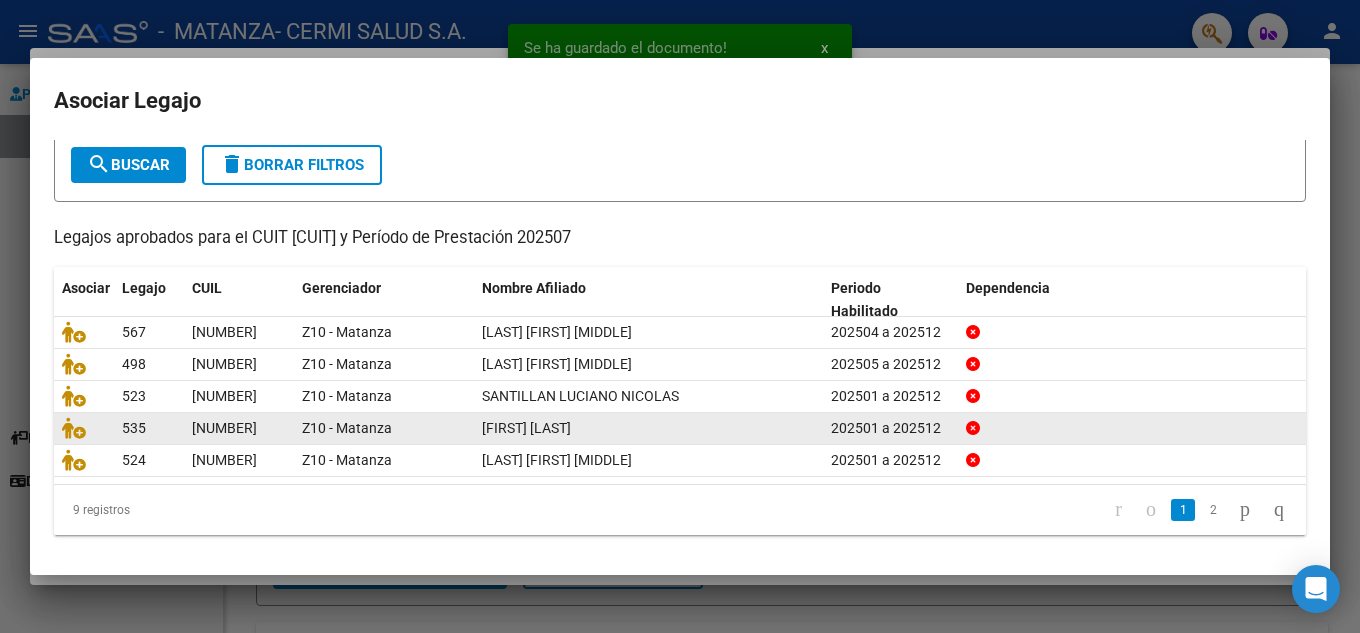 click on "2" 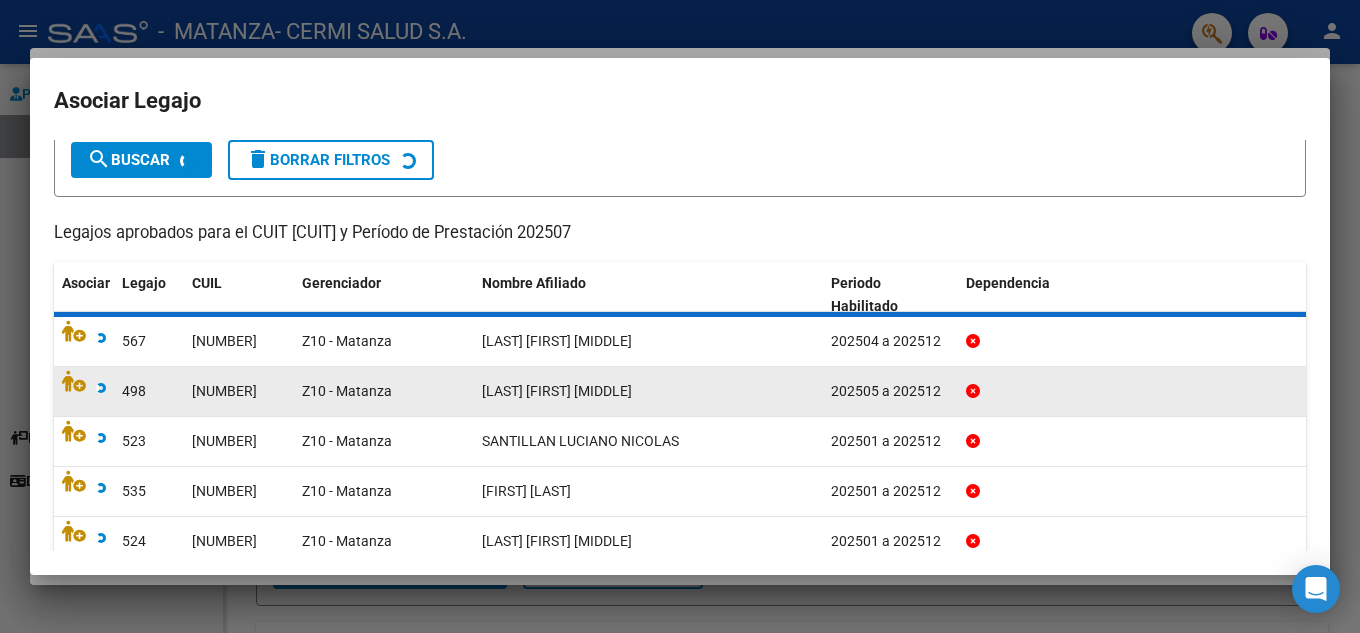 scroll, scrollTop: 82, scrollLeft: 0, axis: vertical 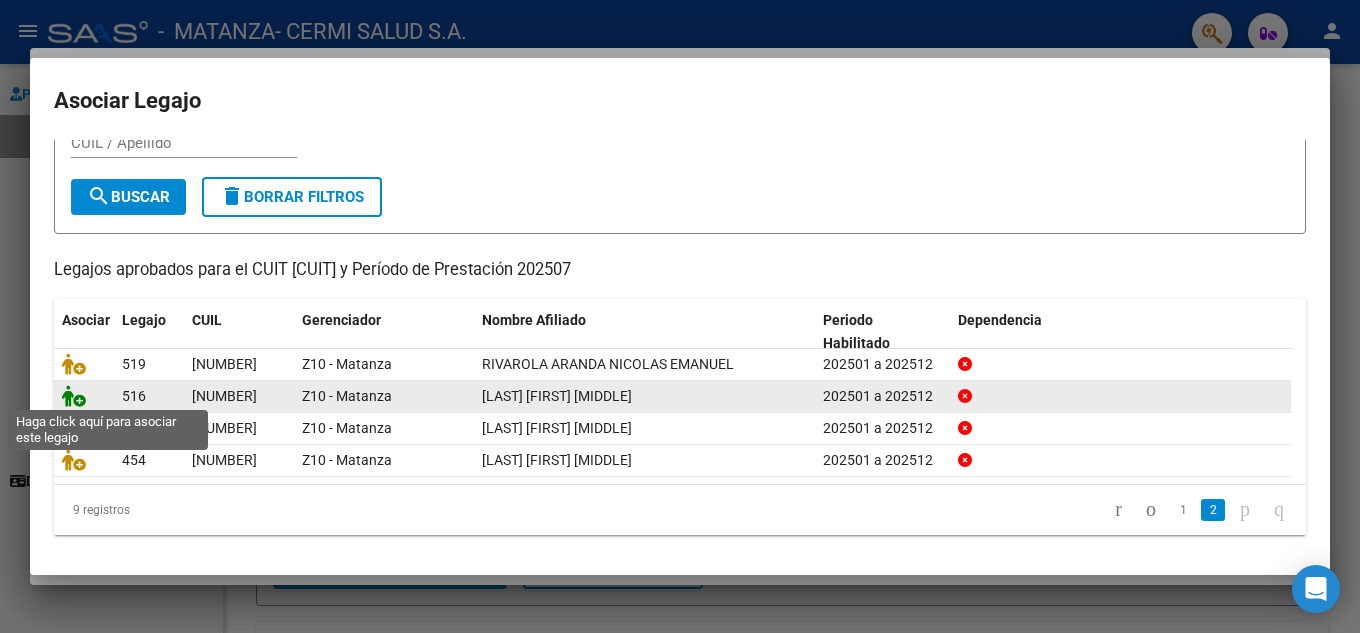 click 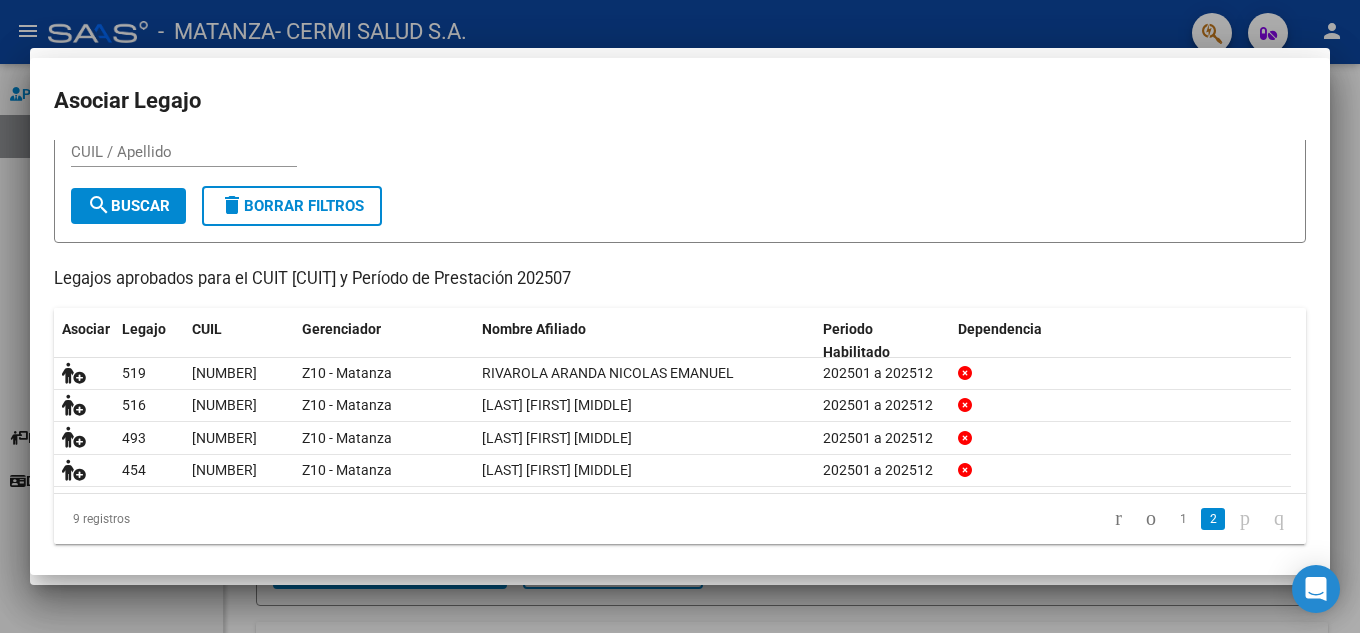 scroll, scrollTop: 95, scrollLeft: 0, axis: vertical 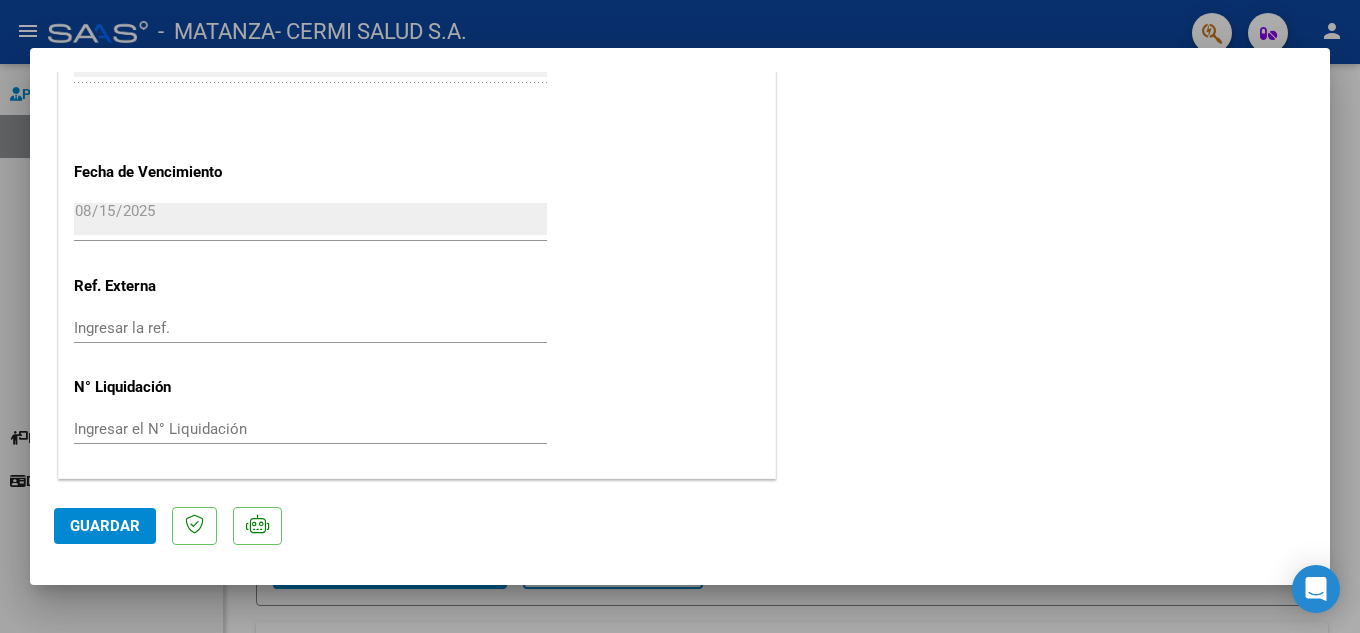 click on "COMPROBANTE VER COMPROBANTE       ESTADO:   Recibida. En proceso de confirmacion/aceptac por la OS.     El comprobante fue leído exitosamente.  DATOS DEL COMPROBANTE CUIT  *   [CUIT] Ingresar CUIT  ANALISIS PRESTADOR  CERMI SALUD S.A.  ARCA Padrón  Area destinado * Integración Seleccionar Area Período de Prestación (Ej: 202305 para Mayo 2023    202507 Ingrese el Período de Prestación como indica el ejemplo   Una vez que se asoció a un legajo aprobado no se puede cambiar el período de prestación.   Comprobante Tipo * Factura B Seleccionar Tipo Punto de Venta  *   9 Ingresar el Nro.  Número  *   13833 Ingresar el Nro.  Monto  *   $ 261.883,04 Ingresar el monto  Fecha del Cpbt.  *   2025-08-05 Ingresar la fecha  CAE / CAEA (no ingrese CAI)    75312080833312 Ingresar el CAE o CAEA (no ingrese CAI)  Fecha de Vencimiento    2025-08-15 Ingresar la fecha  Ref. Externa    Ingresar la ref.  N° Liquidación    Ingresar el N° Liquidación  COMENTARIOS Comentarios del Prestador / Gerenciador:   NO" at bounding box center [680, 277] 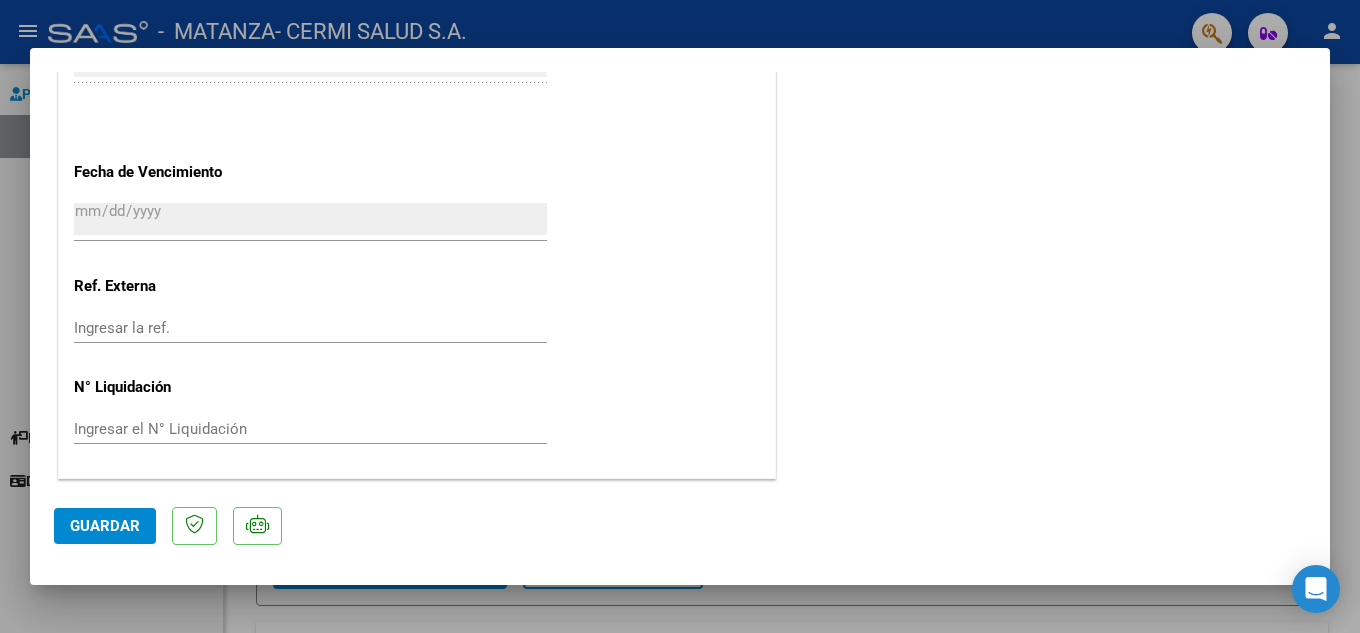 scroll, scrollTop: 0, scrollLeft: 0, axis: both 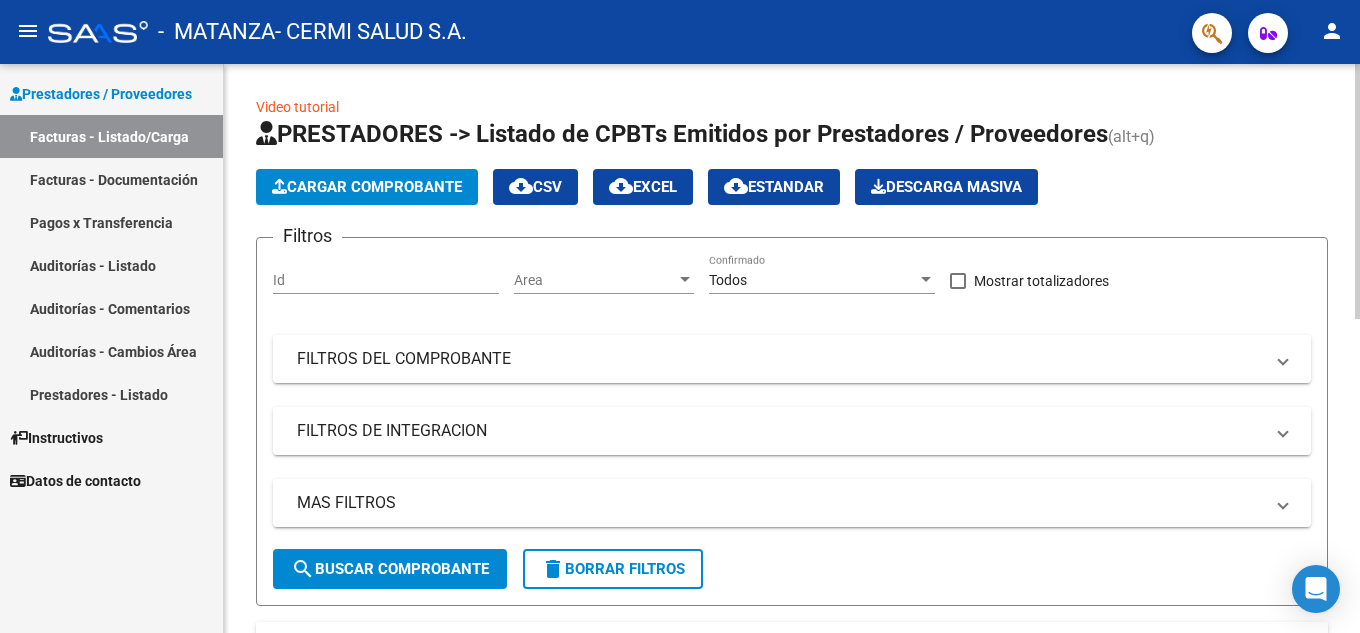 click on "Cargar Comprobante" 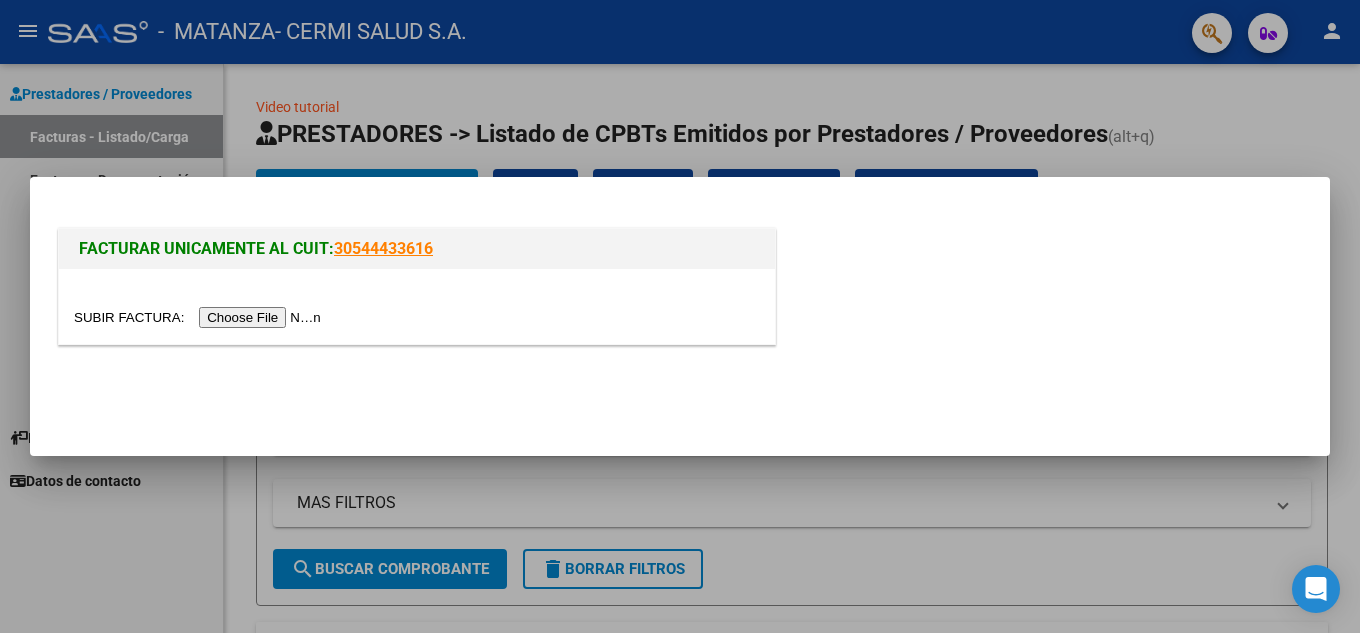 click at bounding box center [200, 317] 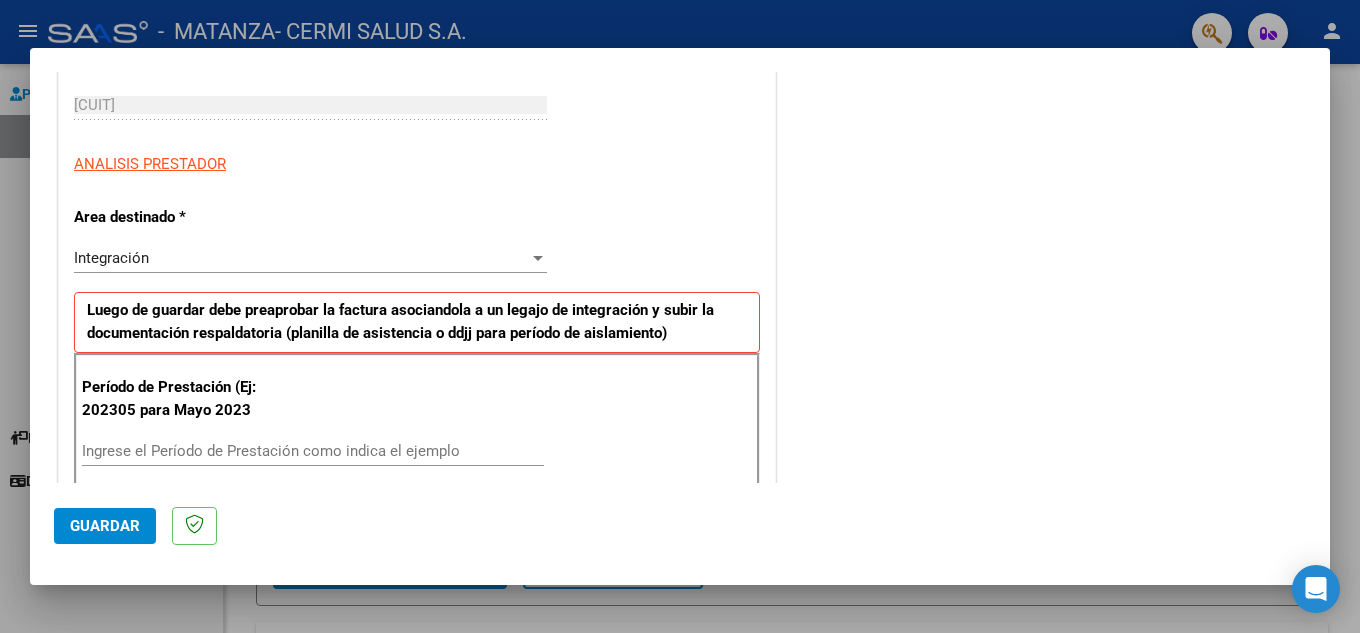 scroll, scrollTop: 400, scrollLeft: 0, axis: vertical 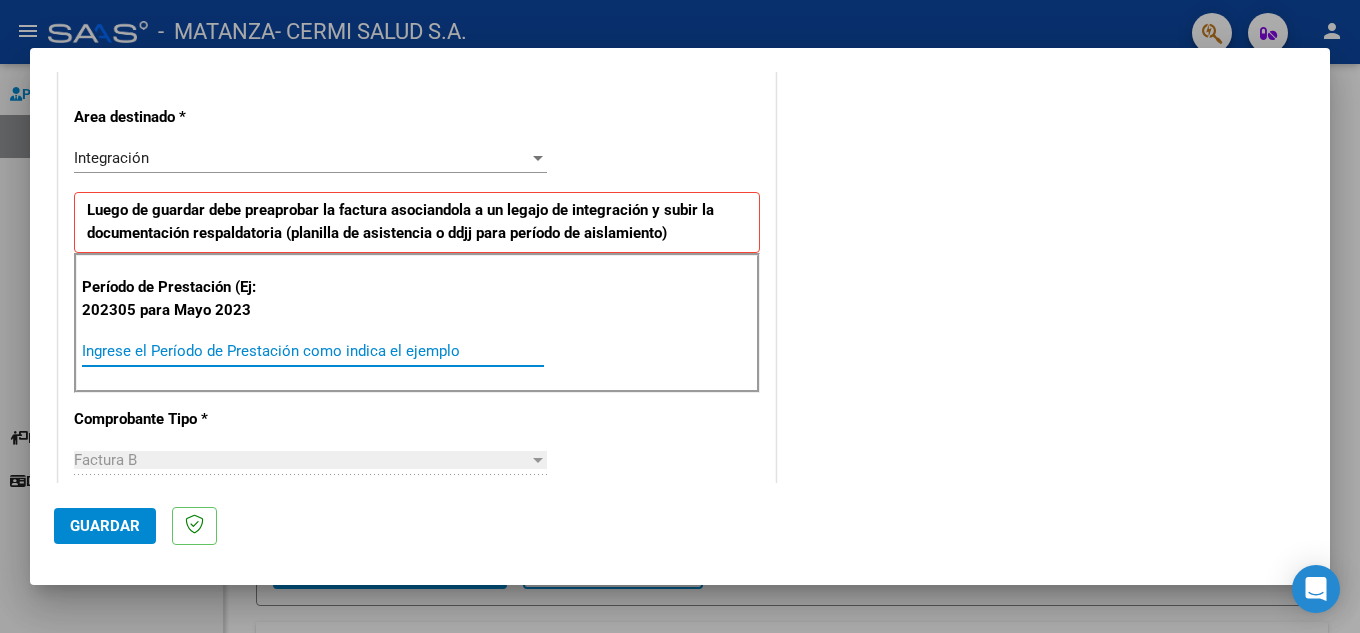 click on "Ingrese el Período de Prestación como indica el ejemplo" at bounding box center (313, 351) 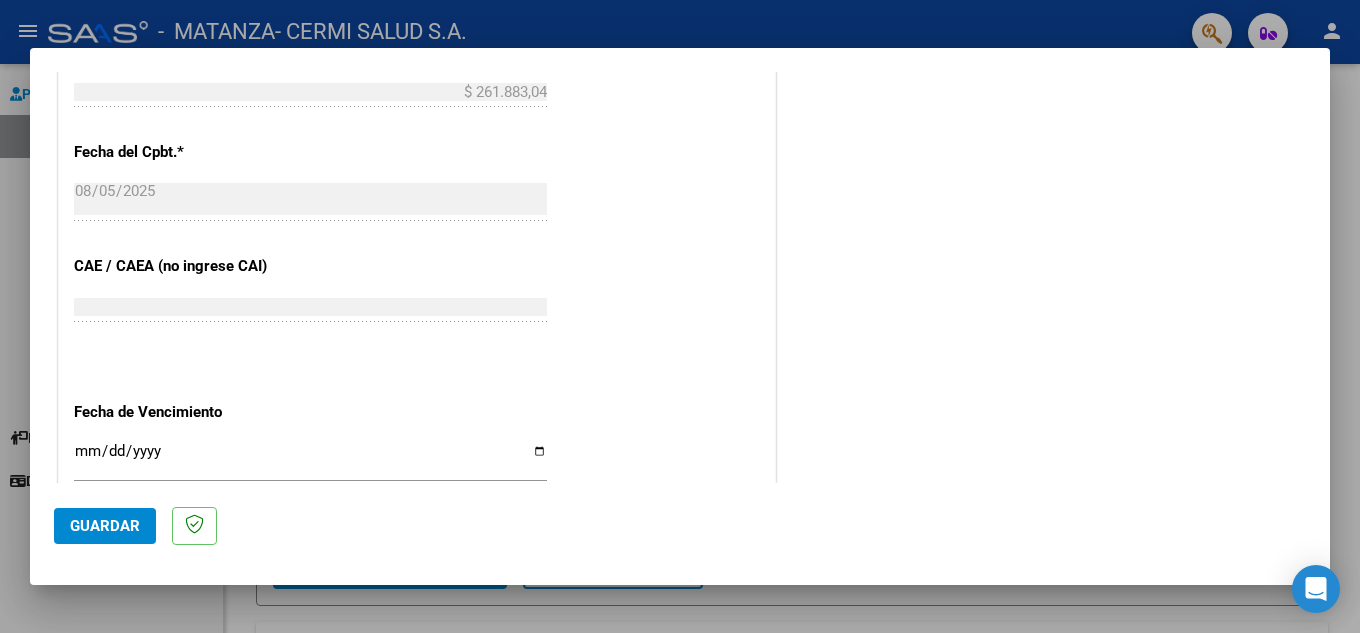 scroll, scrollTop: 1200, scrollLeft: 0, axis: vertical 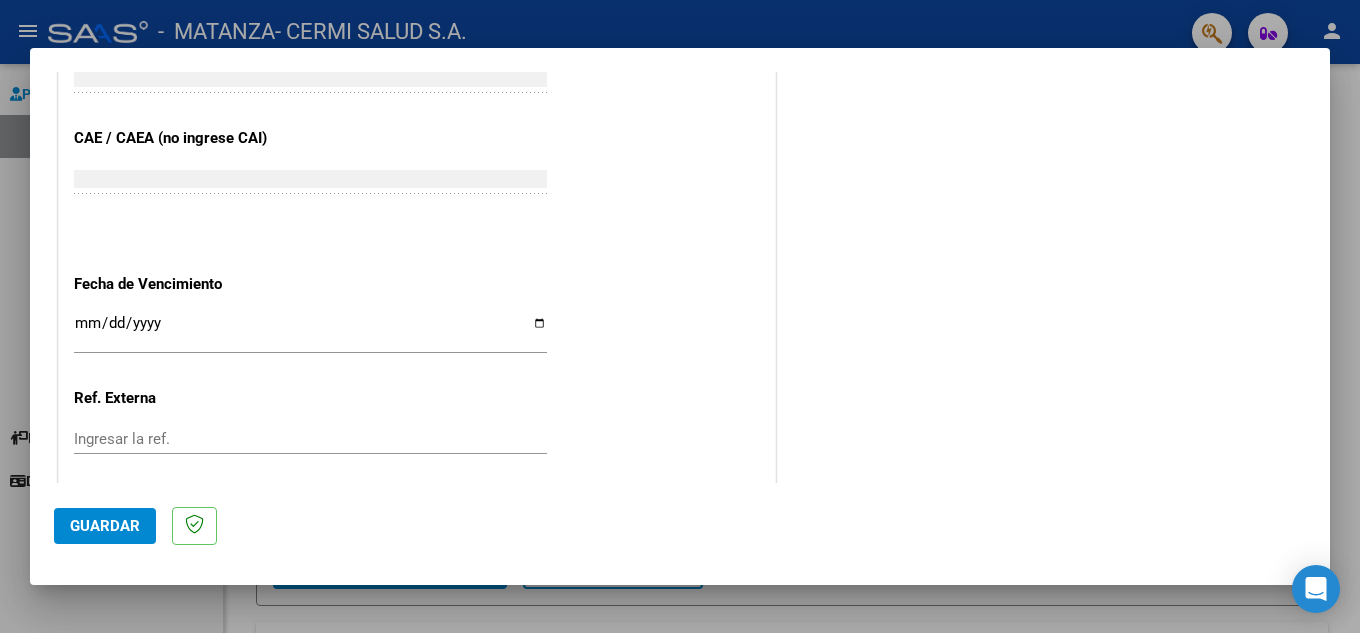 type on "202507" 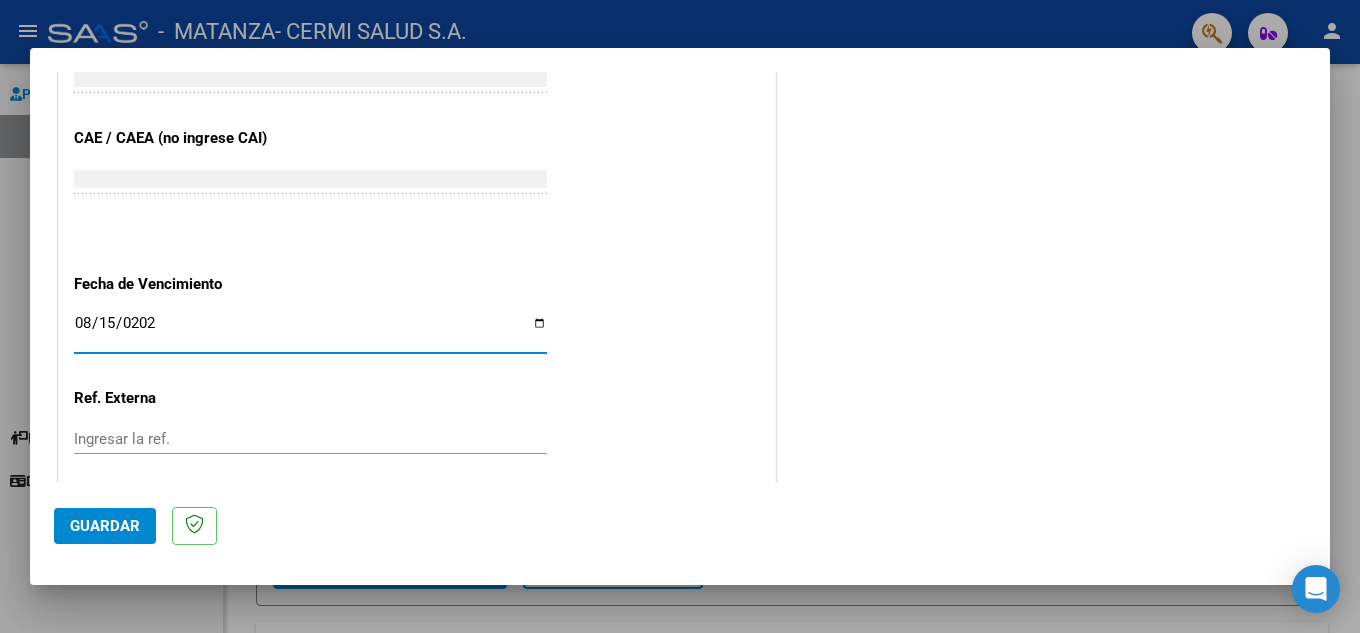 type on "2025-08-15" 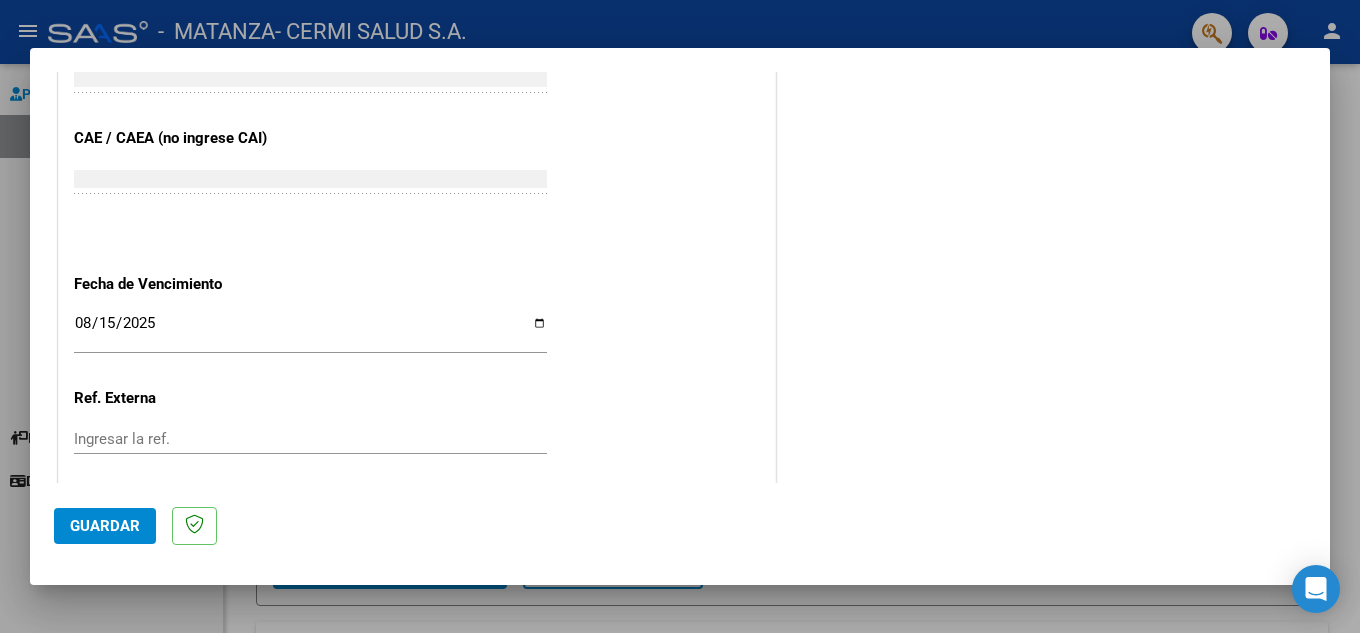click on "CUIT  *   [TAX_ID] Ingresar CUIT  ANALISIS PRESTADOR  Area destinado * Integración Seleccionar Area Luego de guardar debe preaprobar la factura asociandola a un legajo de integración y subir la documentación respaldatoria ( planilla de asistencia o ddjj para período de aislamiento)  Período de Prestación (Ej: 202305 para Mayo 2023    [DATE] Ingrese el Período de Prestación como indica el ejemplo   Comprobante Tipo * Factura B Seleccionar Tipo Punto de Venta  *   9 Ingresar el Nro.  Número  *   13834 Ingresar el Nro.  Monto  *   $ 261.883,04 Ingresar el monto  Fecha del Cpbt.  *   [DATE] Ingresar la fecha  CAE / CAEA (no ingrese CAI)    [NUMBER] Ingresar el CAE o CAEA (no ingrese CAI)  Fecha de Vencimiento    [DATE] Ingresar la fecha  Ref. Externa    Ingresar la ref.  N° Liquidación    Ingresar el N° Liquidación" at bounding box center [417, -145] 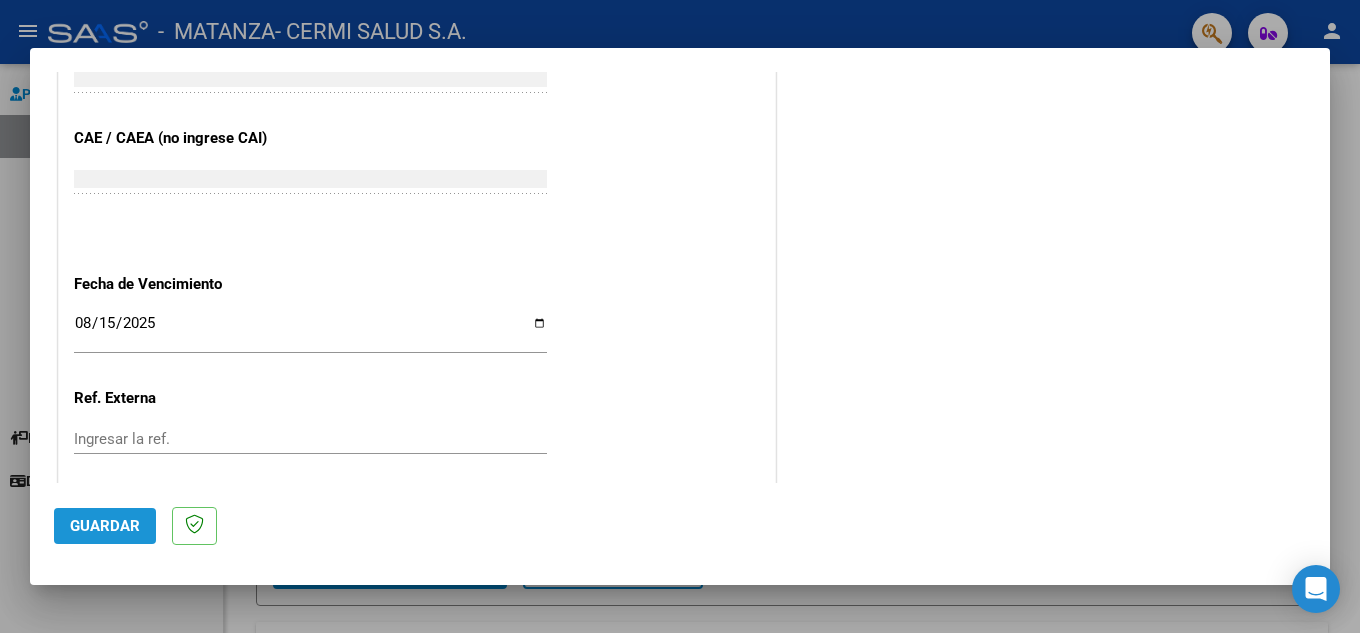 click on "Guardar" 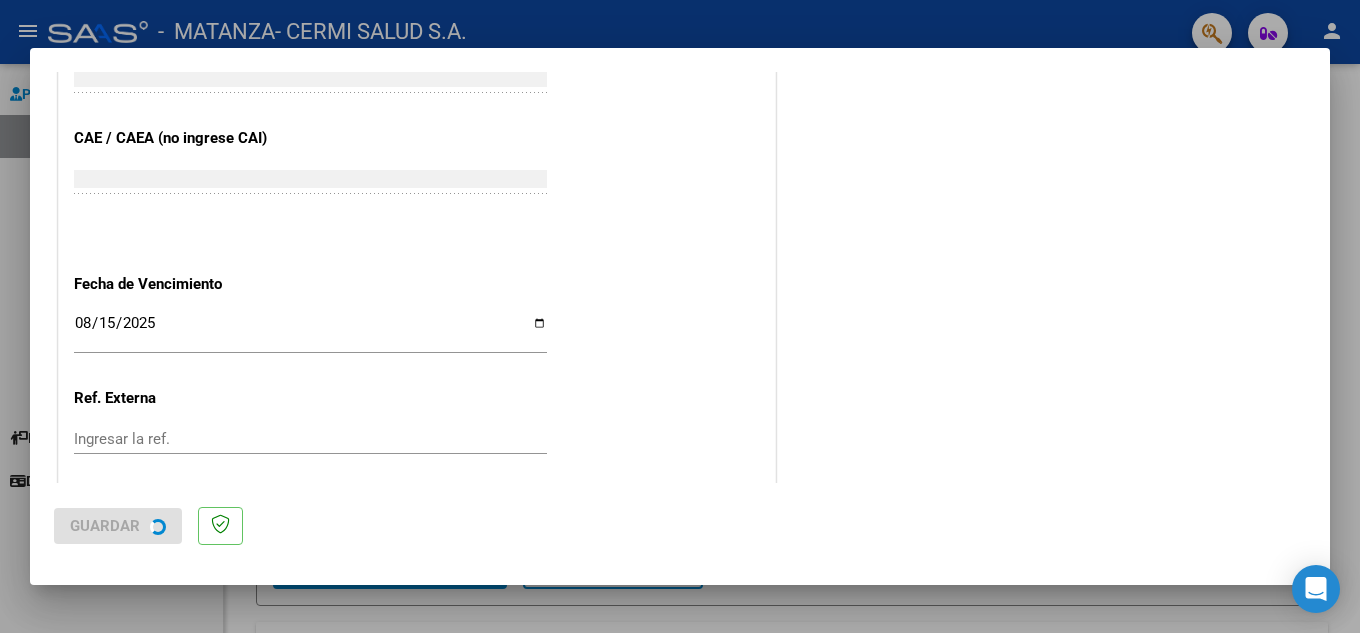 scroll, scrollTop: 0, scrollLeft: 0, axis: both 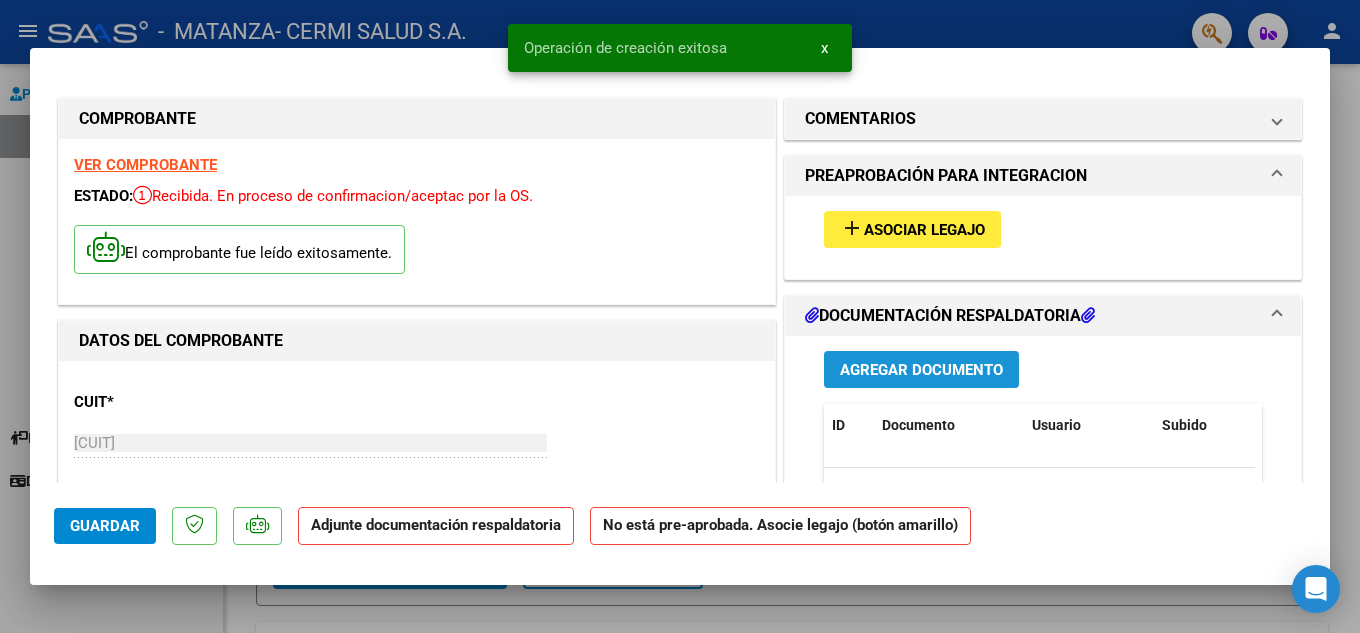 click on "Agregar Documento" at bounding box center (921, 370) 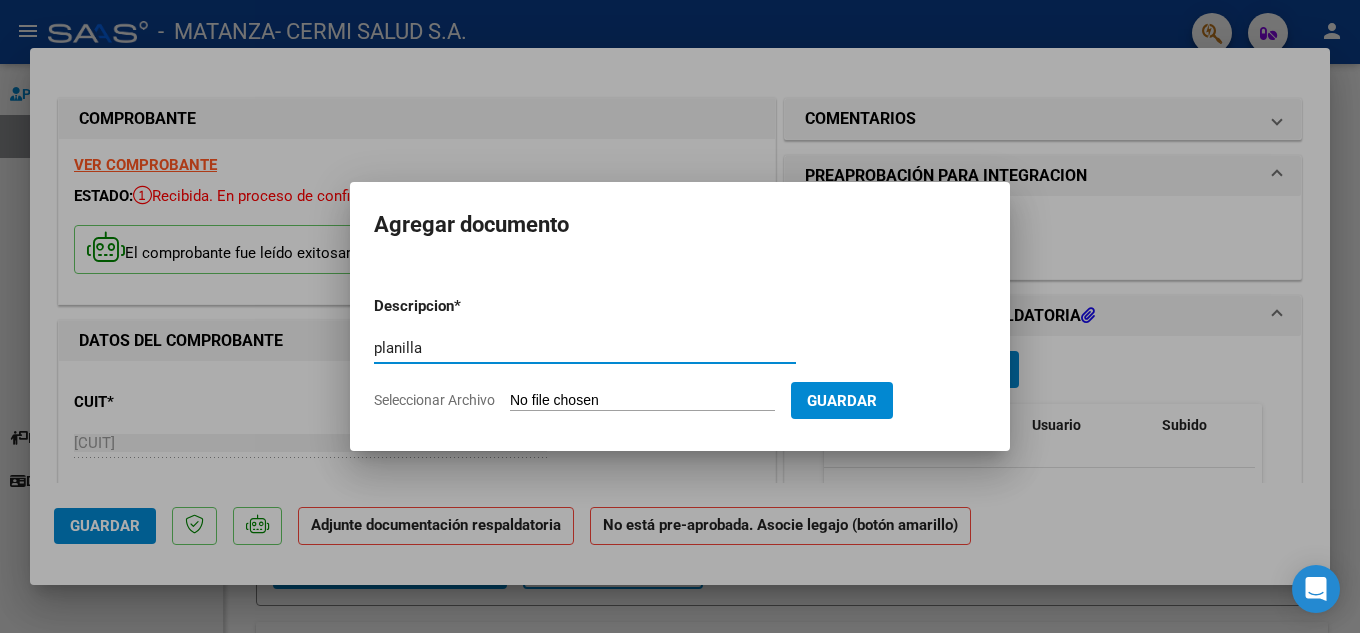 type on "planilla" 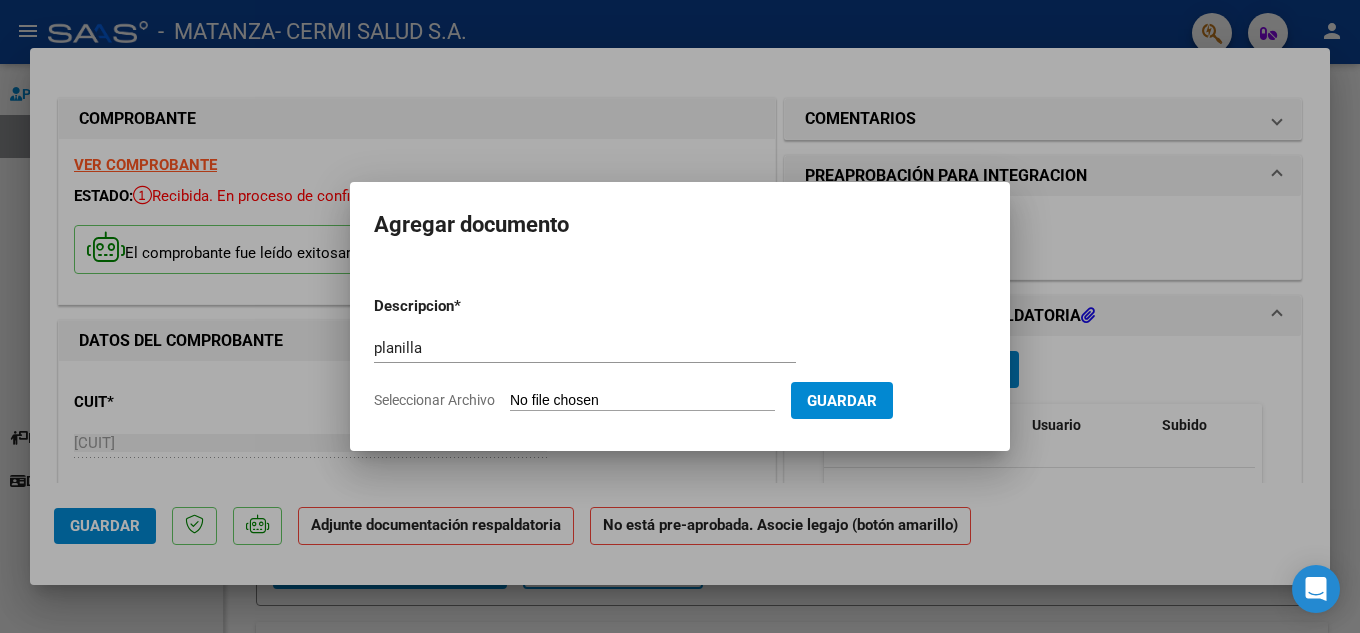 click on "Seleccionar Archivo" at bounding box center [642, 401] 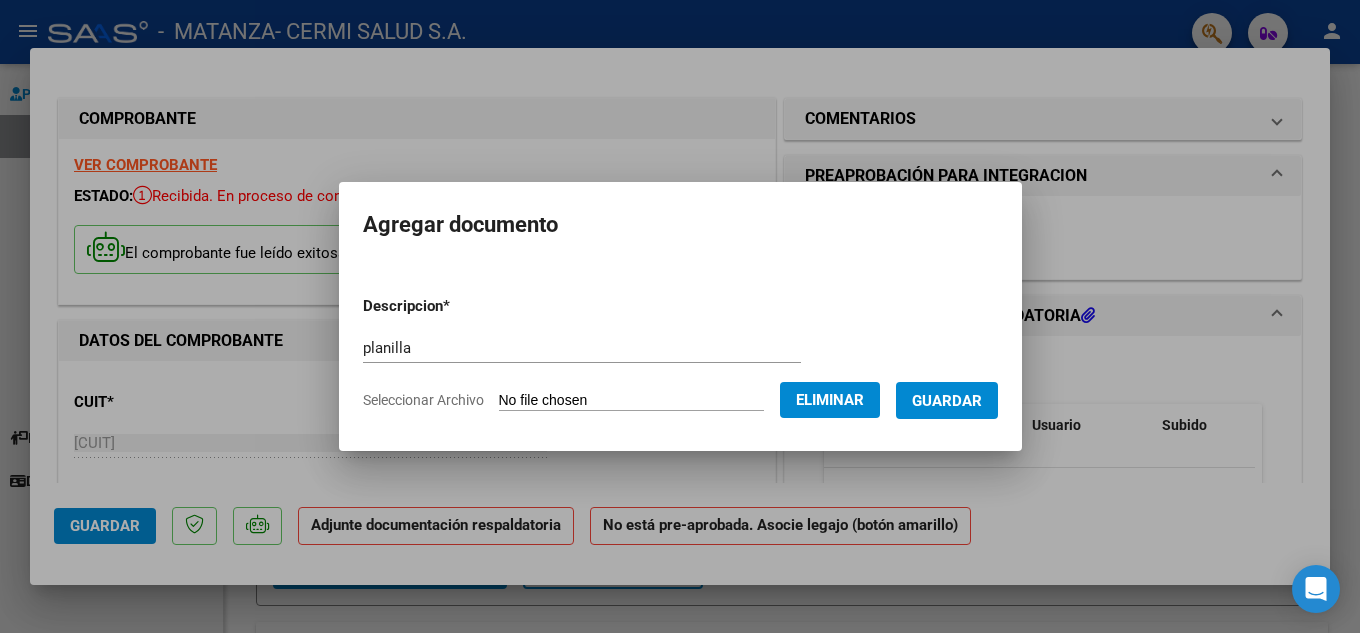 click on "Guardar" at bounding box center [947, 401] 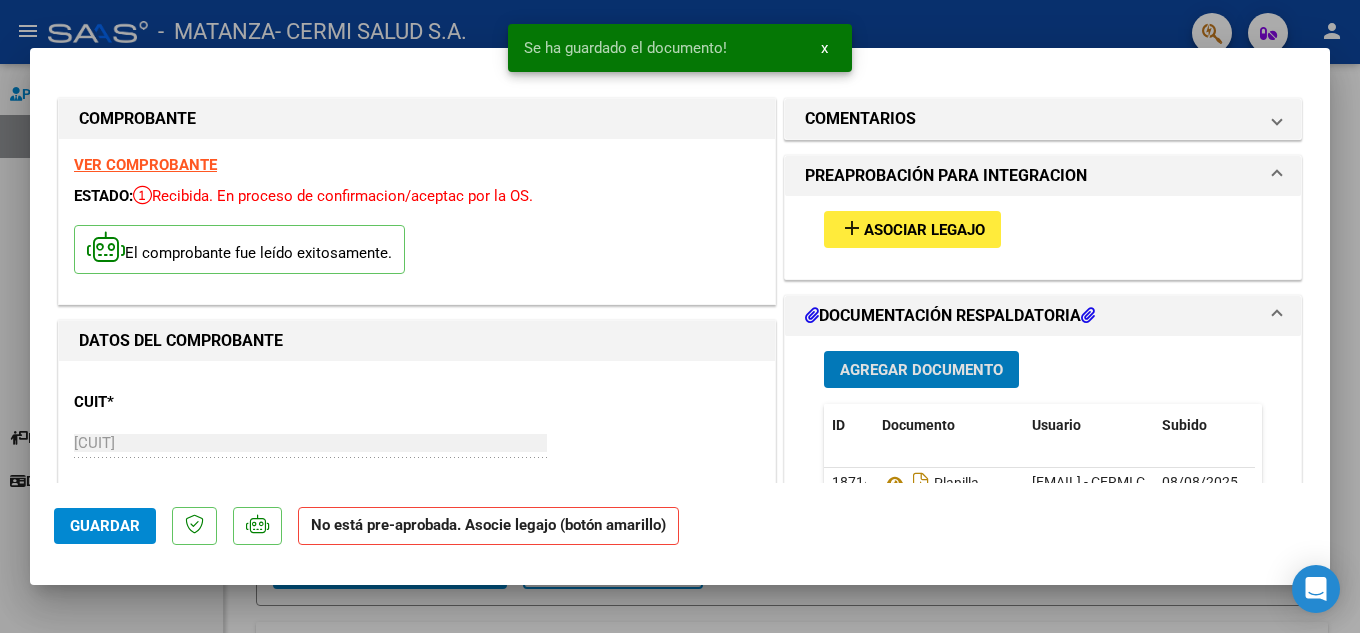 click on "add Asociar Legajo" at bounding box center (912, 229) 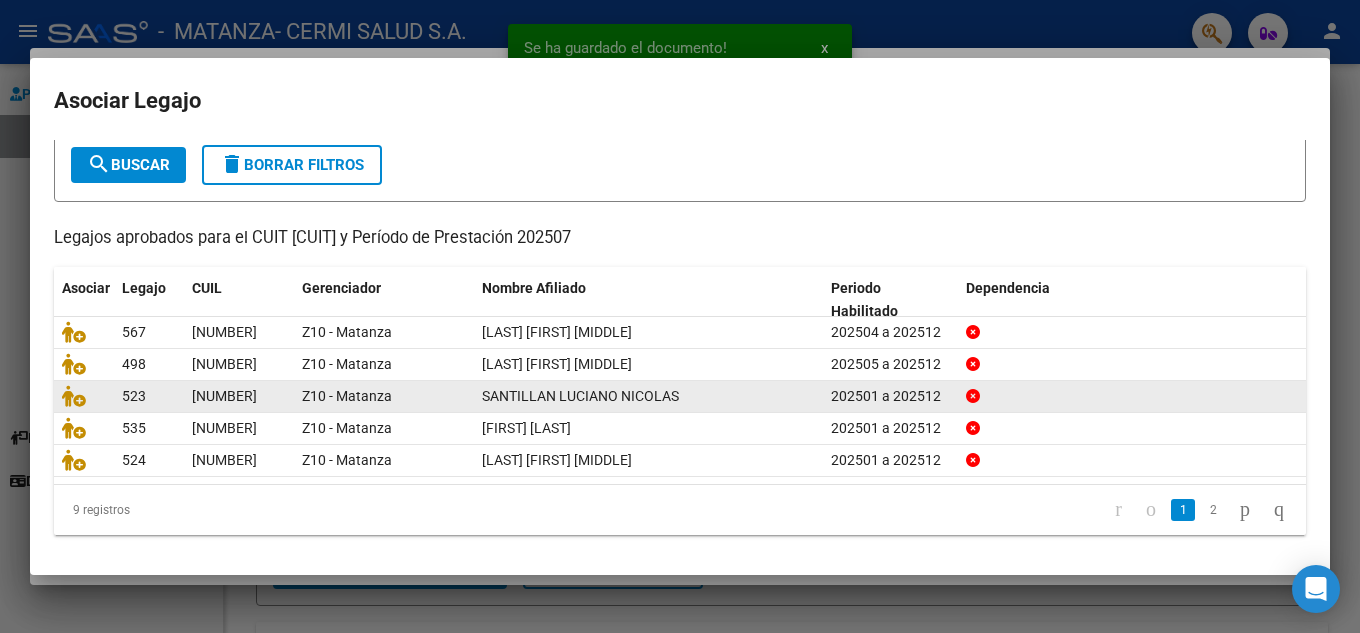 scroll, scrollTop: 115, scrollLeft: 0, axis: vertical 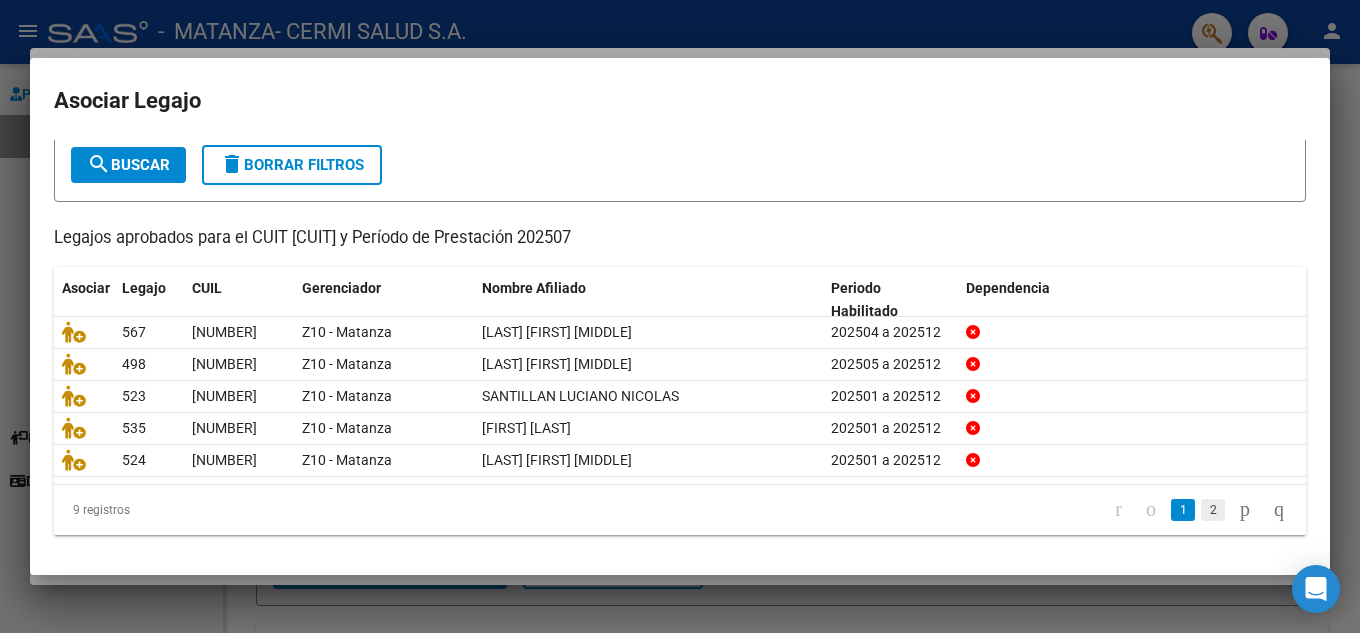 click on "2" 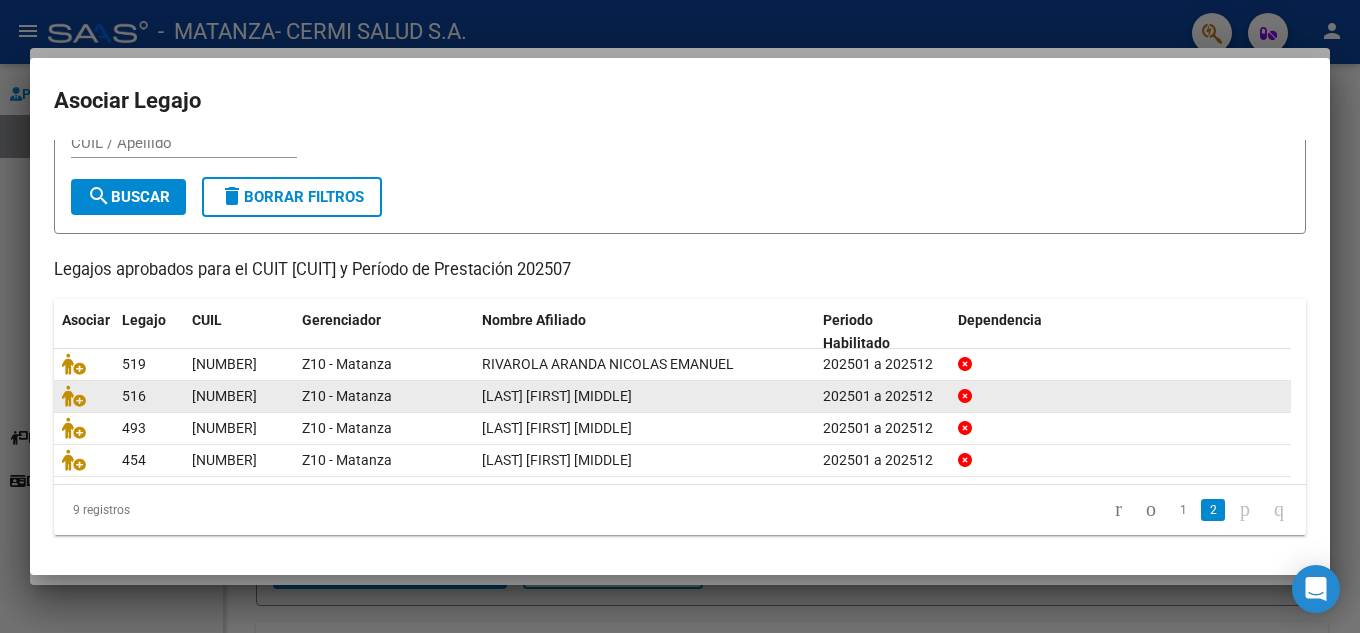 scroll, scrollTop: 82, scrollLeft: 0, axis: vertical 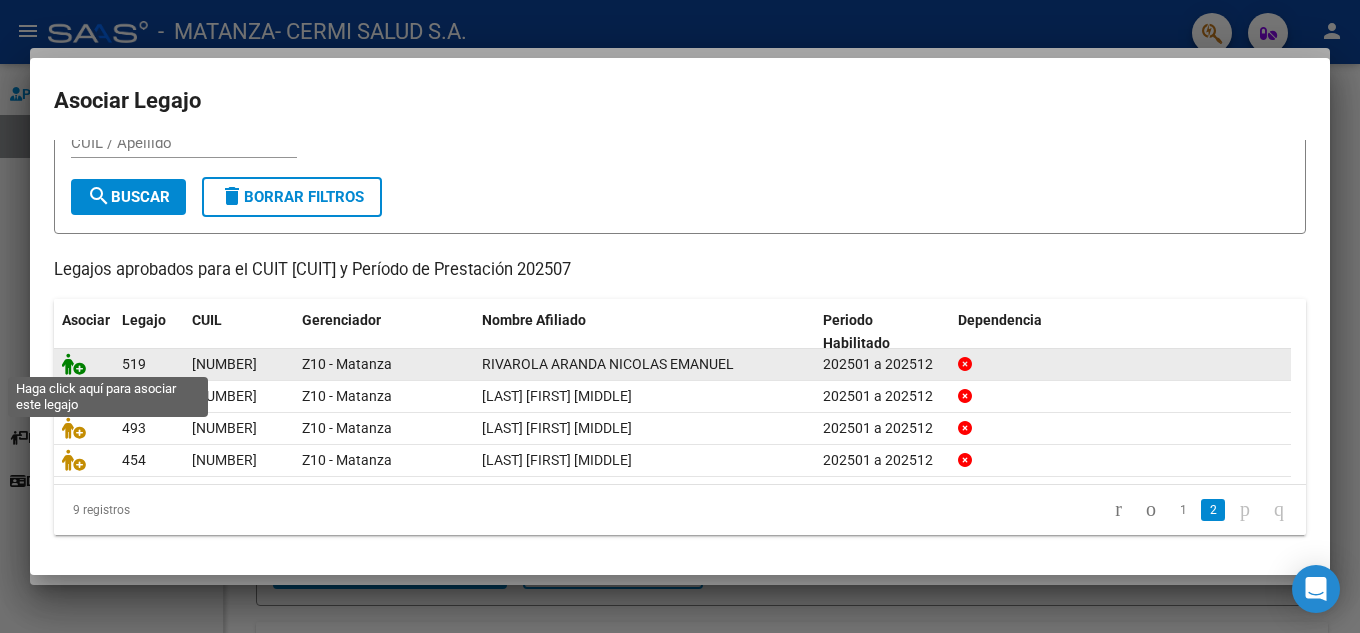 click 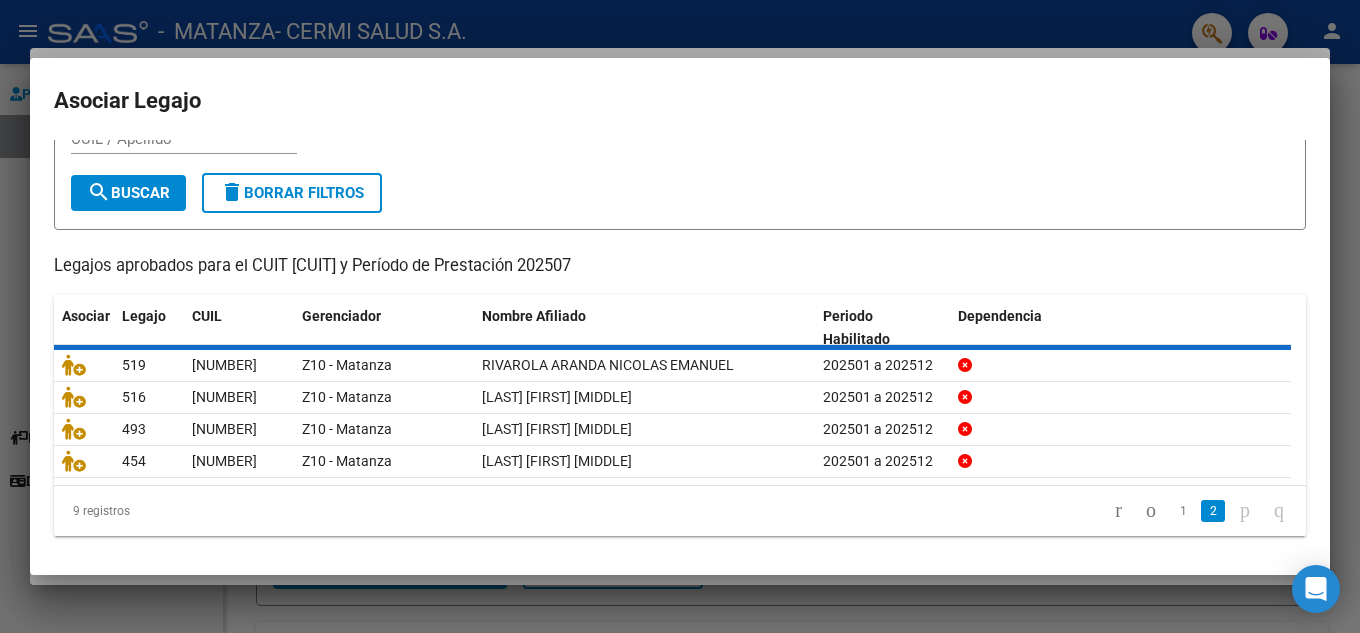 scroll, scrollTop: 0, scrollLeft: 0, axis: both 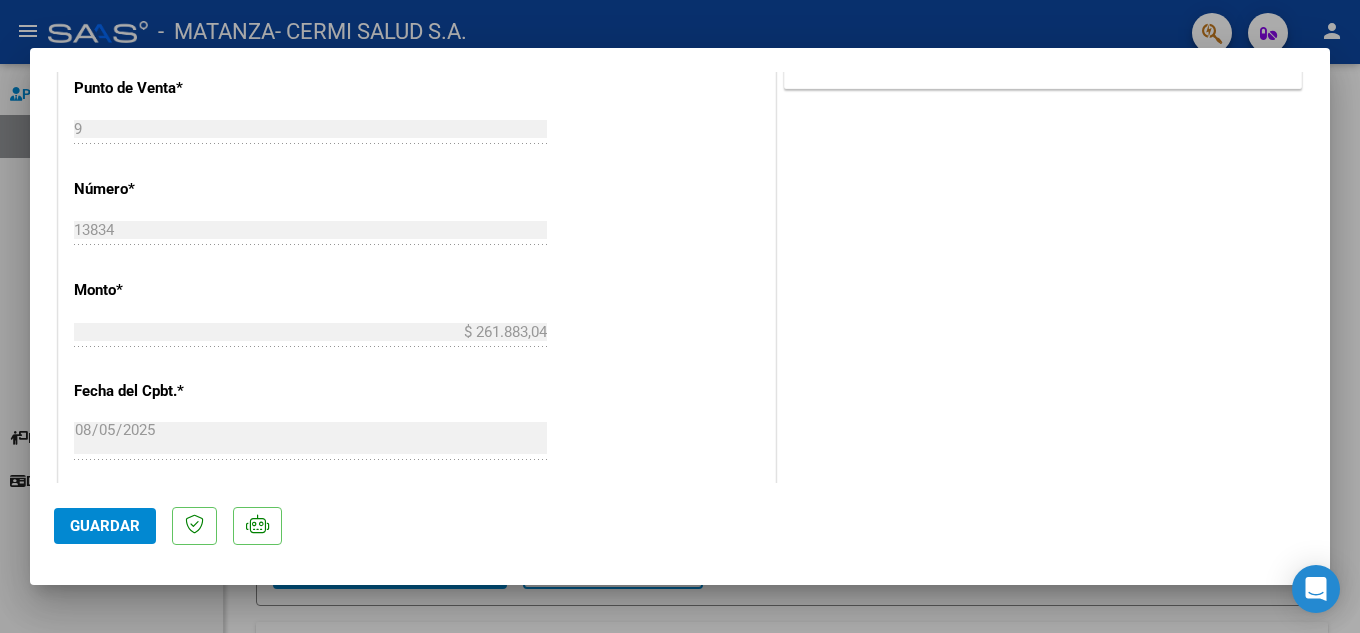 click at bounding box center (680, 316) 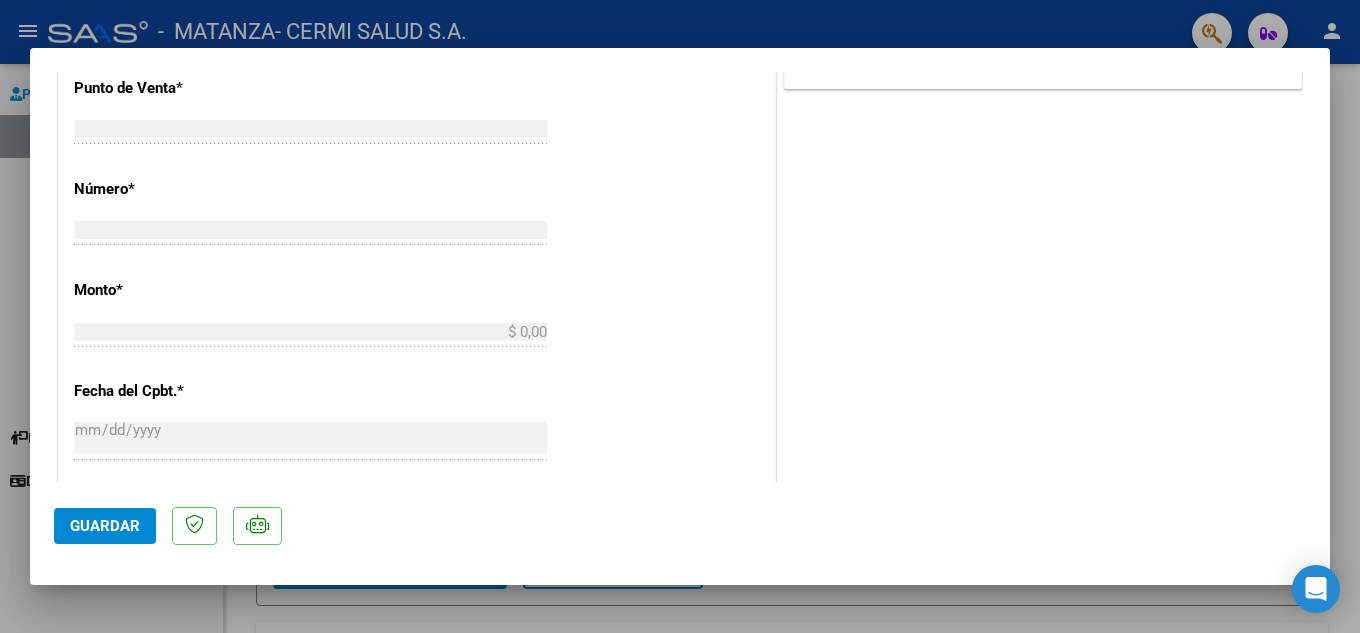 scroll, scrollTop: 0, scrollLeft: 0, axis: both 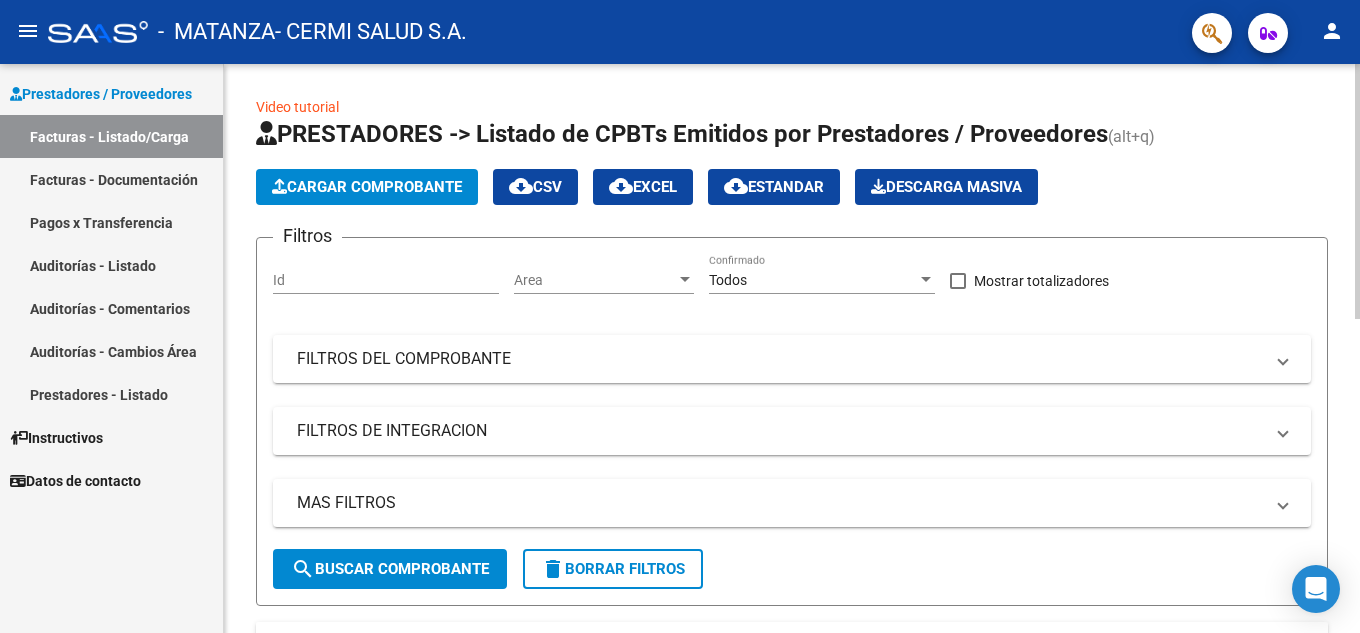 click on "Cargar Comprobante" 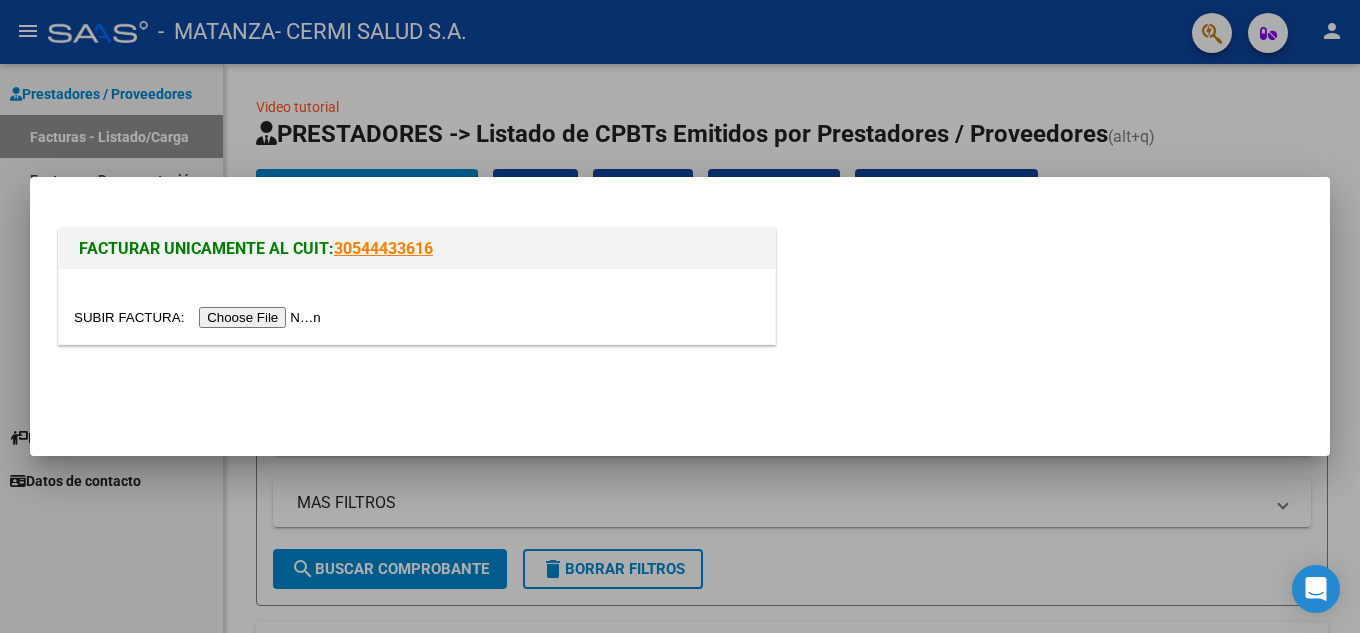 click at bounding box center (200, 317) 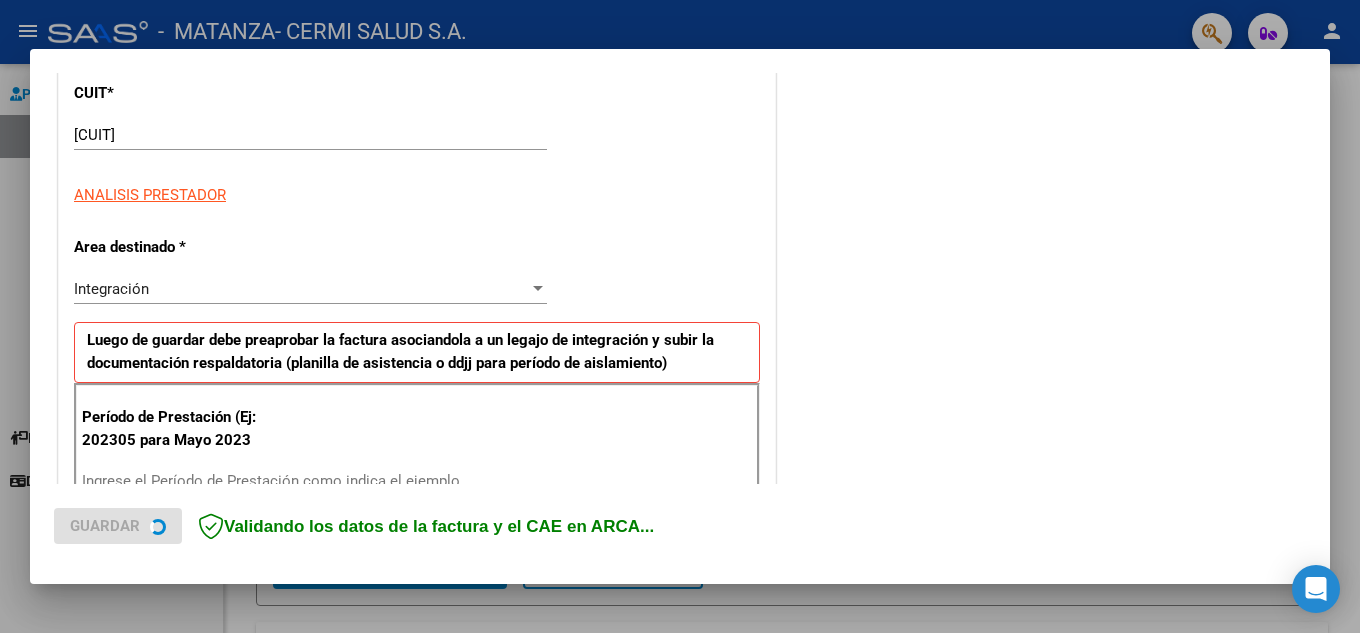 scroll, scrollTop: 300, scrollLeft: 0, axis: vertical 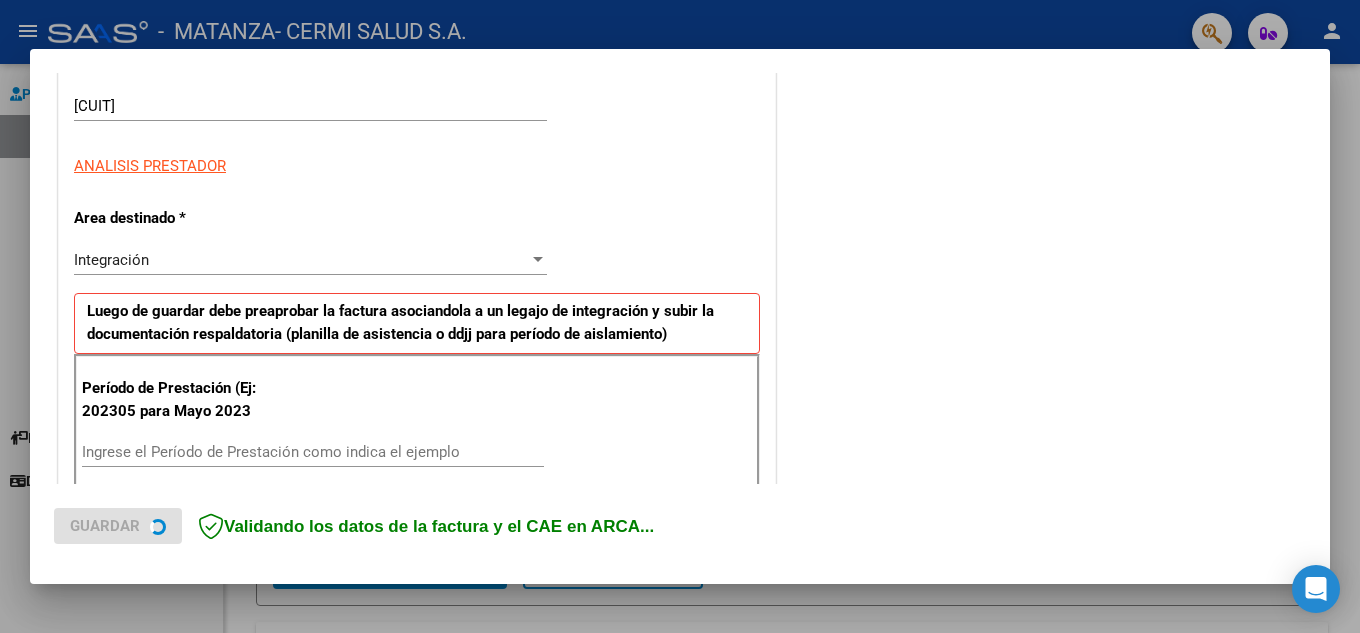 click on "Ingrese el Período de Prestación como indica el ejemplo" at bounding box center (313, 452) 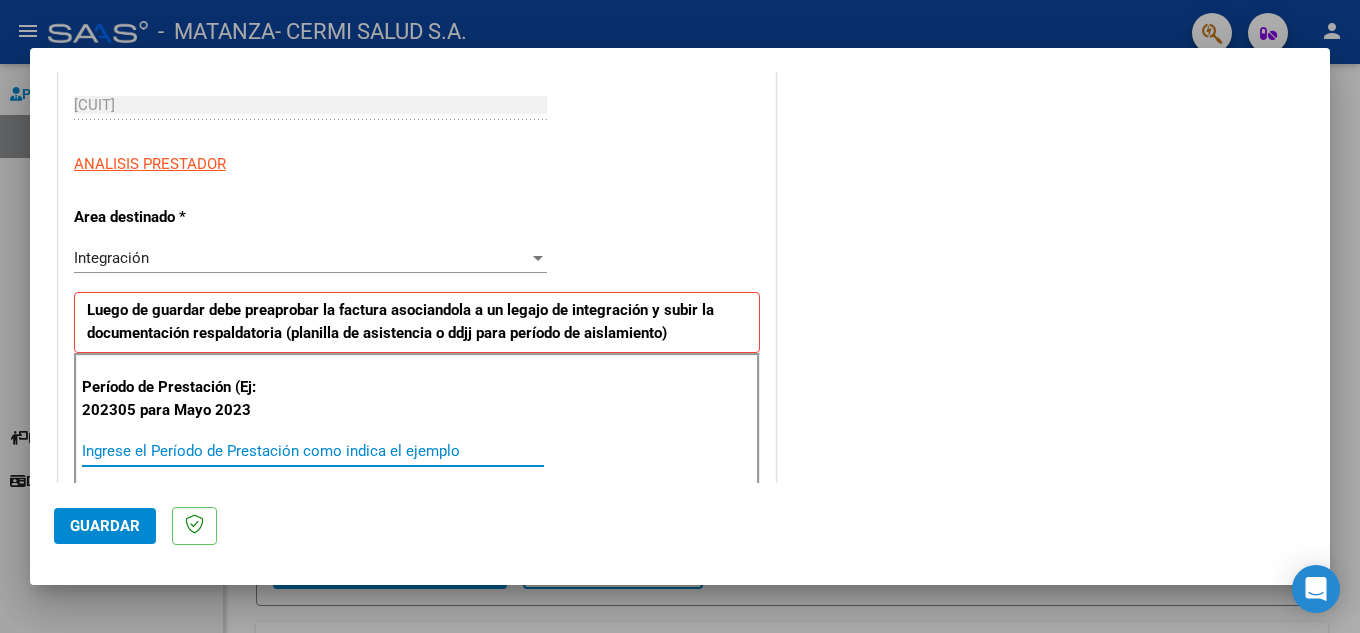 click on "Ingrese el Período de Prestación como indica el ejemplo" at bounding box center [313, 451] 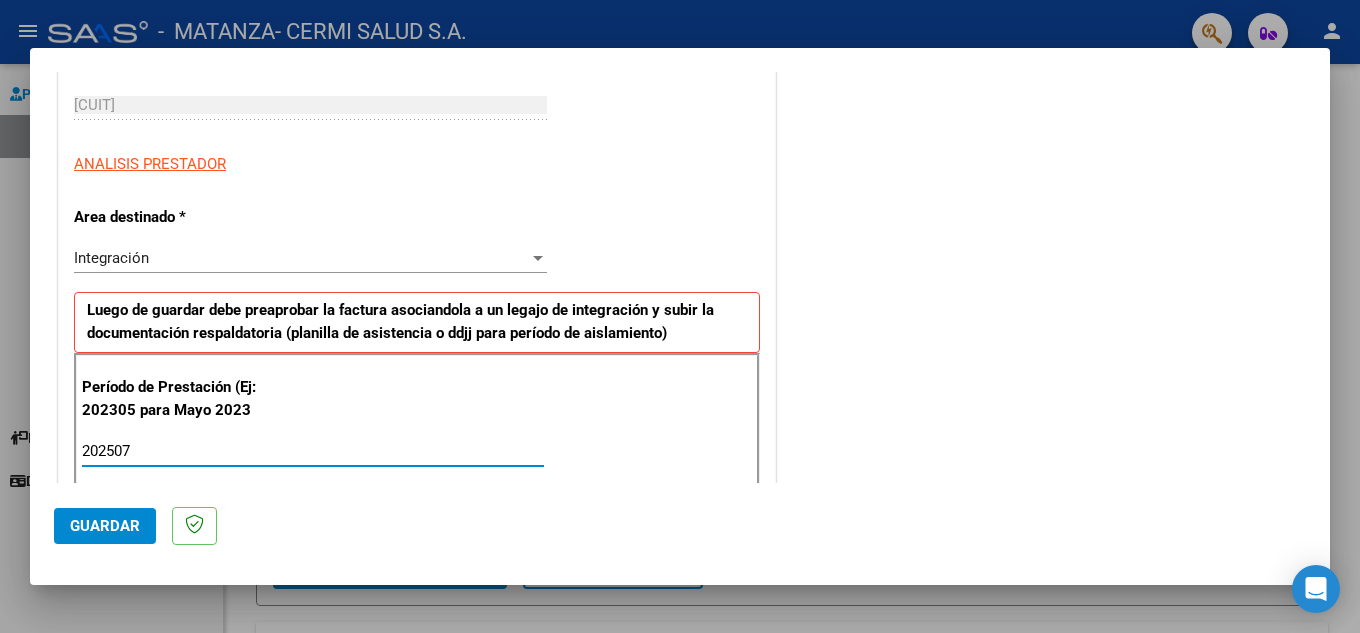 type on "202507" 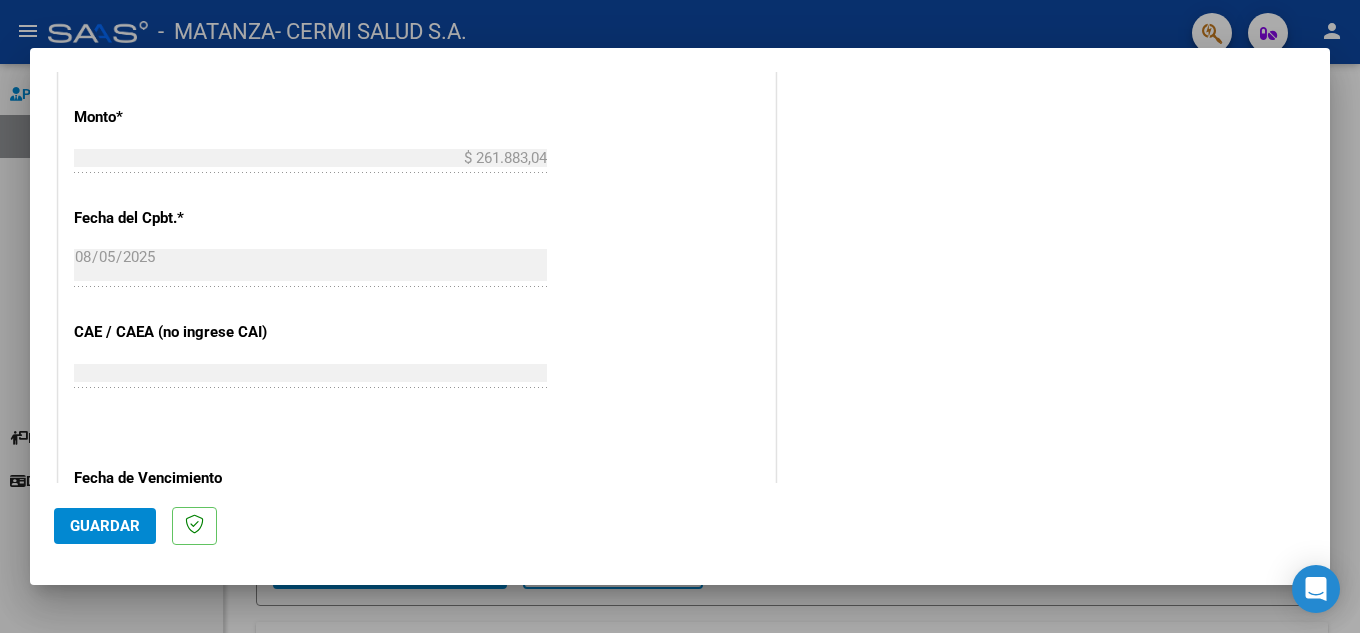 scroll, scrollTop: 1100, scrollLeft: 0, axis: vertical 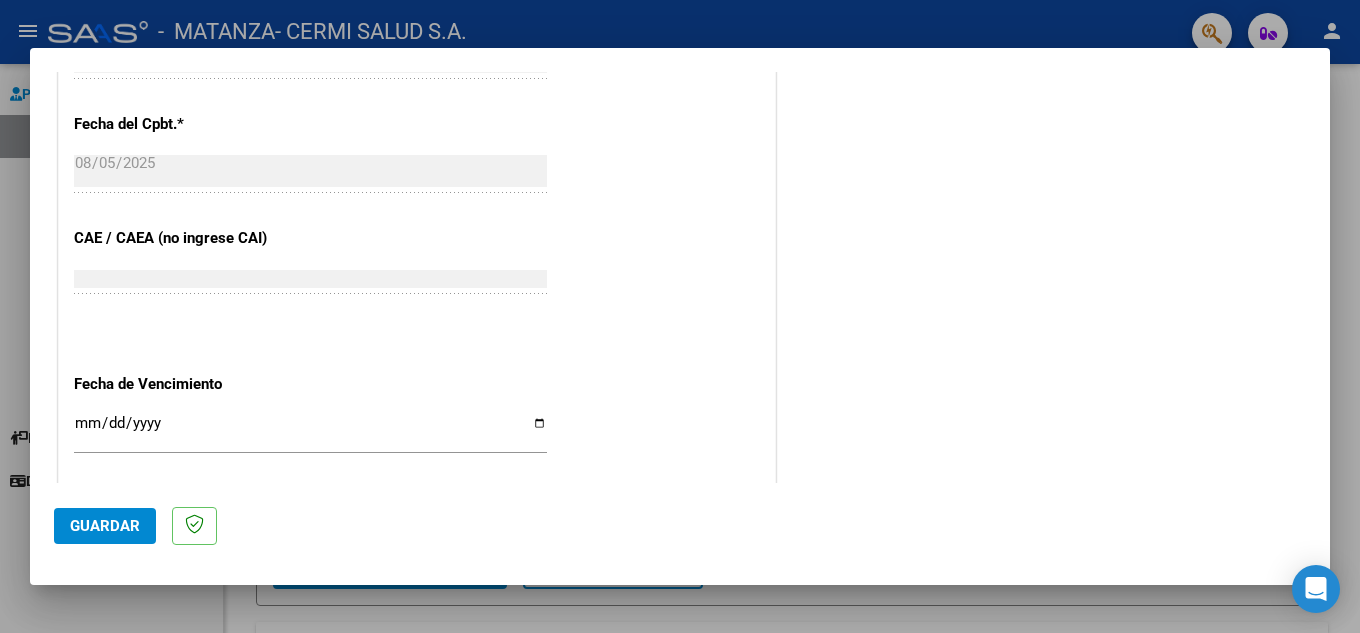 click on "CUIT  *   [CUIT] Ingresar CUIT  ANALISIS PRESTADOR  Area destinado * Integración Seleccionar Area Luego de guardar debe preaprobar la factura asociandola a un legajo de integración y subir la documentación respaldatoria (planilla de asistencia o ddjj para período de aislamiento)  Período de Prestación (Ej: 202305 para Mayo 2023    202507 Ingrese el Período de Prestación como indica el ejemplo   Comprobante Tipo * Factura B Seleccionar Tipo Punto de Venta  *   9 Ingresar el Nro.  Número  *   13835 Ingresar el Nro.  Monto  *   $ 261.883,04 Ingresar el monto  Fecha del Cpbt.  *   2025-08-05 Ingresar la fecha  CAE / CAEA (no ingrese CAI)    75312080847843 Ingresar el CAE o CAEA (no ingrese CAI)  Fecha de Vencimiento    Ingresar la fecha  Ref. Externa    Ingresar la ref.  N° Liquidación    Ingresar el N° Liquidación" at bounding box center [417, -45] 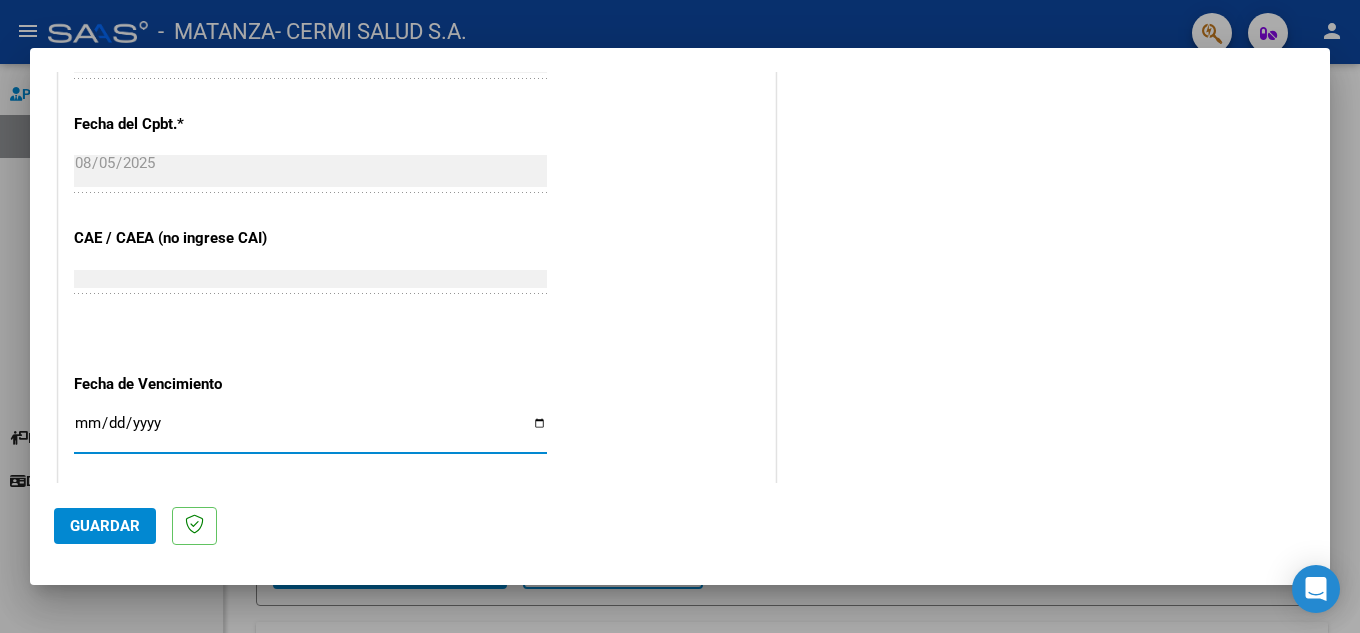 click on "Ingresar la fecha" at bounding box center [310, 431] 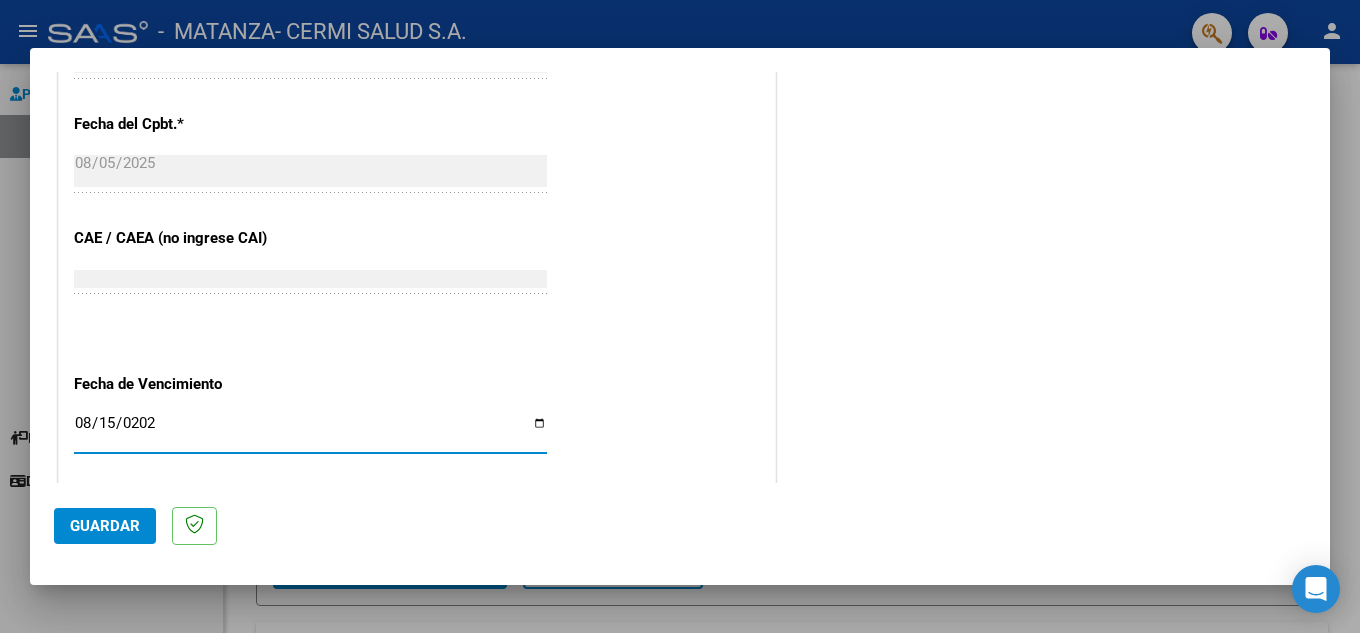 type on "2025-08-15" 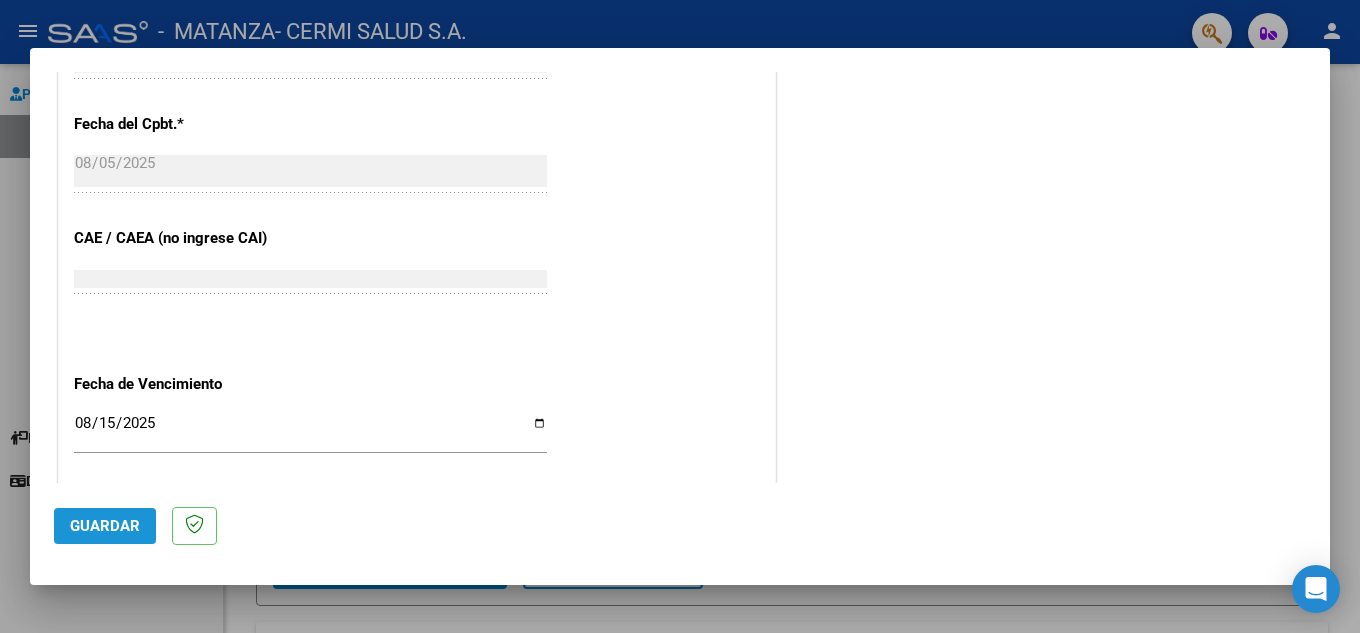 click on "Guardar" 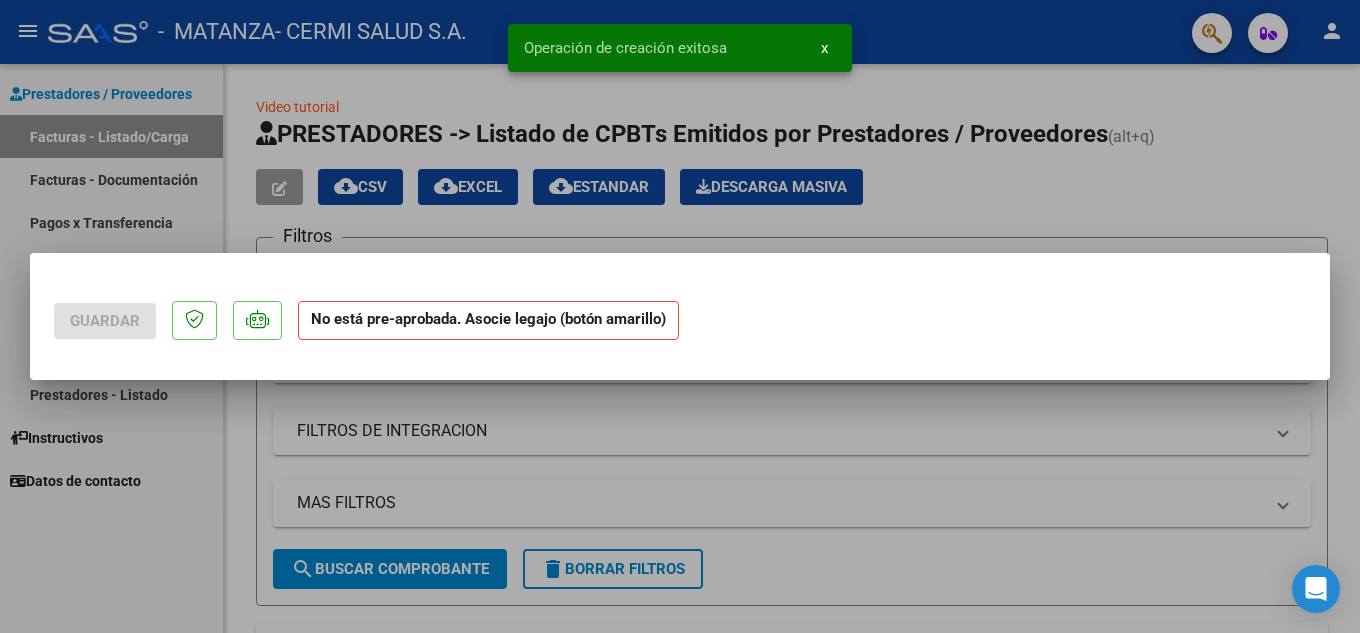 scroll, scrollTop: 0, scrollLeft: 0, axis: both 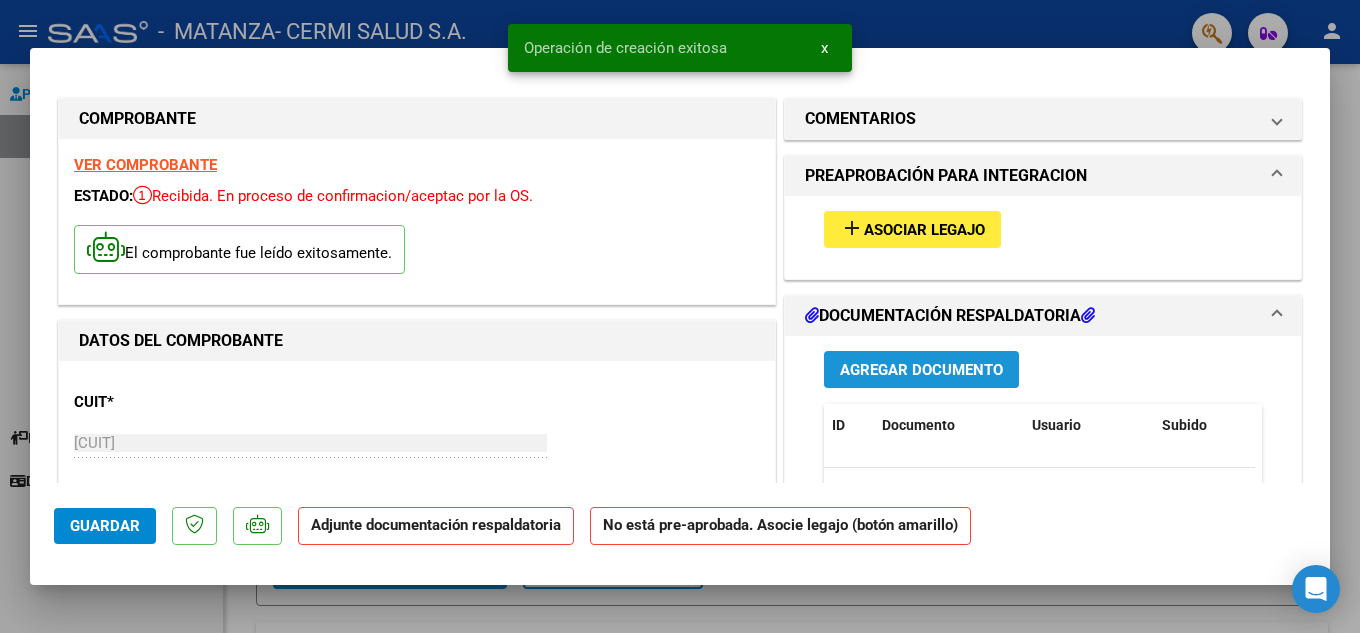 click on "Agregar Documento" at bounding box center (921, 370) 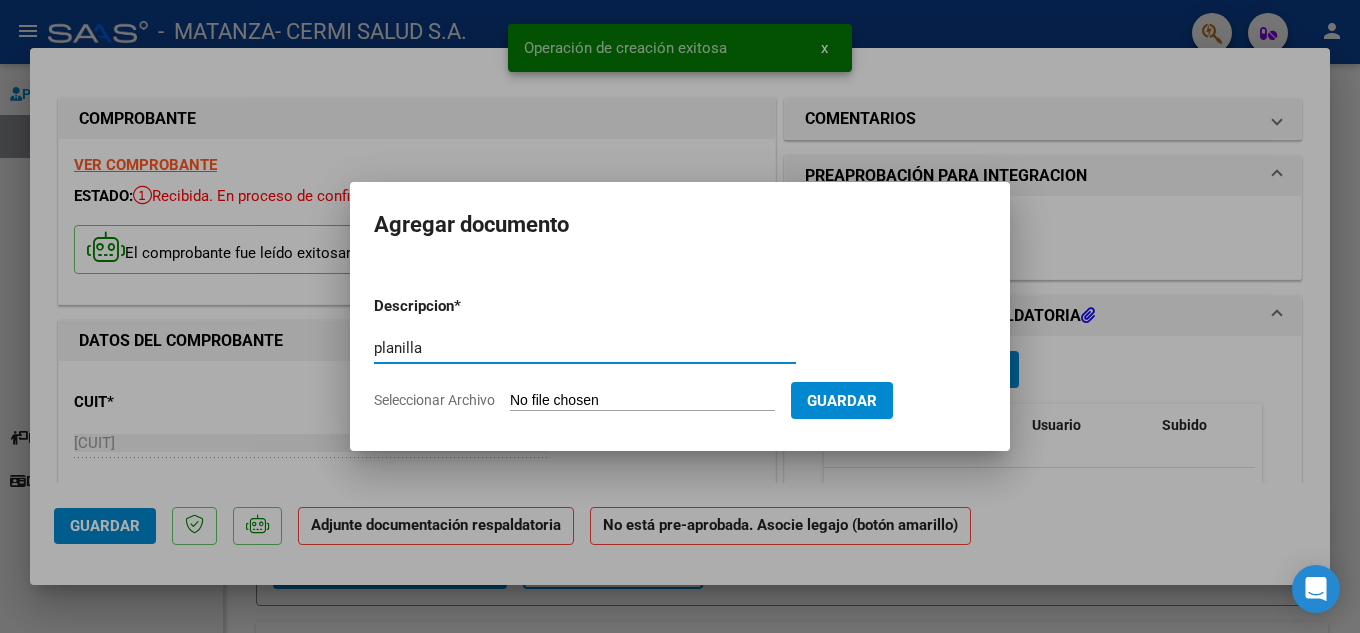 type on "planilla" 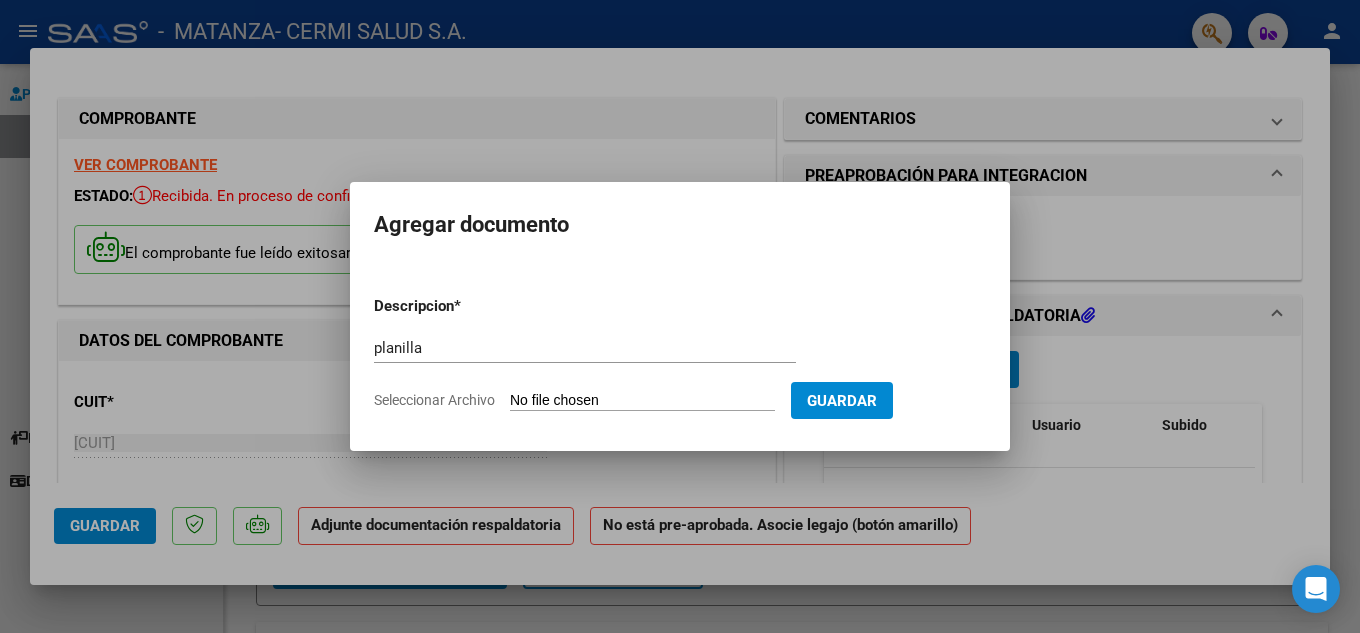 type on "C:\fakepath\[LAST] [FIRST] [MIDDLE].pdf" 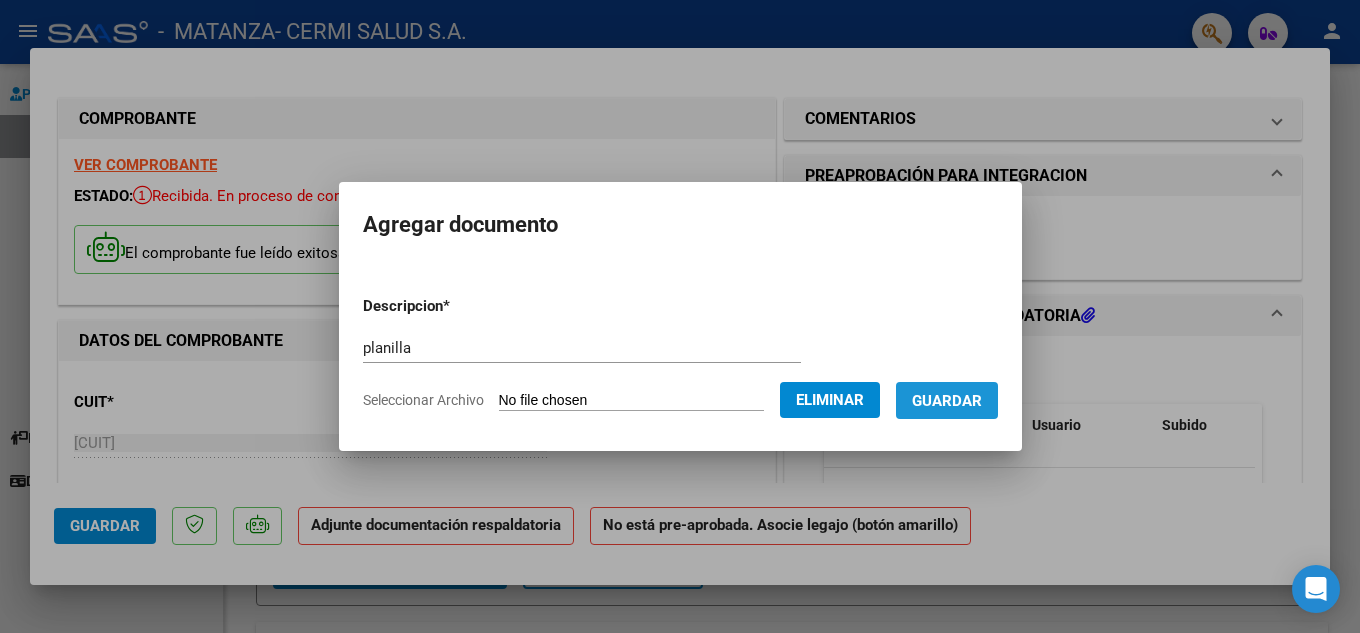 click on "Guardar" at bounding box center [947, 401] 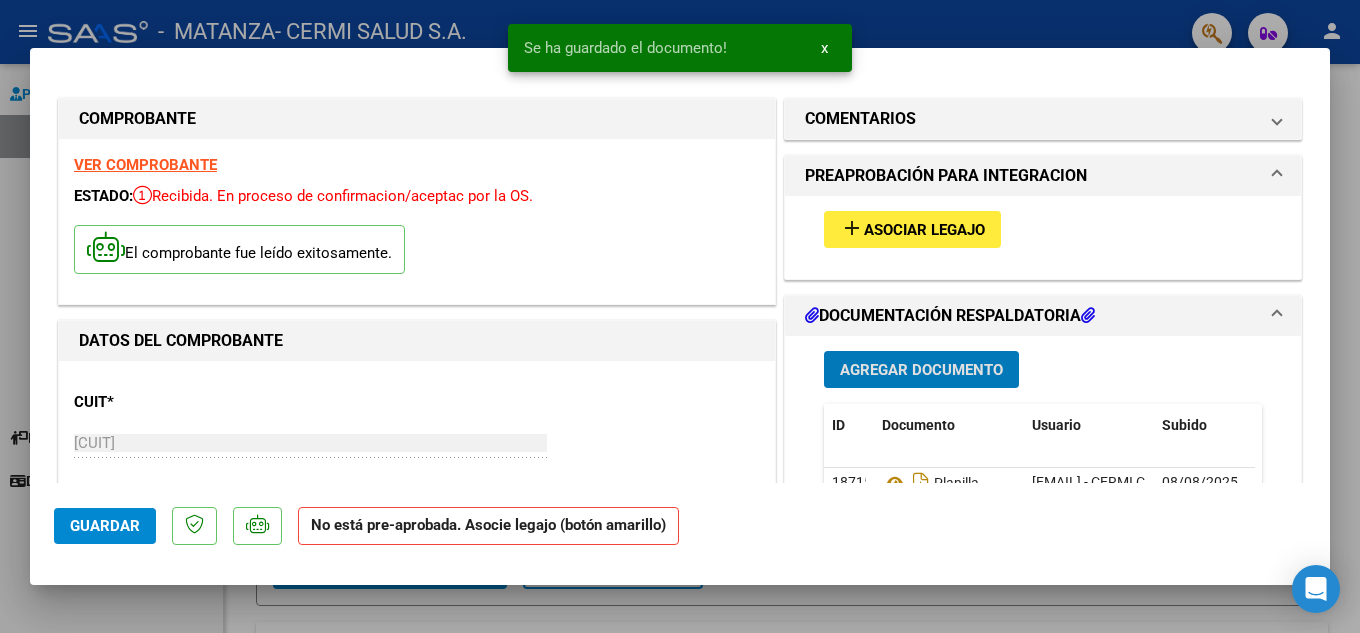 click on "add Asociar Legajo" at bounding box center (912, 229) 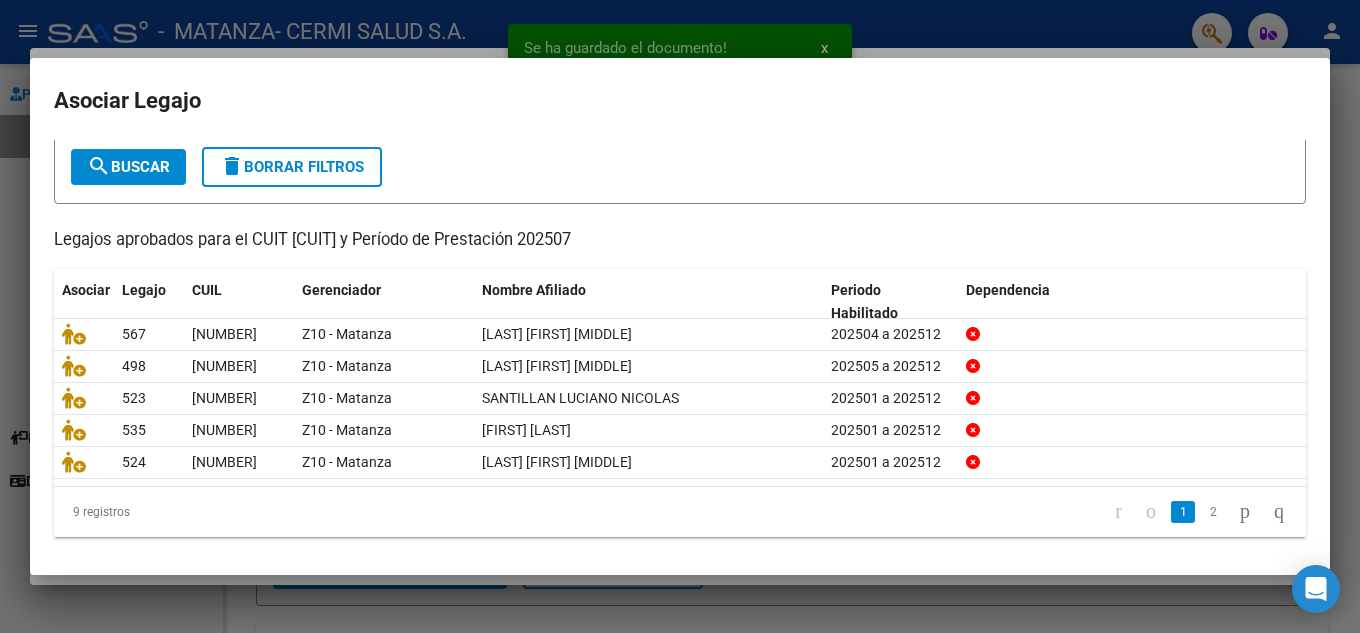scroll, scrollTop: 115, scrollLeft: 0, axis: vertical 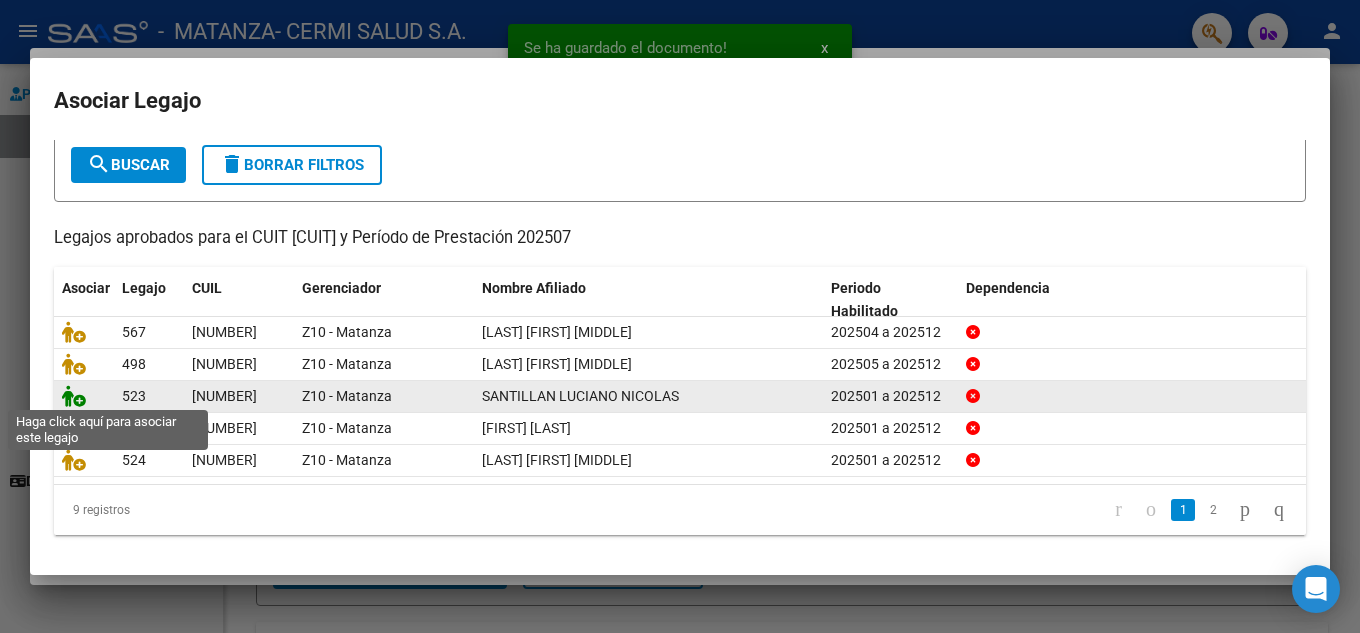click 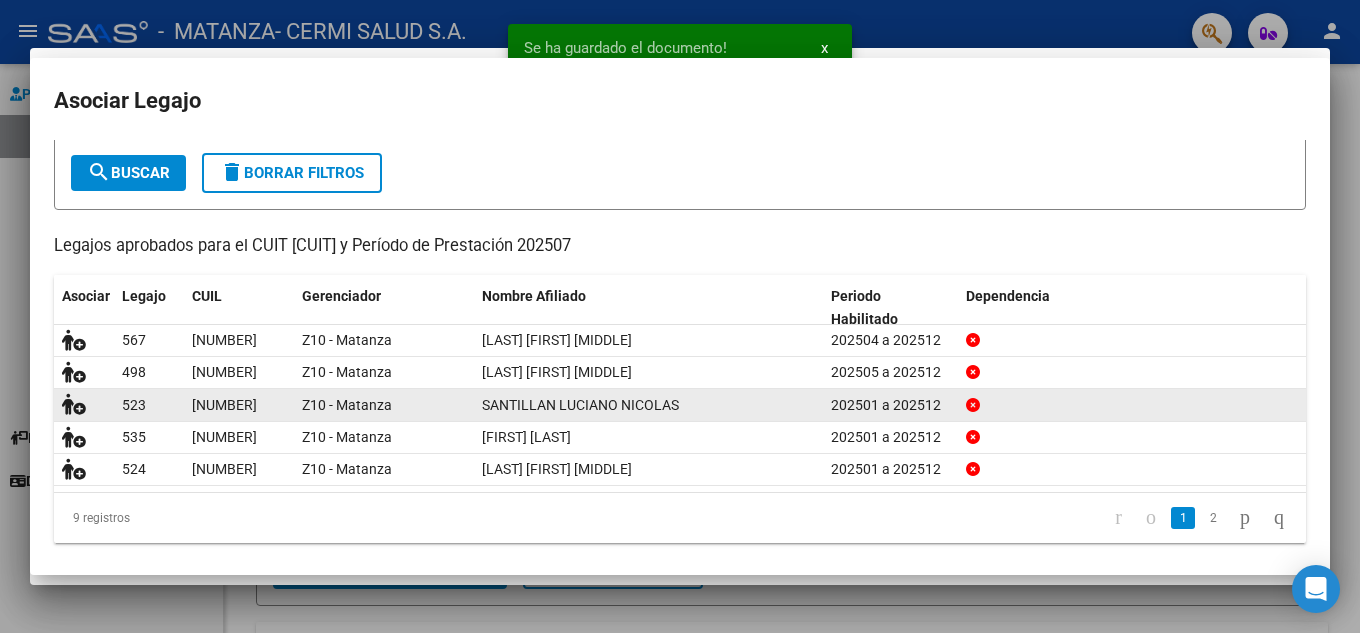 scroll, scrollTop: 0, scrollLeft: 0, axis: both 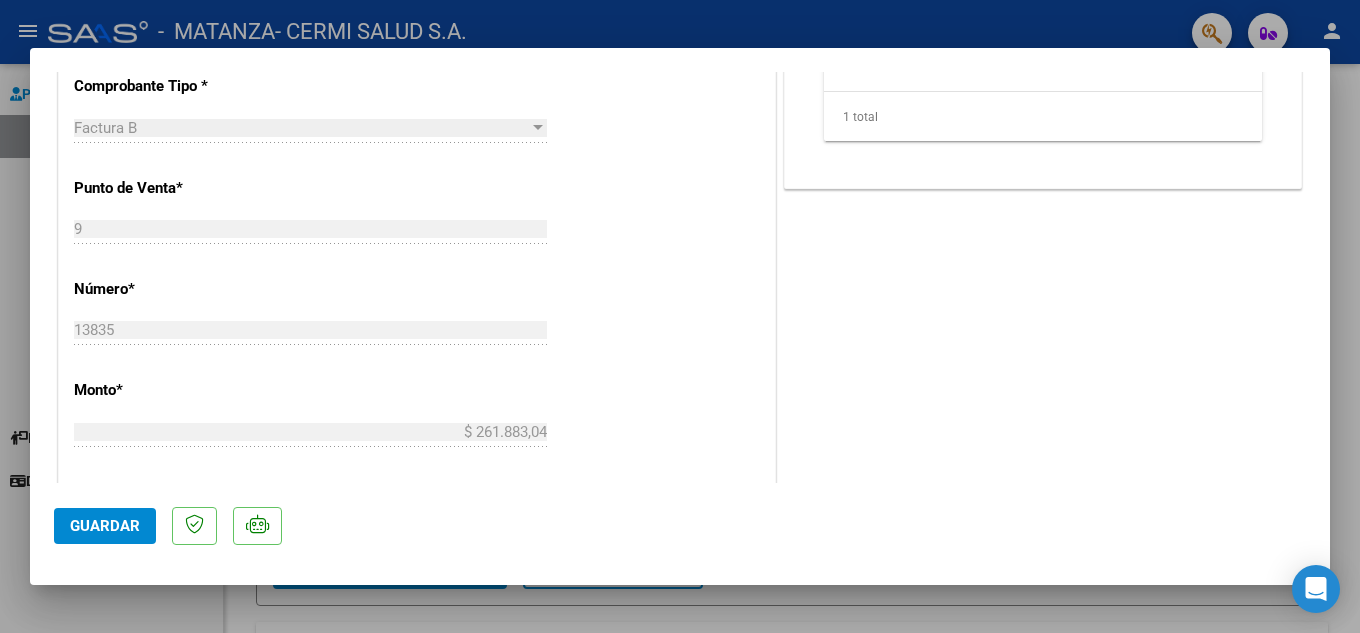 click at bounding box center (680, 316) 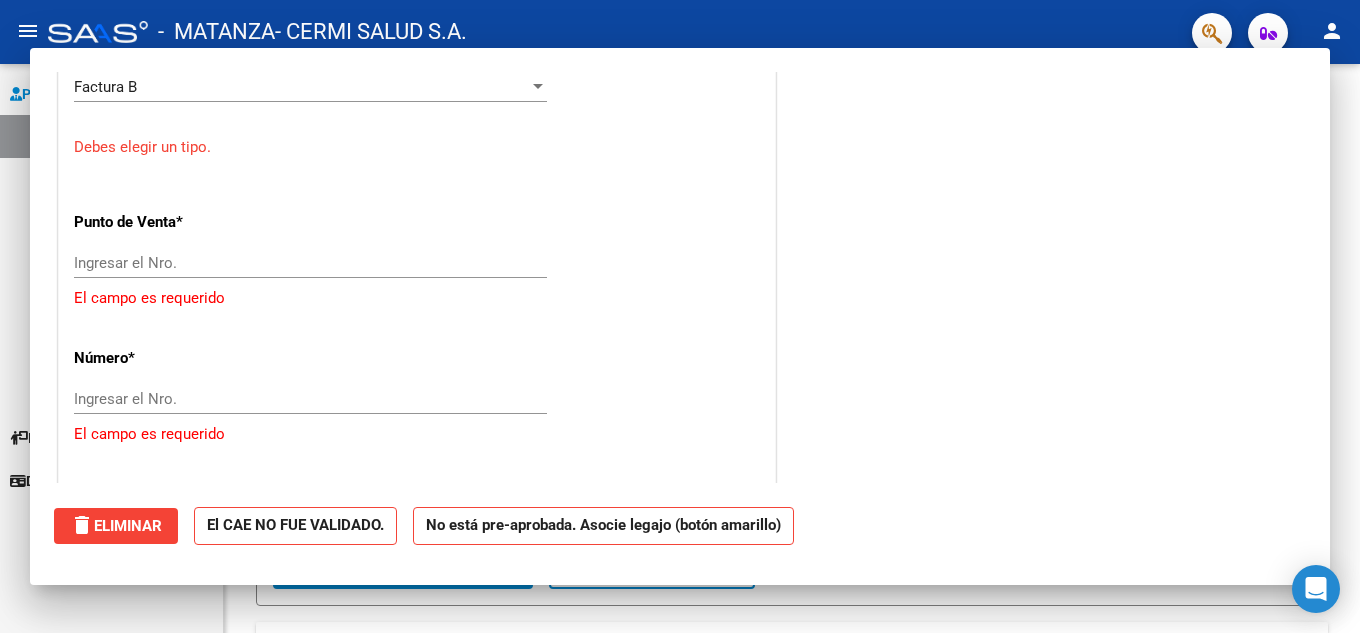 scroll, scrollTop: 0, scrollLeft: 0, axis: both 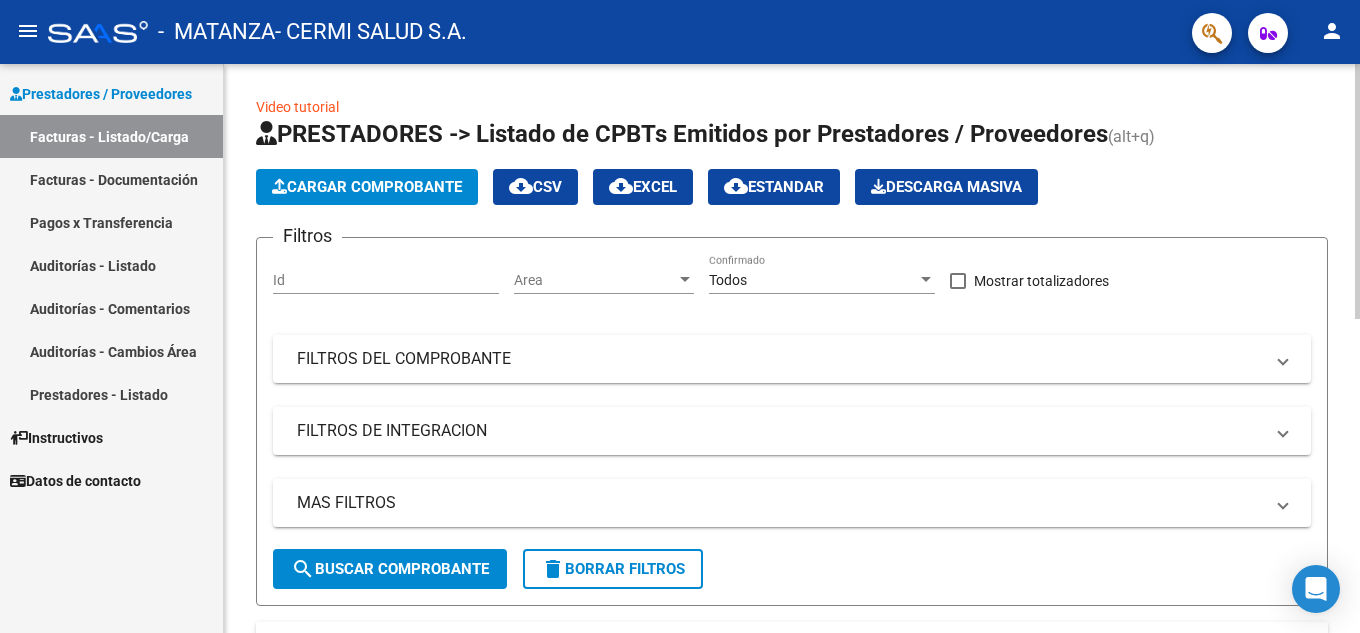 click on "Cargar Comprobante" 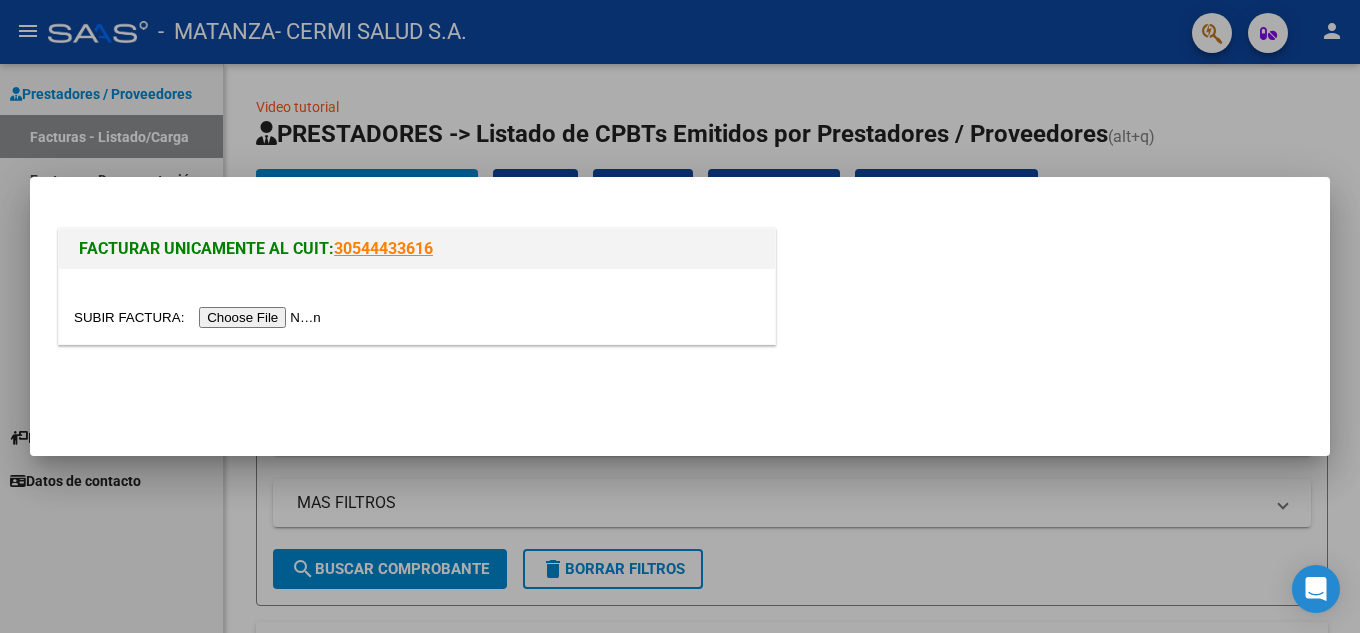click at bounding box center [200, 317] 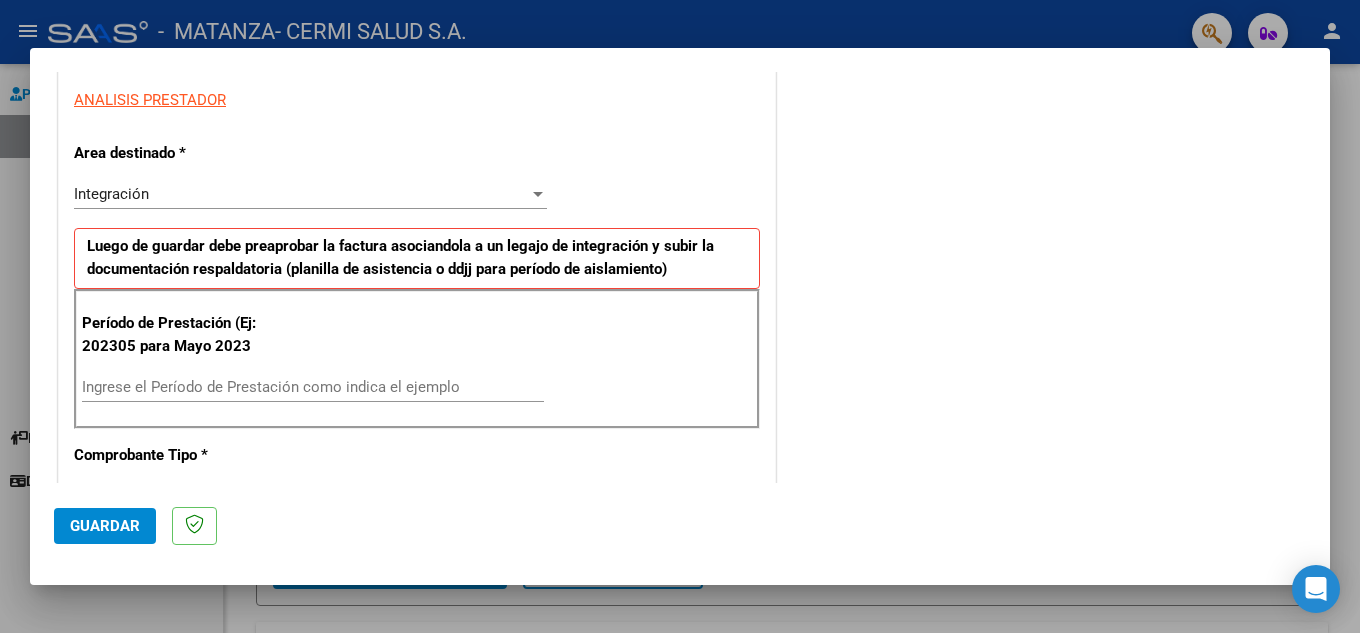 scroll, scrollTop: 400, scrollLeft: 0, axis: vertical 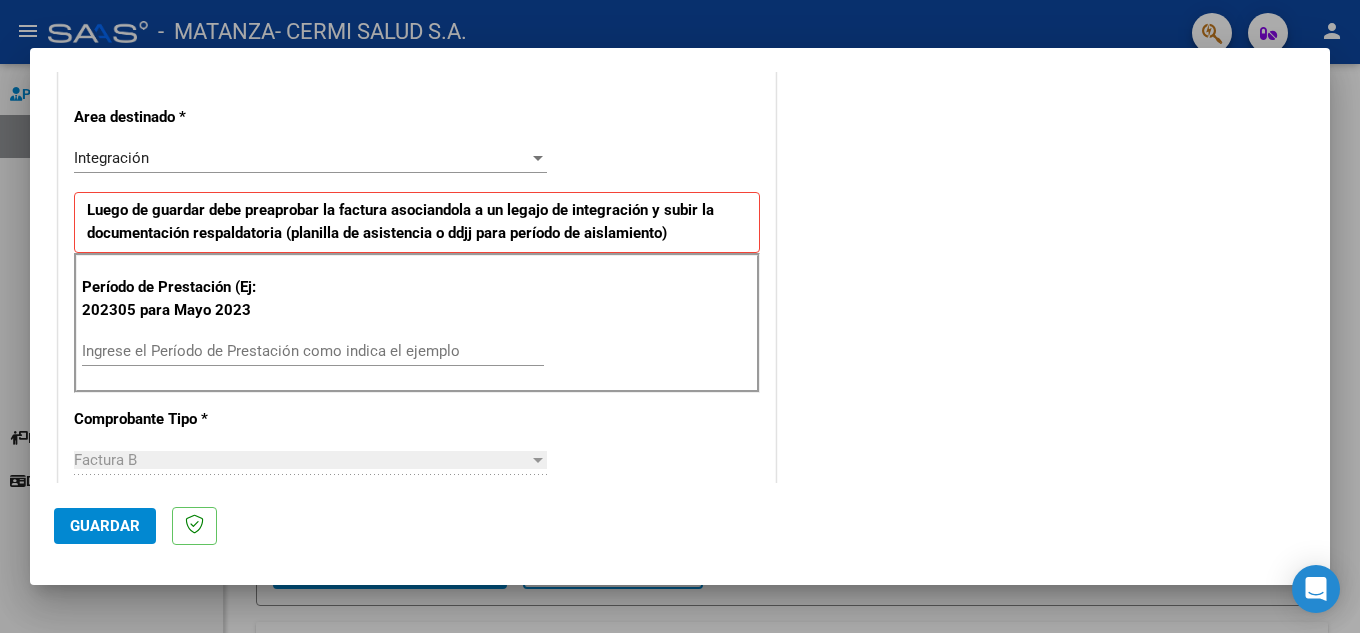 click on "Ingrese el Período de Prestación como indica el ejemplo" at bounding box center [313, 351] 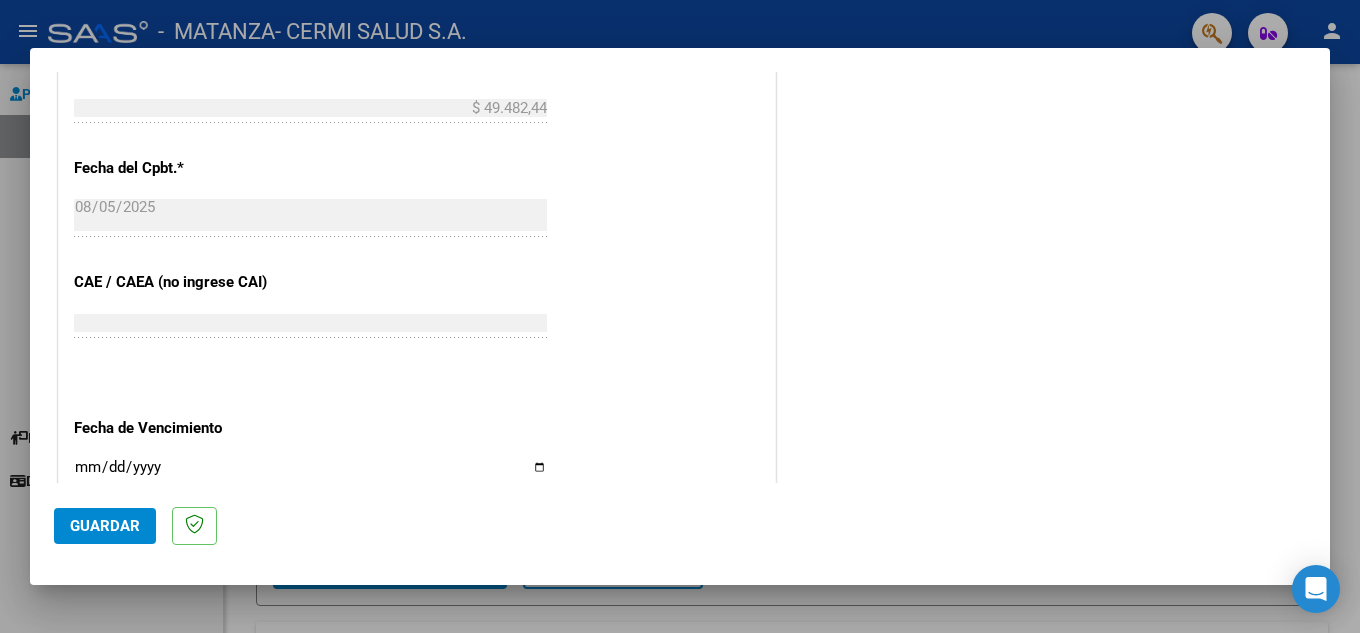 scroll, scrollTop: 1300, scrollLeft: 0, axis: vertical 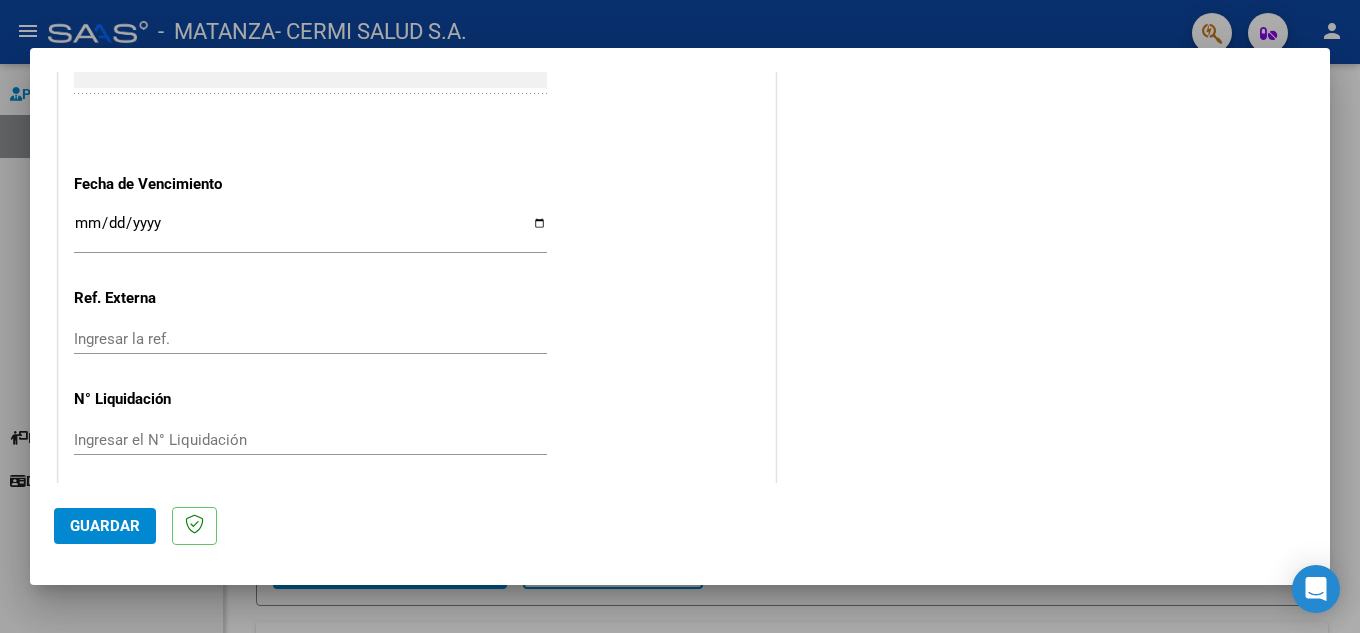 type on "202507" 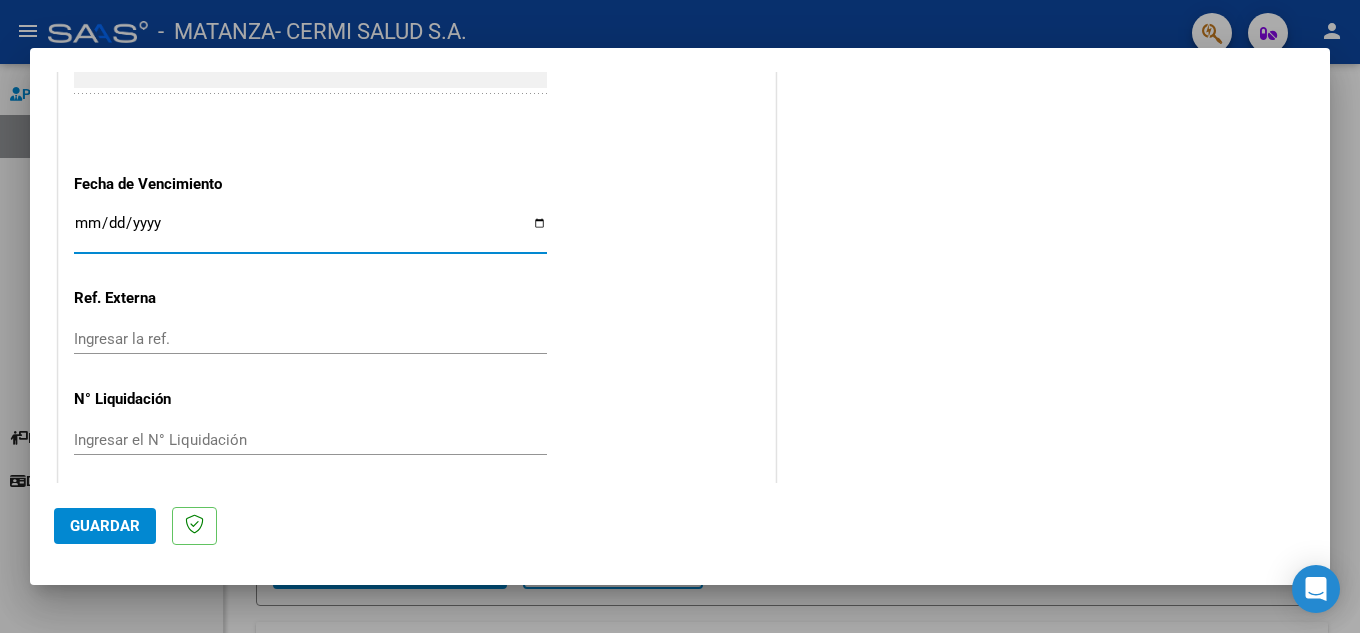 click on "Ingresar la fecha" at bounding box center [310, 231] 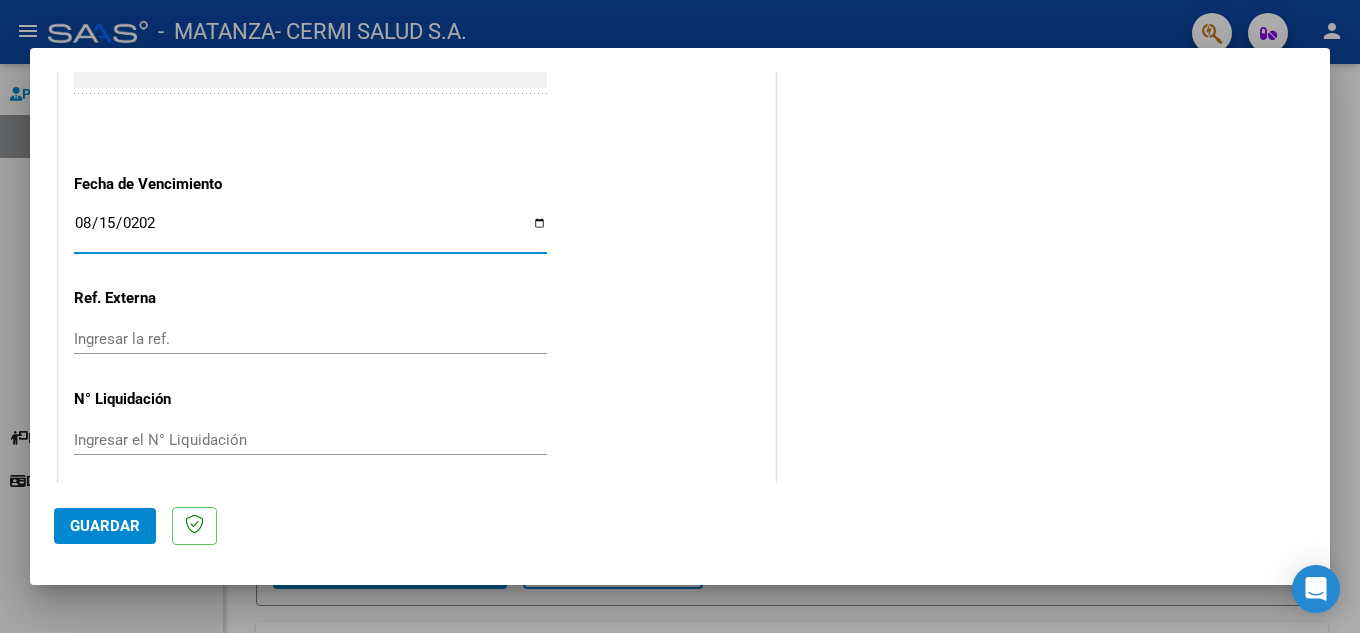 type on "2025-08-15" 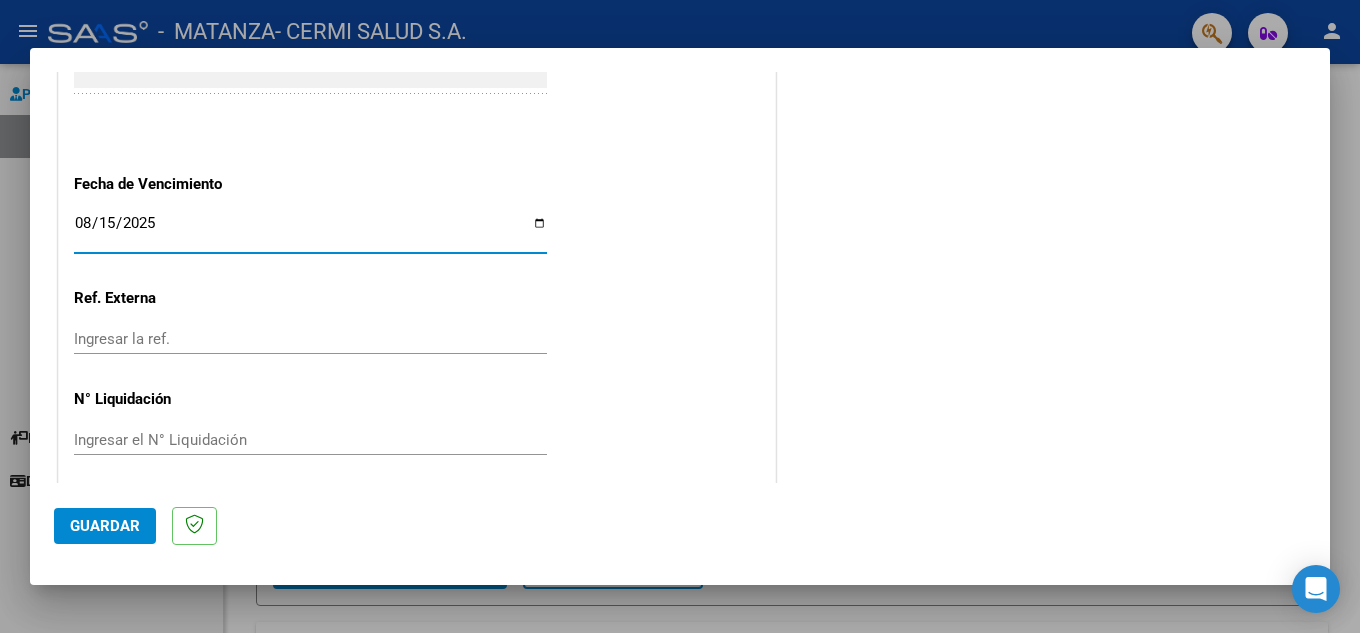 click on "CUIT  *   [CUIT] Ingresar CUIT  ANALISIS PRESTADOR  Area destinado * Integración Seleccionar Area Luego de guardar debe preaprobar la factura asociandola a un legajo de integración y subir la documentación respaldatoria (planilla de asistencia o ddjj para período de aislamiento)  Período de Prestación (Ej: 202305 para Mayo 2023    202507 Ingrese el Período de Prestación como indica el ejemplo   Comprobante Tipo * Factura B Seleccionar Tipo Punto de Venta  *   9 Ingresar el Nro.  Número  *   13836 Ingresar el Nro.  Monto  *   $ 49.482,44 Ingresar el monto  Fecha del Cpbt.  *   2025-08-05 Ingresar la fecha  CAE / CAEA (no ingrese CAI)    75312080854819 Ingresar el CAE o CAEA (no ingrese CAI)  Fecha de Vencimiento    2025-08-15 Ingresar la fecha  Ref. Externa    Ingresar la ref.  N° Liquidación    Ingresar el N° Liquidación" at bounding box center (417, -245) 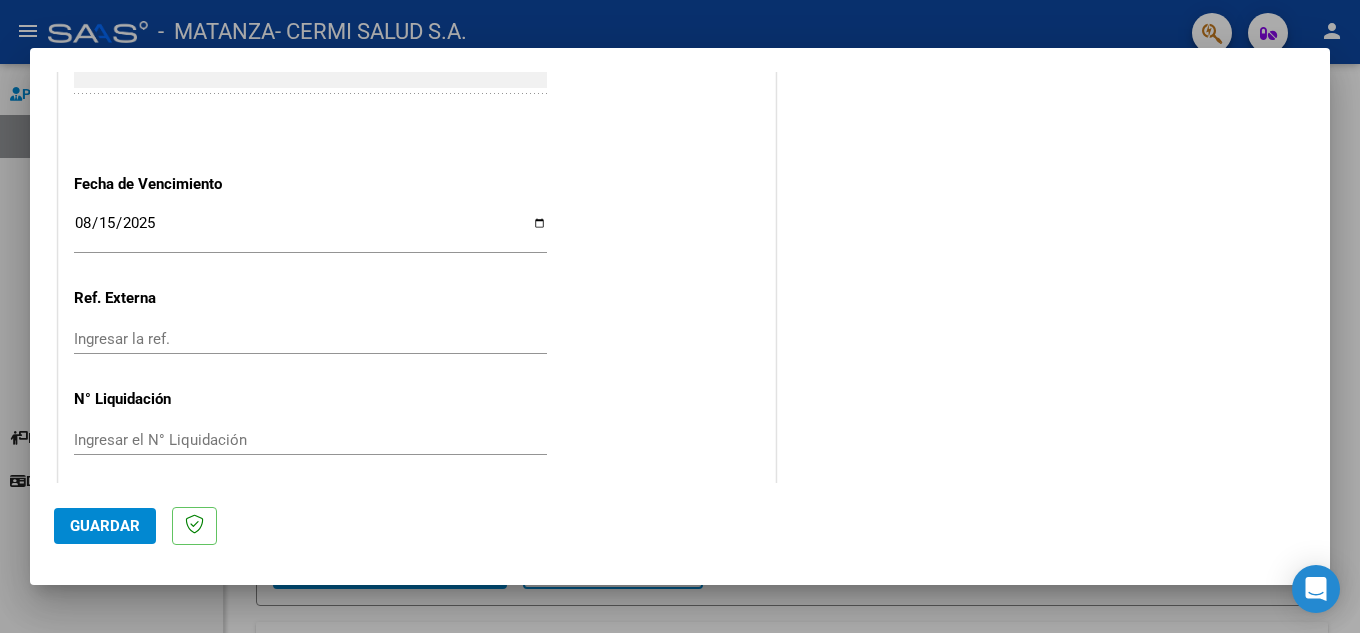 click on "Guardar" 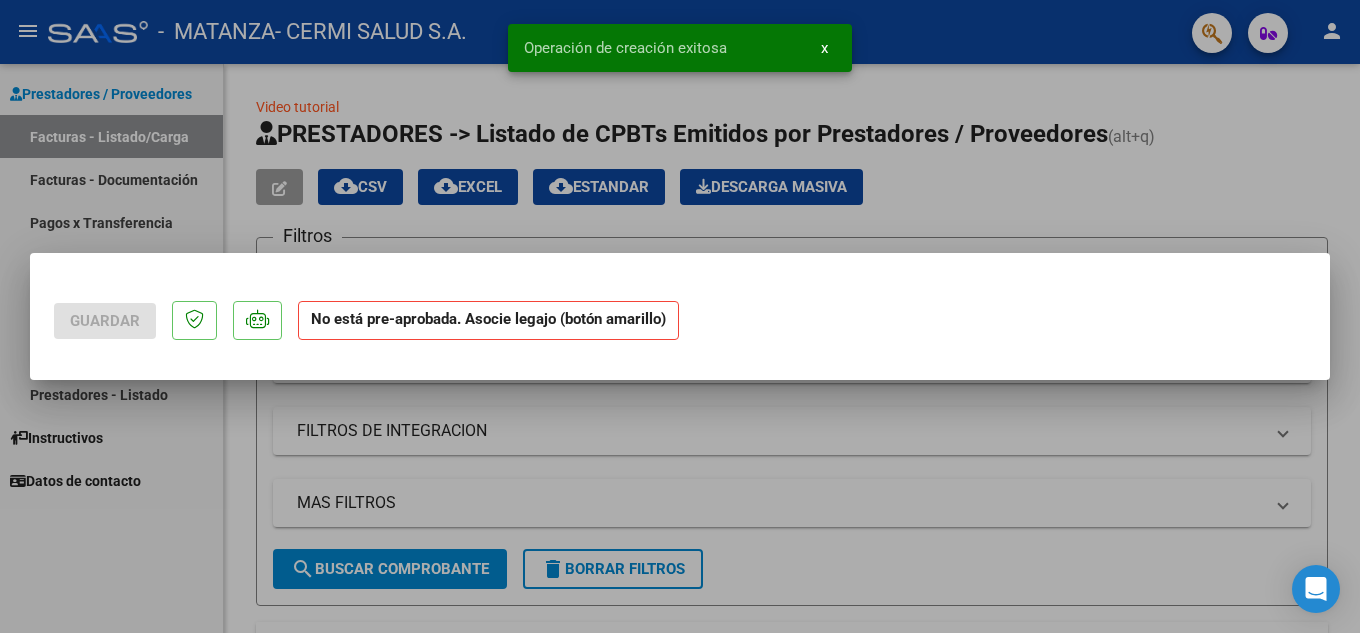 scroll, scrollTop: 0, scrollLeft: 0, axis: both 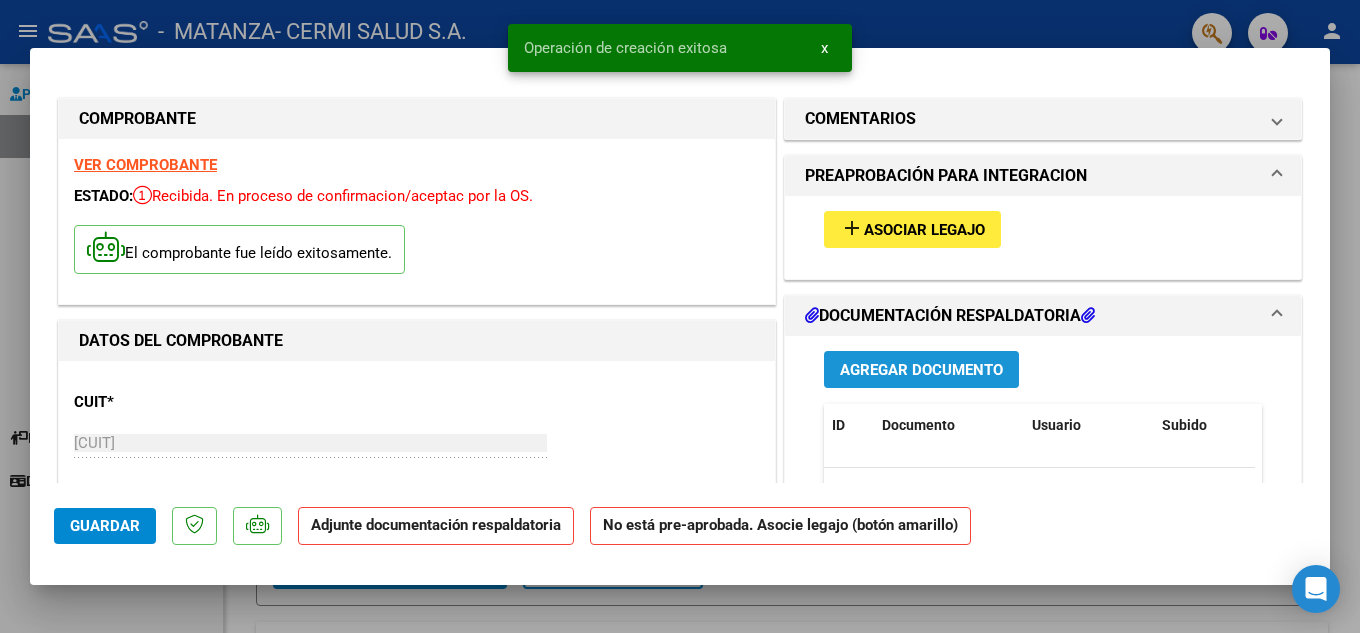click on "Agregar Documento" at bounding box center [921, 370] 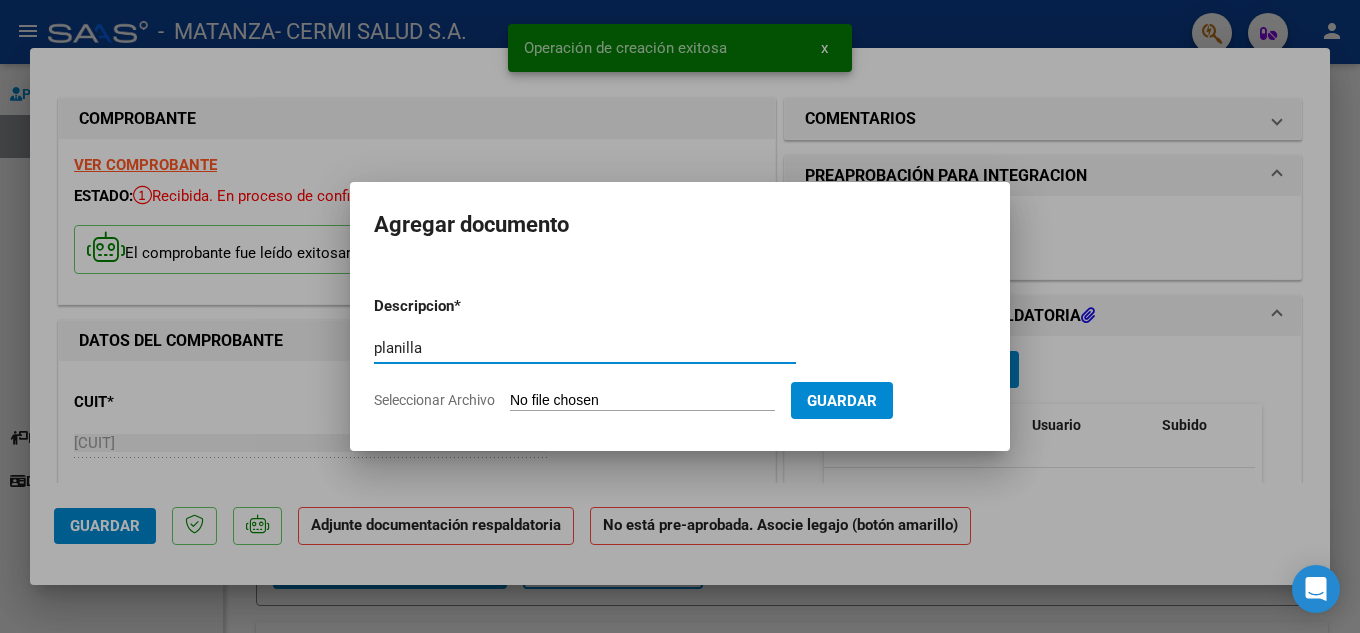 type on "planilla" 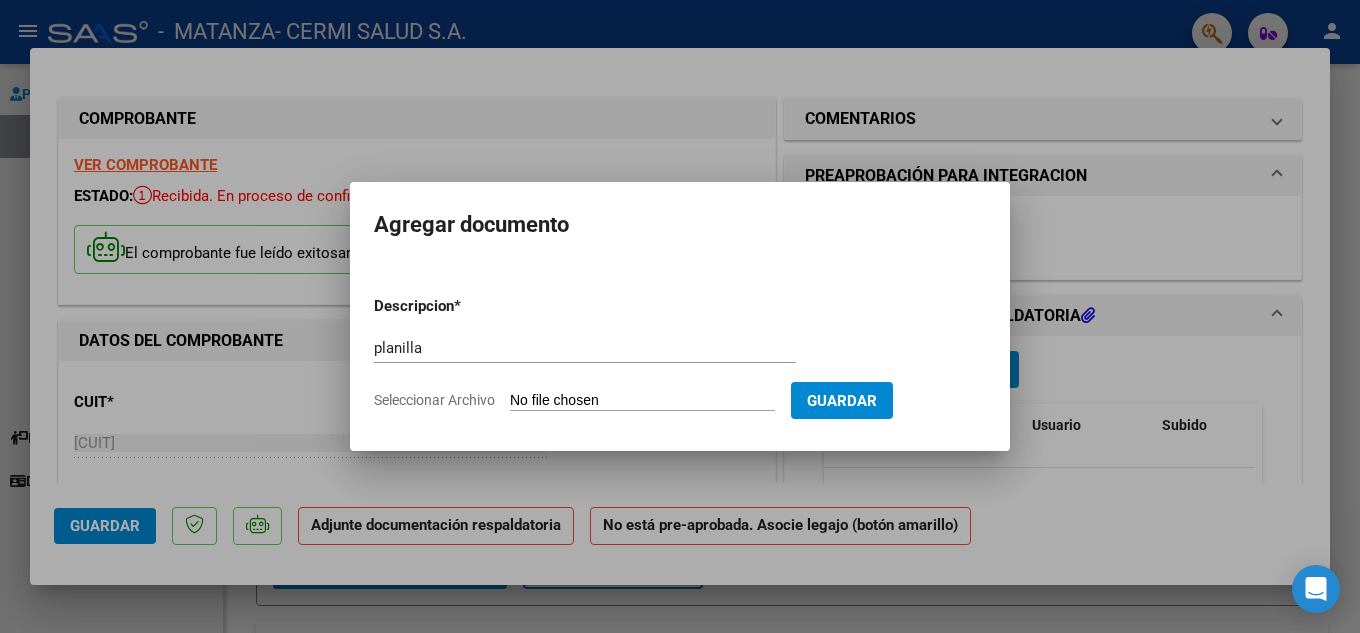 type on "C:\fakepath\[LAST] [FIRST] [MIDDLE].pdf" 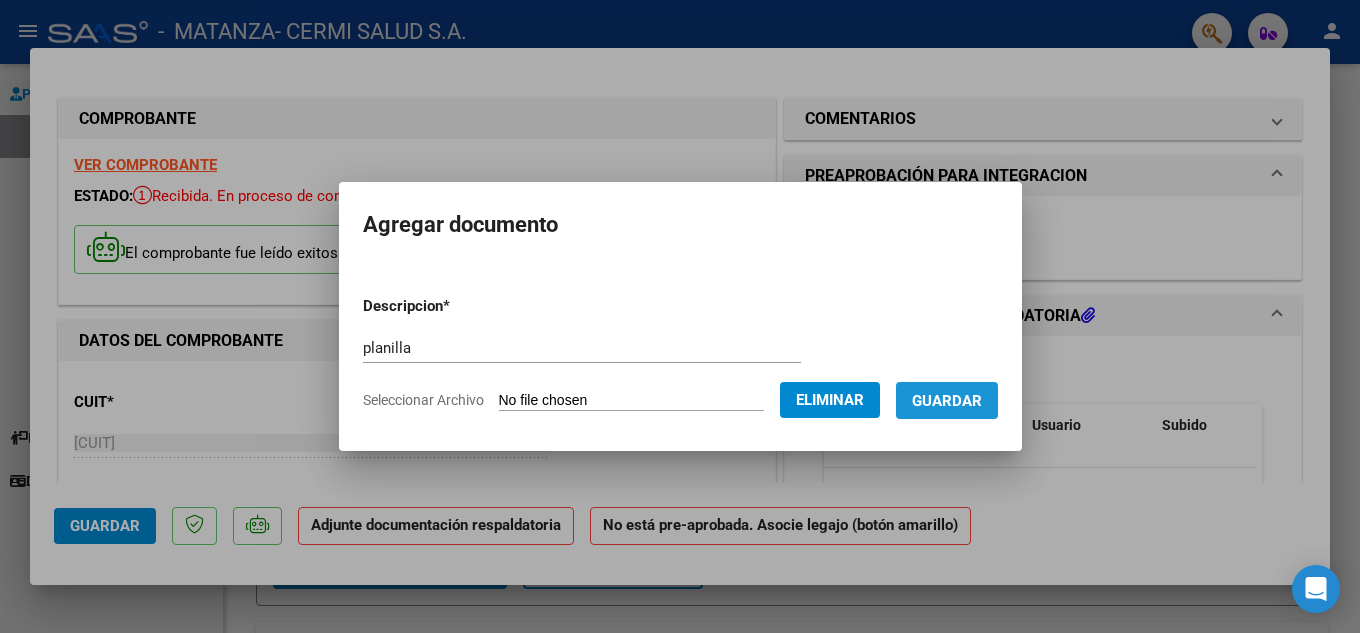 click on "Guardar" at bounding box center [947, 401] 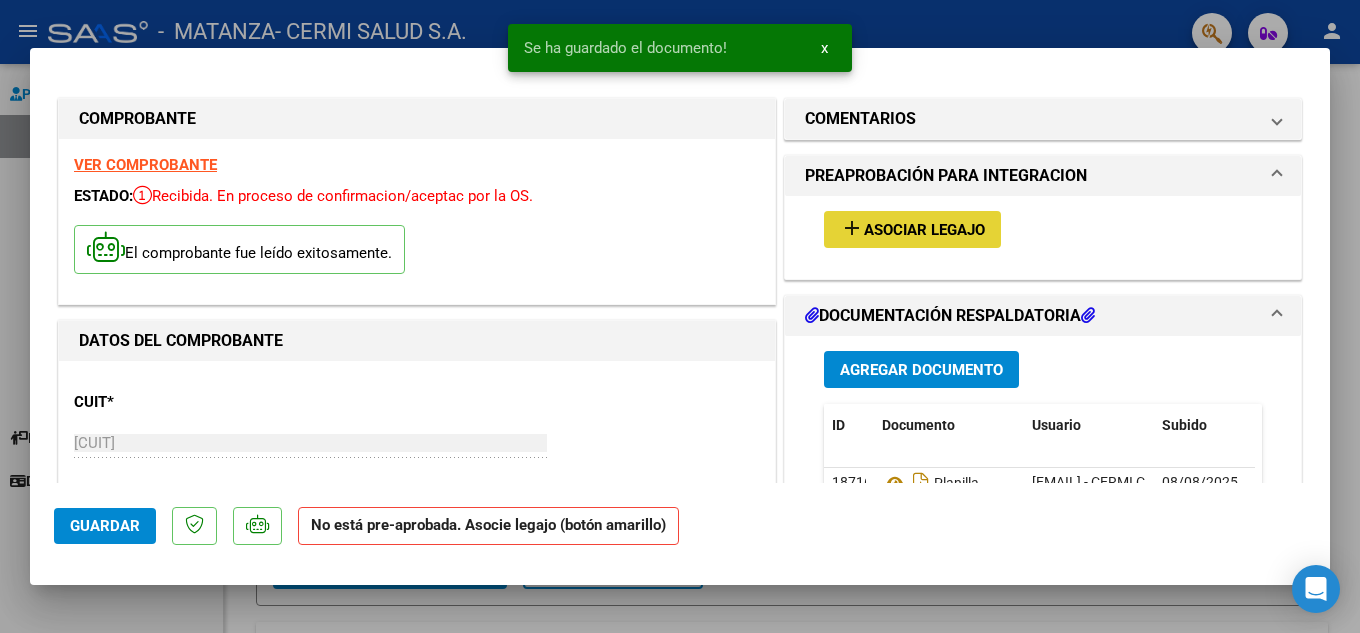 click on "add" at bounding box center (852, 228) 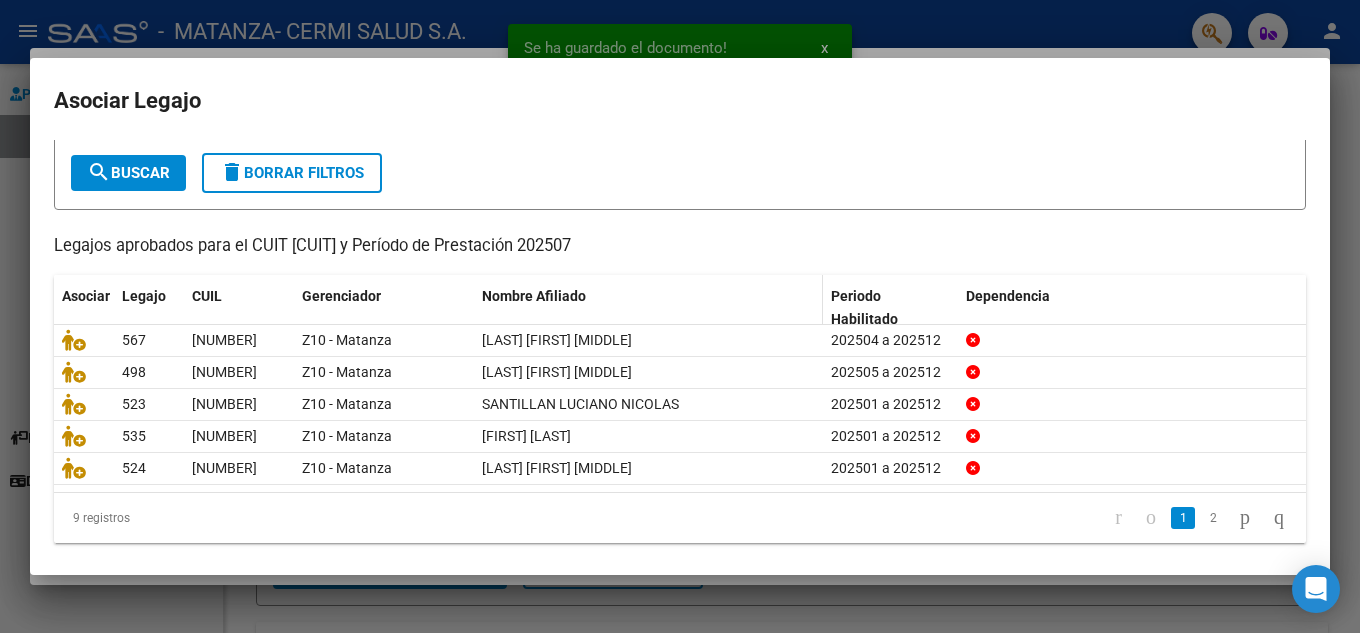scroll, scrollTop: 115, scrollLeft: 0, axis: vertical 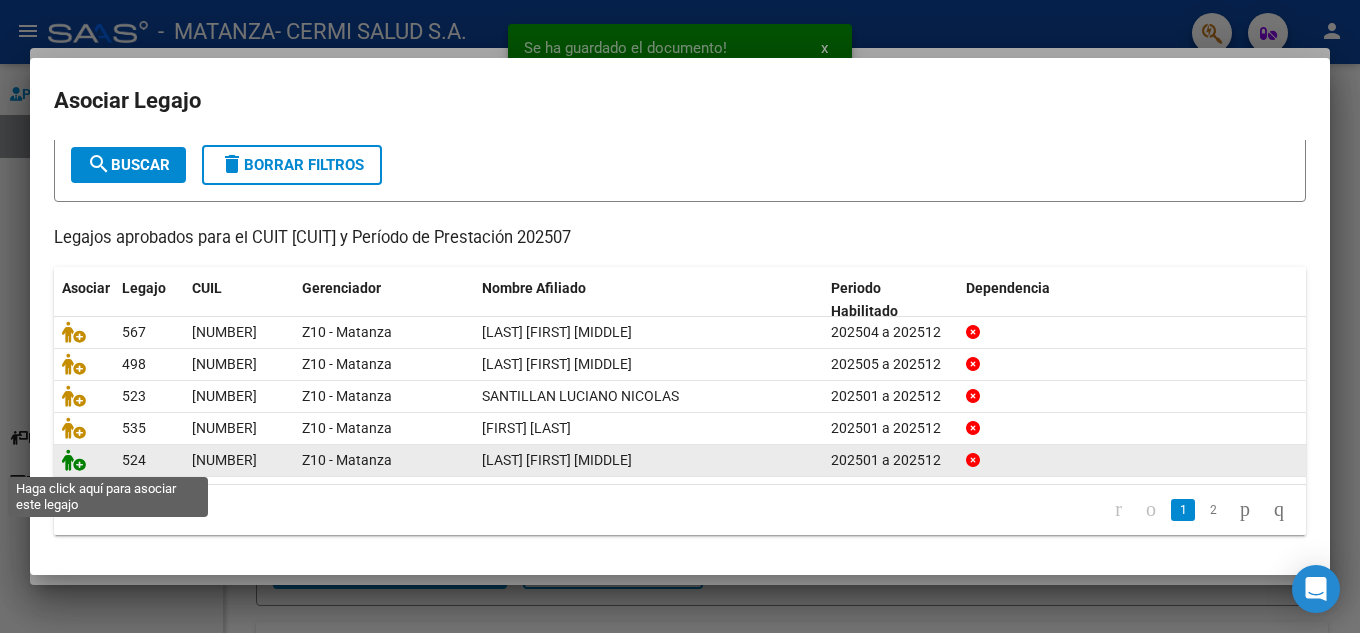 click 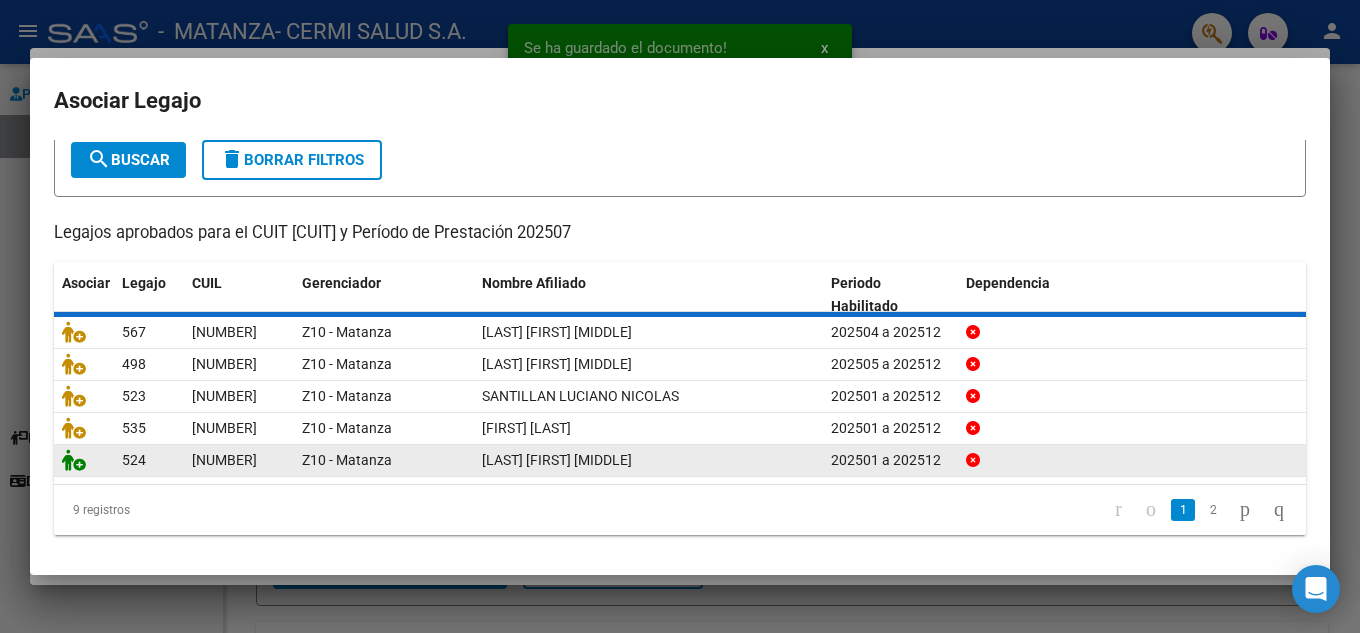 scroll, scrollTop: 0, scrollLeft: 0, axis: both 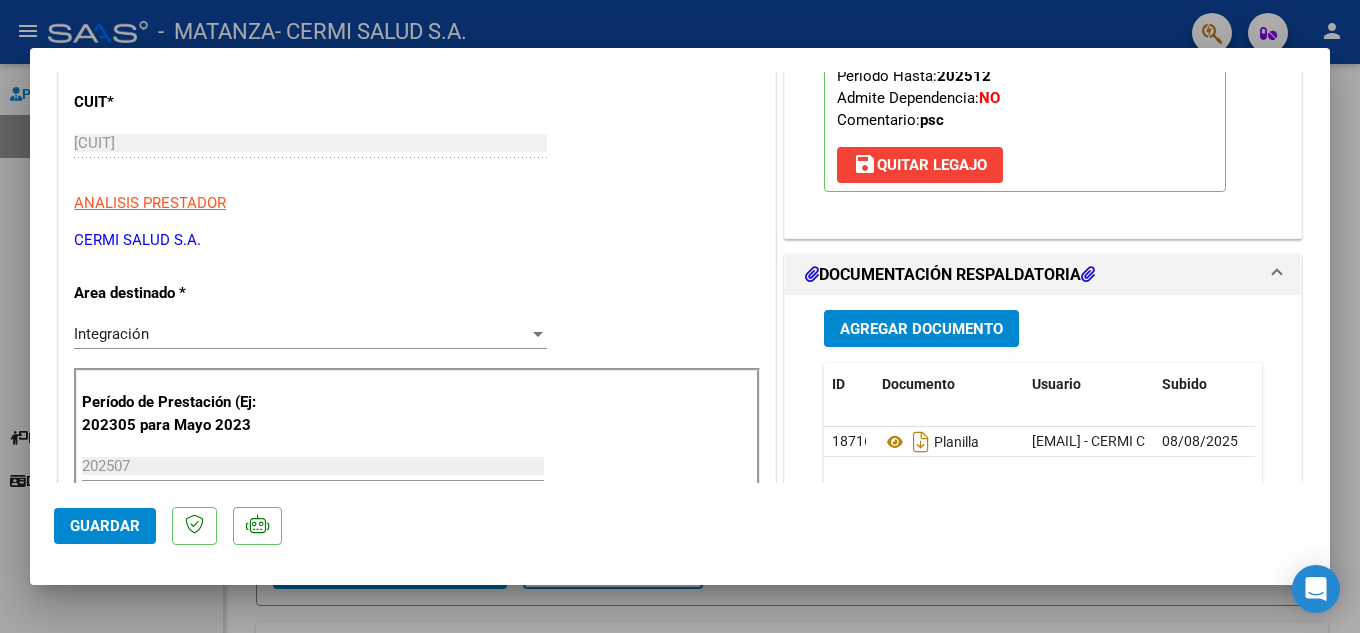 click at bounding box center (680, 316) 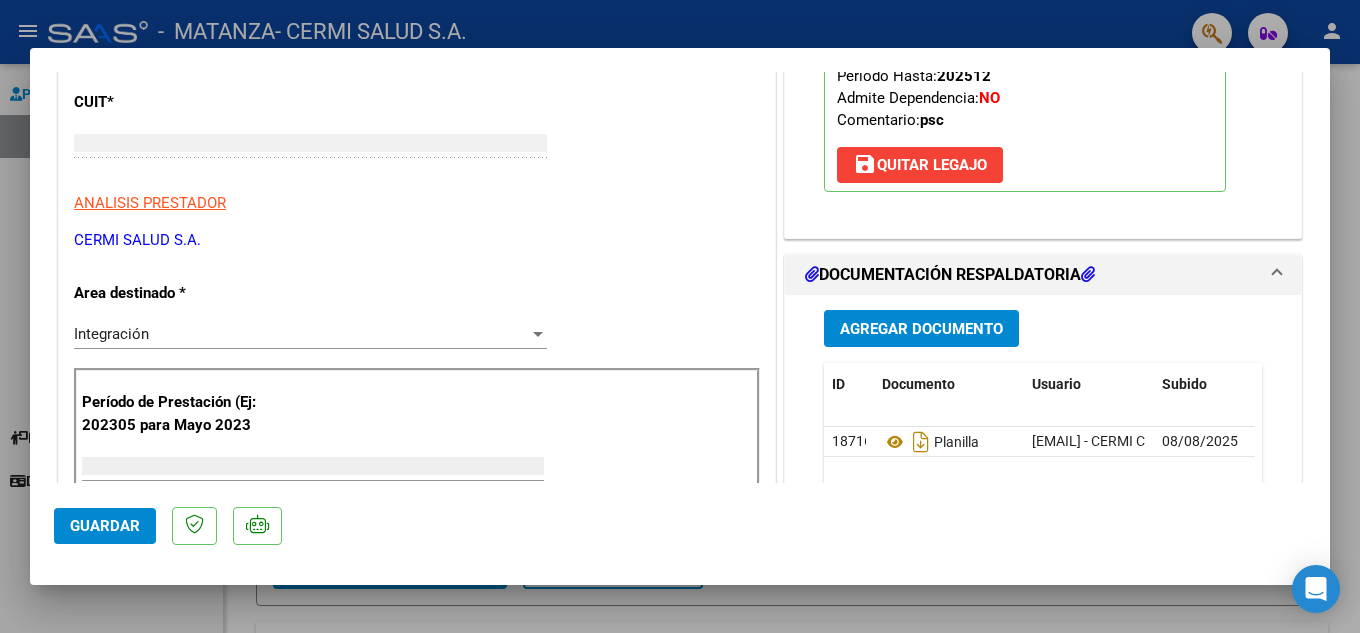 type 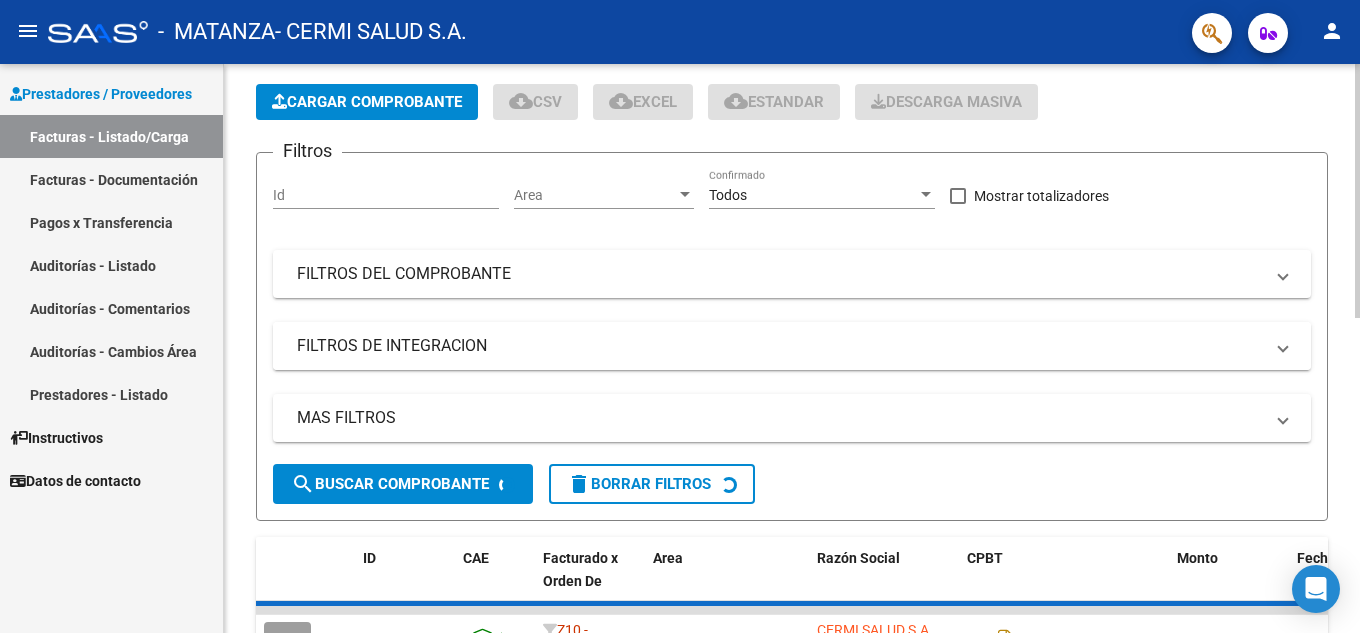 scroll, scrollTop: 200, scrollLeft: 0, axis: vertical 